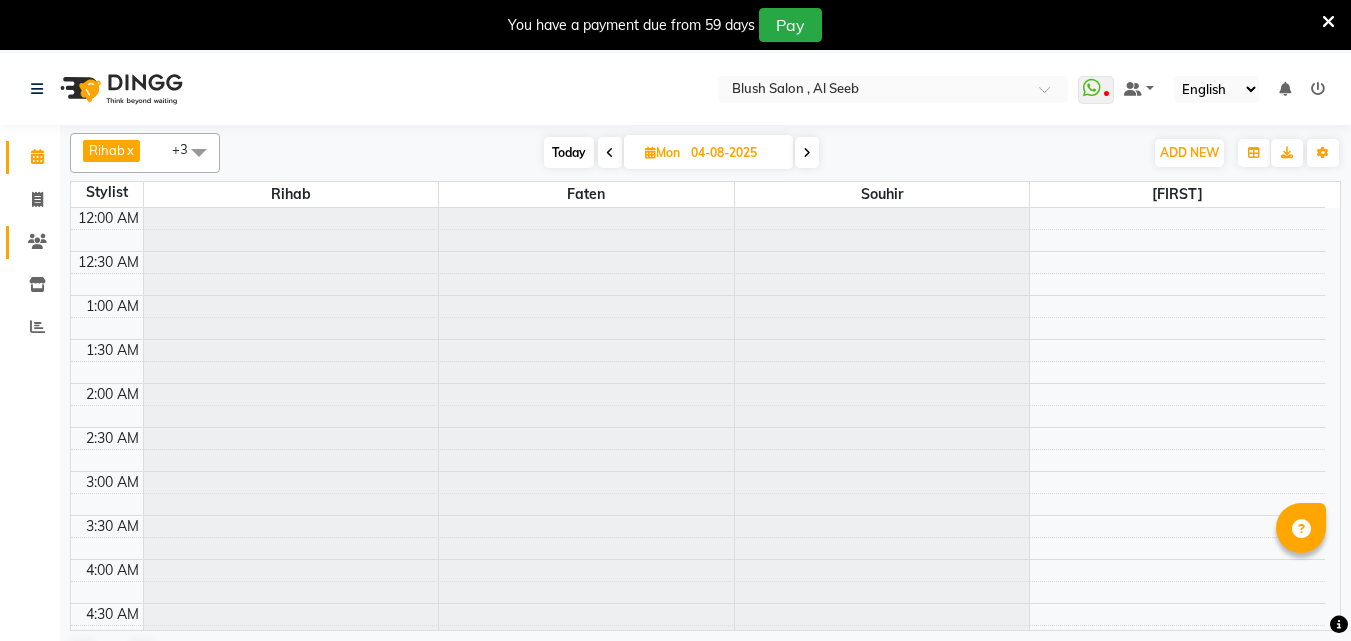 scroll, scrollTop: 0, scrollLeft: 0, axis: both 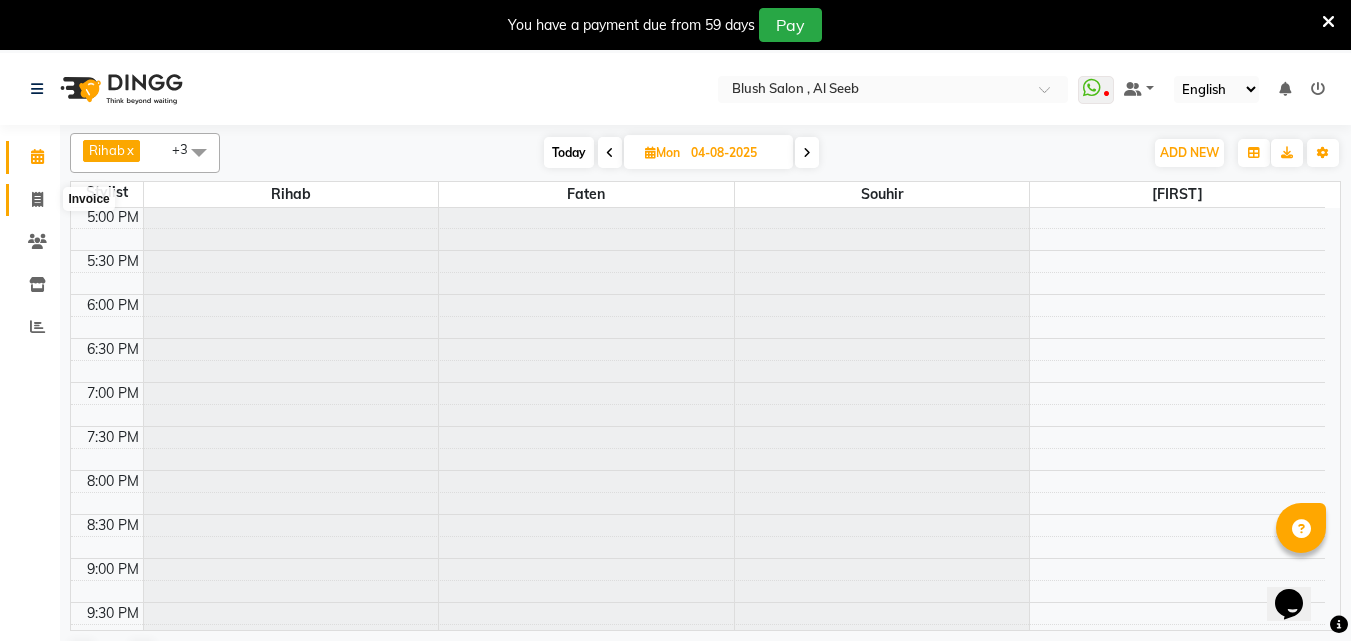 drag, startPoint x: 40, startPoint y: 193, endPoint x: 63, endPoint y: 200, distance: 24.04163 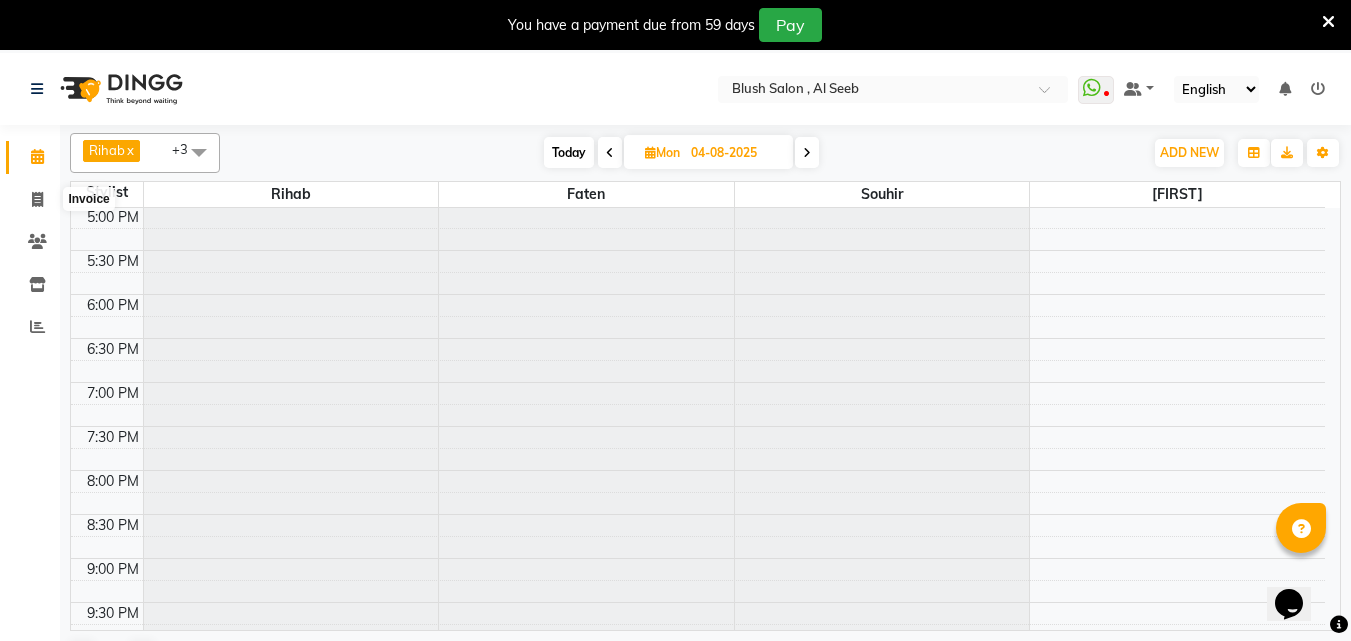 select on "service" 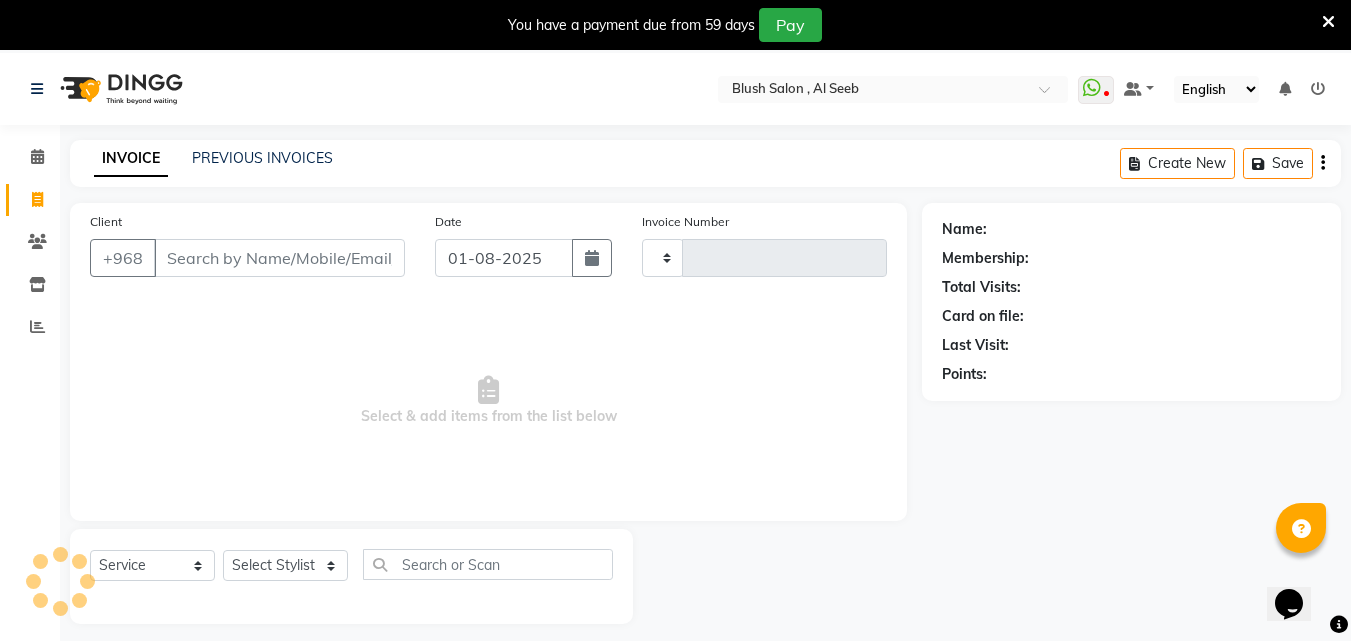 type on "0650" 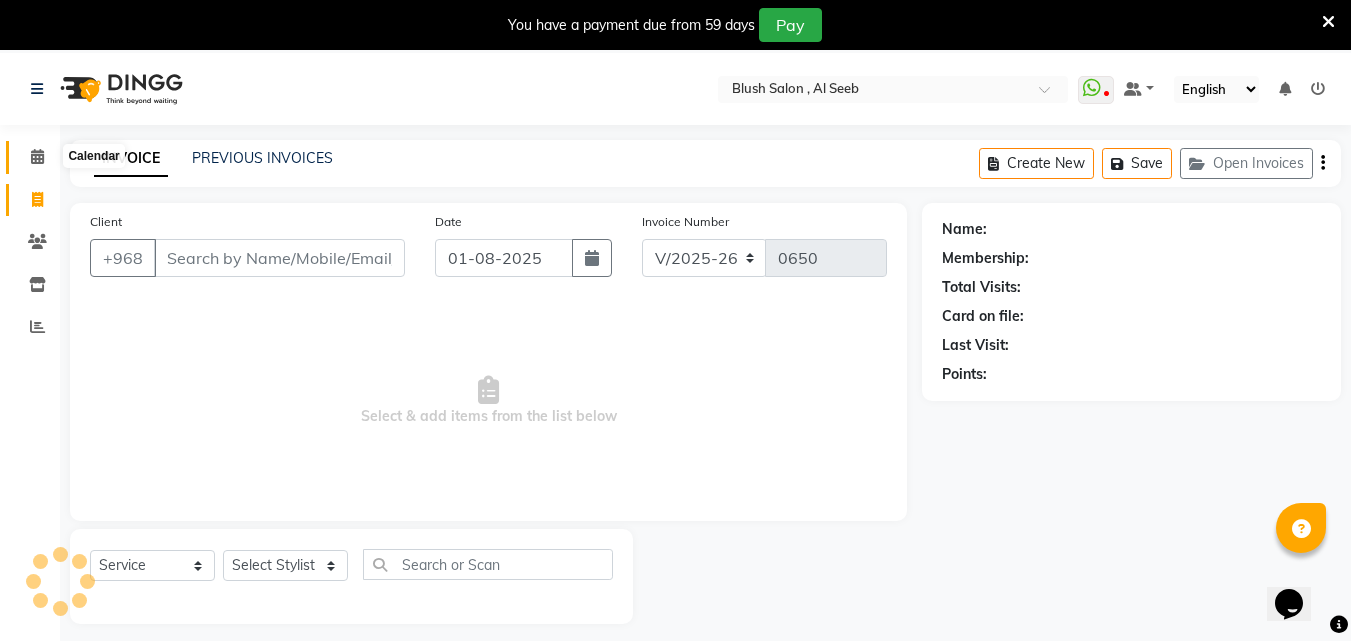 click 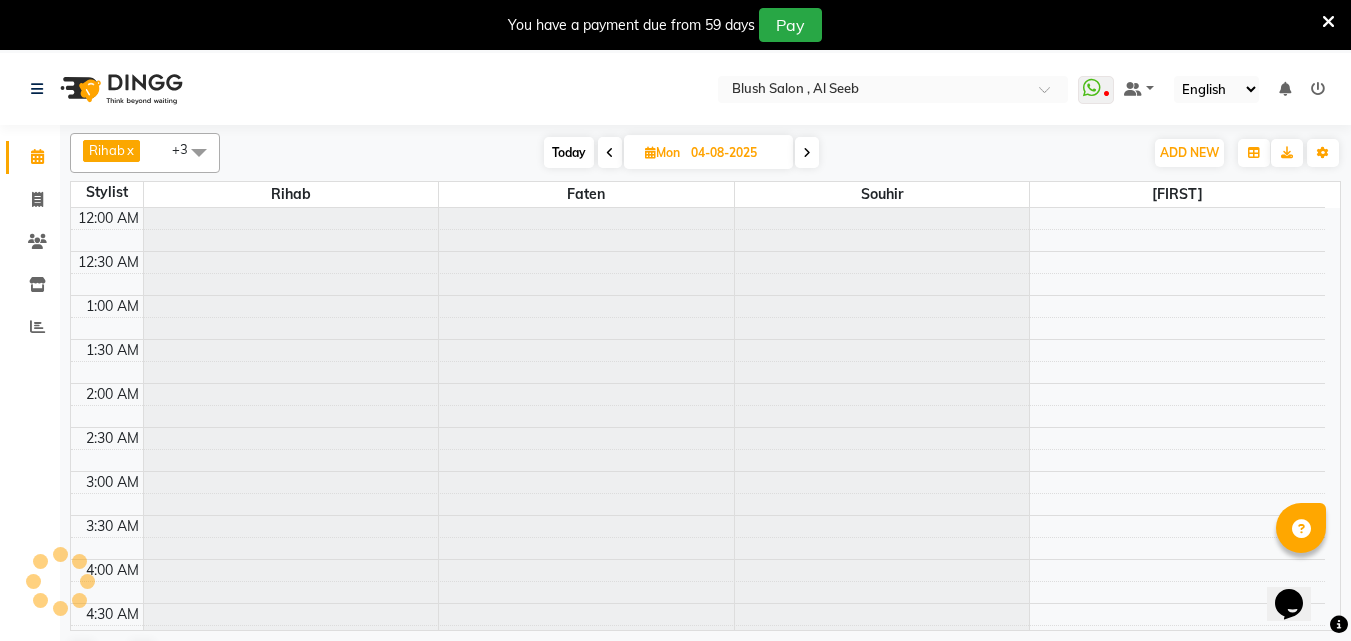 scroll, scrollTop: 529, scrollLeft: 0, axis: vertical 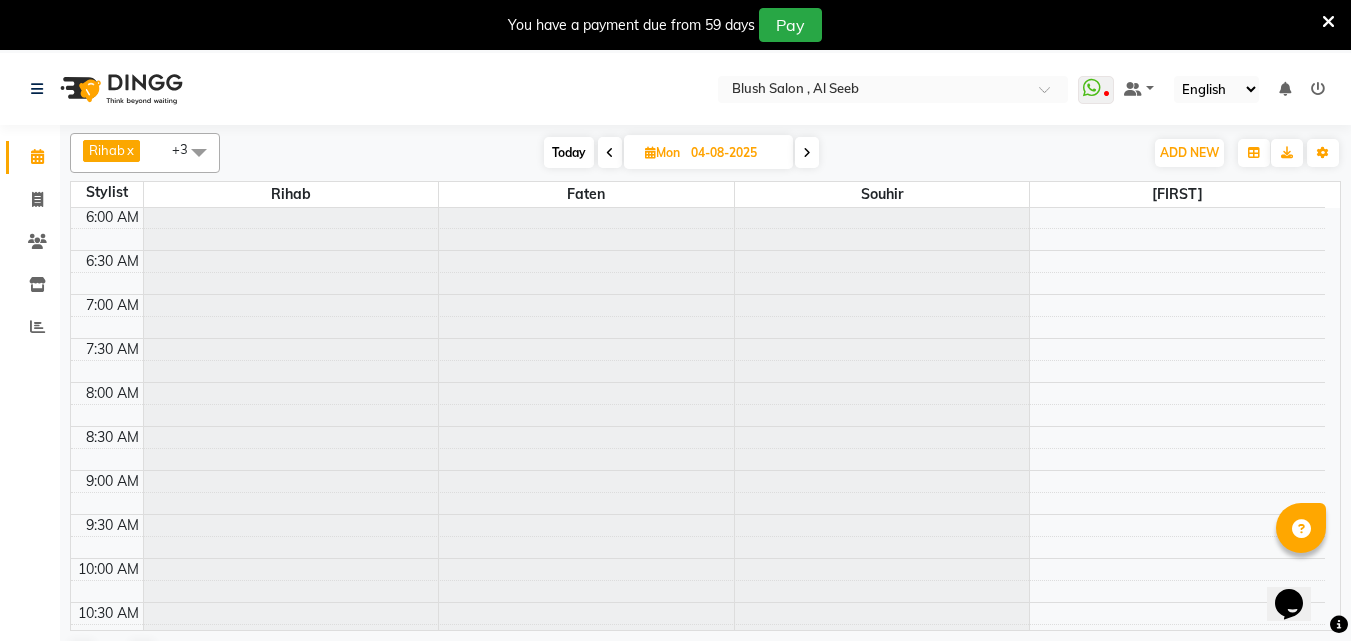 click on "Mon 04-08-2025" at bounding box center [708, 152] 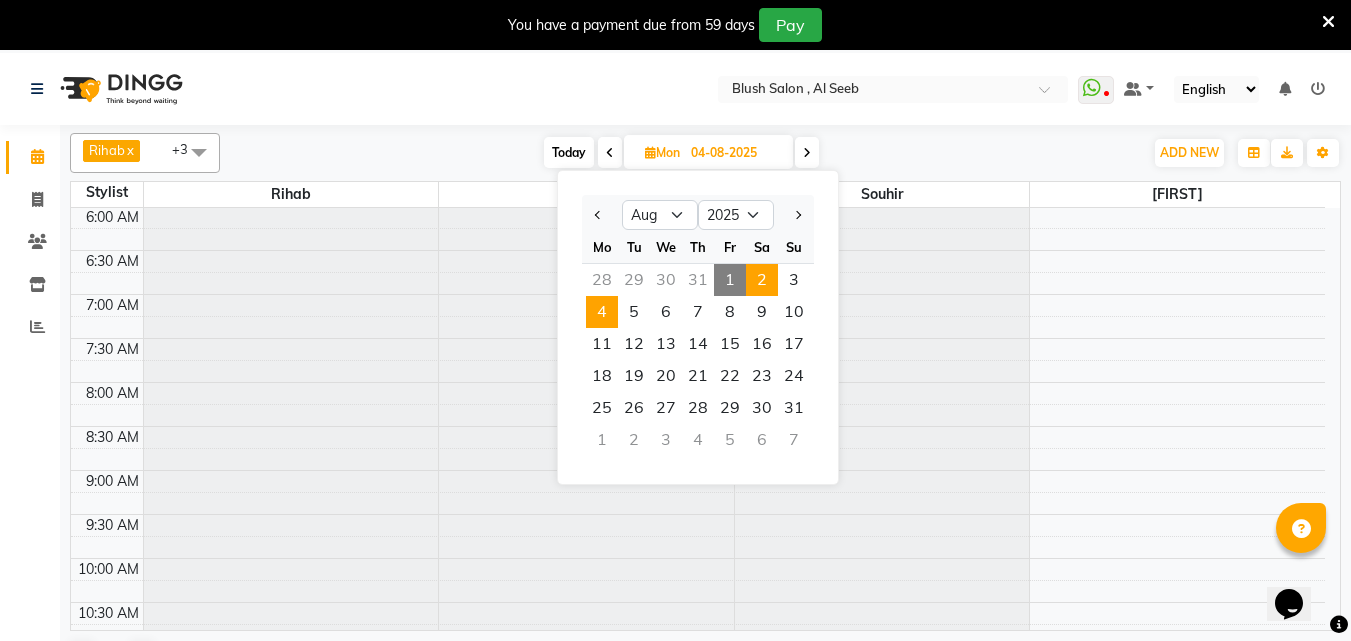 click on "2" at bounding box center (762, 280) 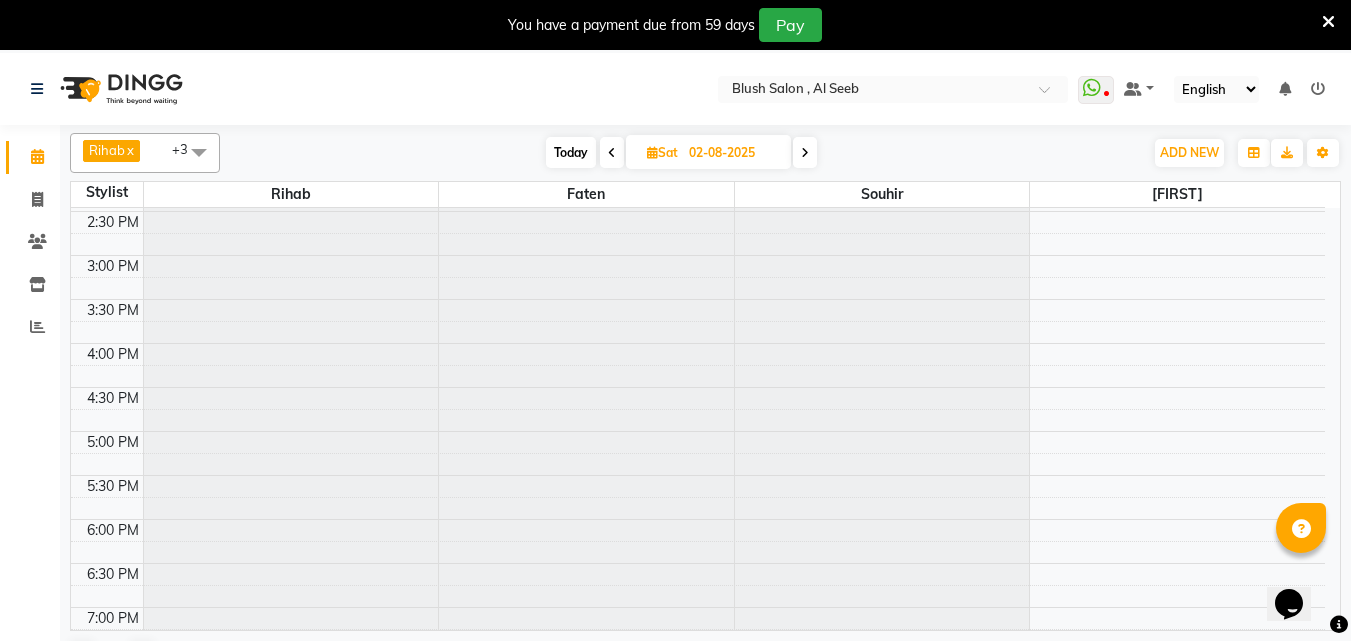 scroll, scrollTop: 1300, scrollLeft: 0, axis: vertical 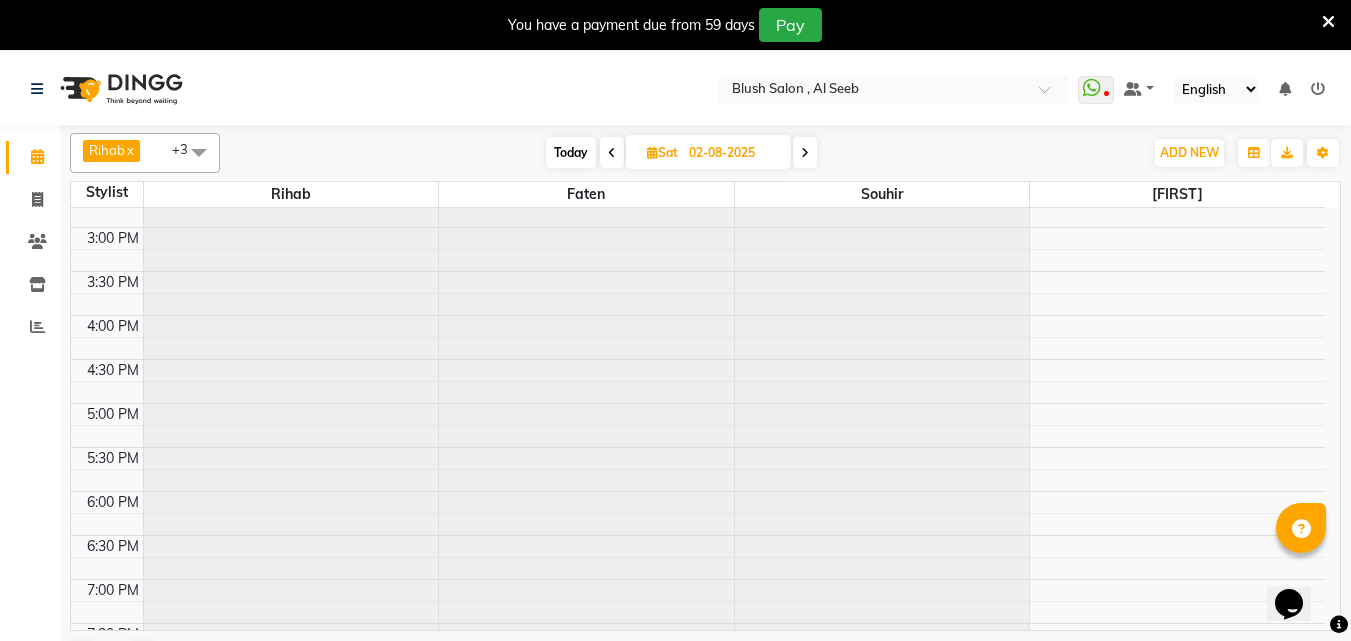 click at bounding box center [805, 152] 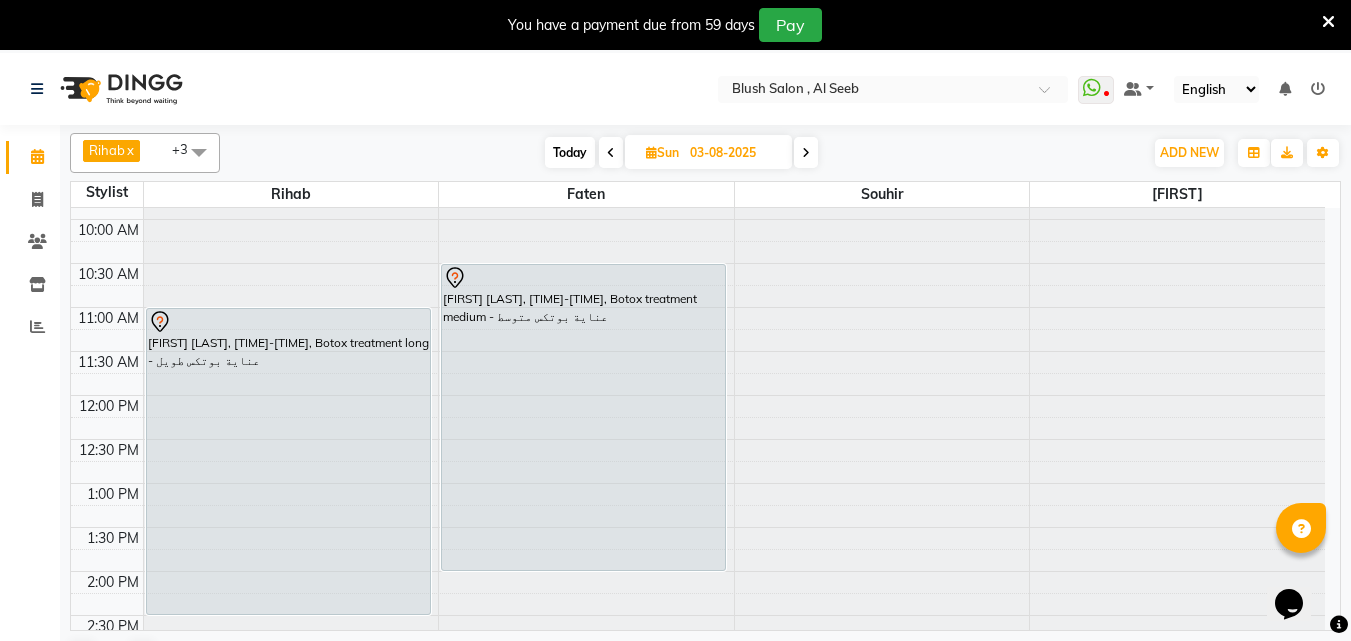 scroll, scrollTop: 889, scrollLeft: 0, axis: vertical 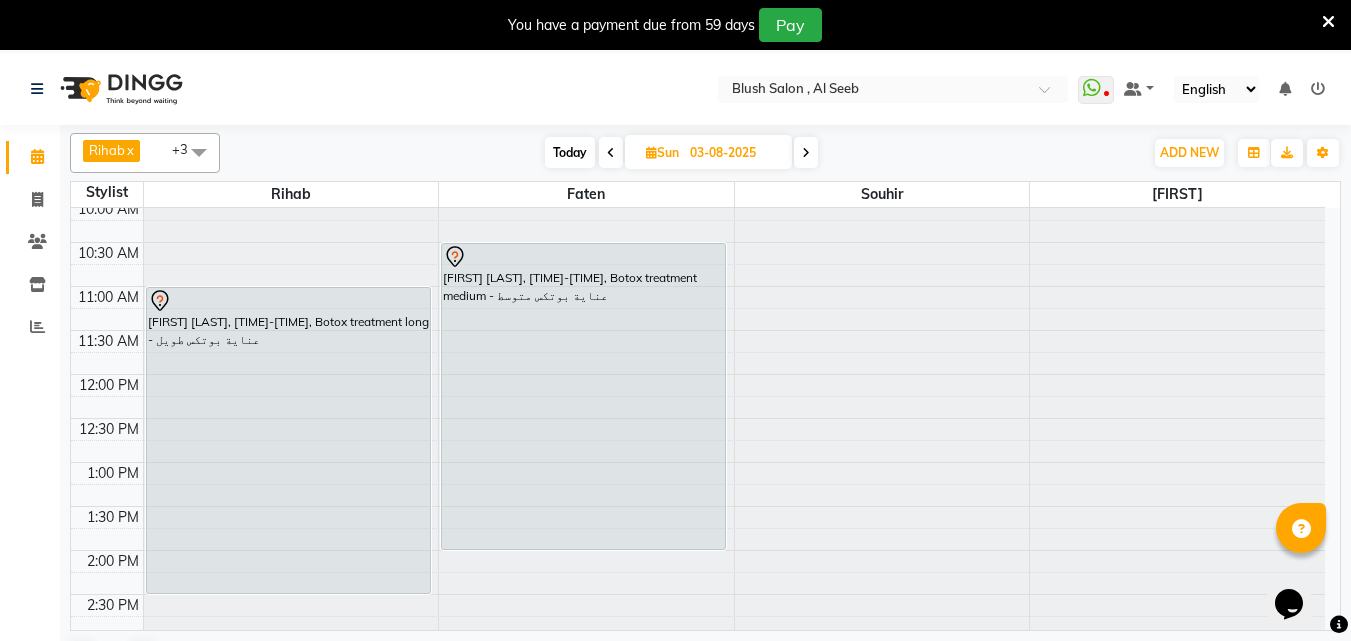 click at bounding box center (806, 152) 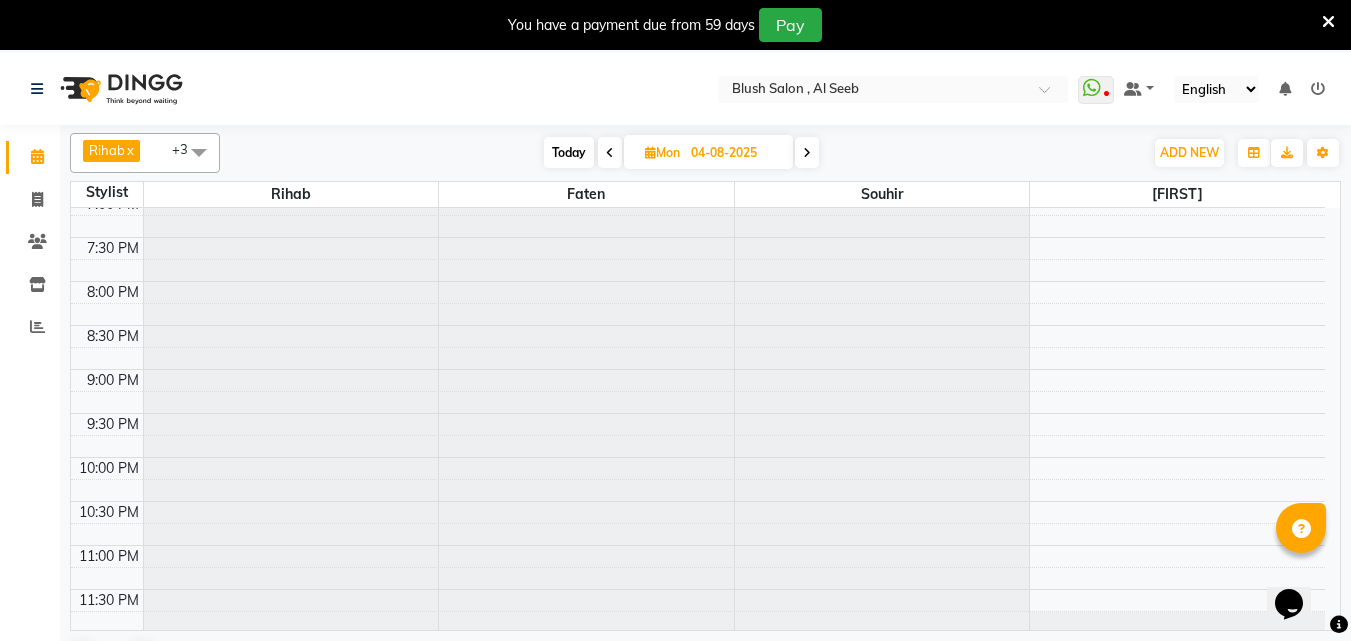 scroll, scrollTop: 1689, scrollLeft: 0, axis: vertical 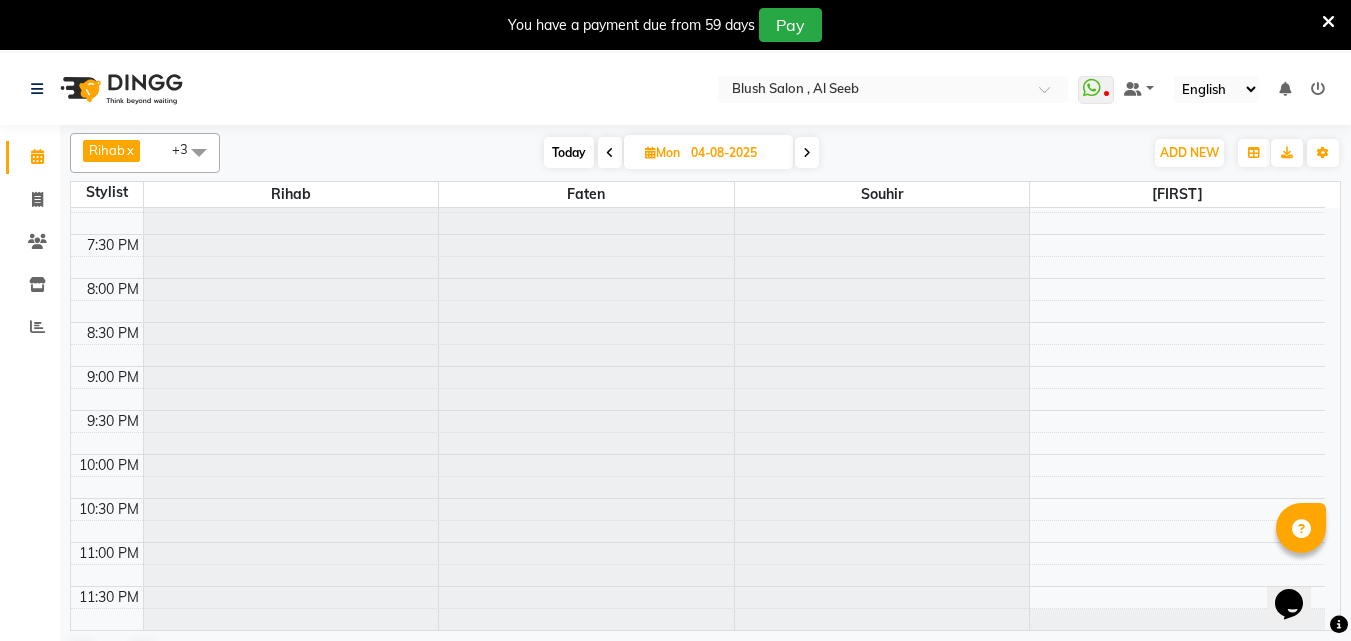click at bounding box center (807, 153) 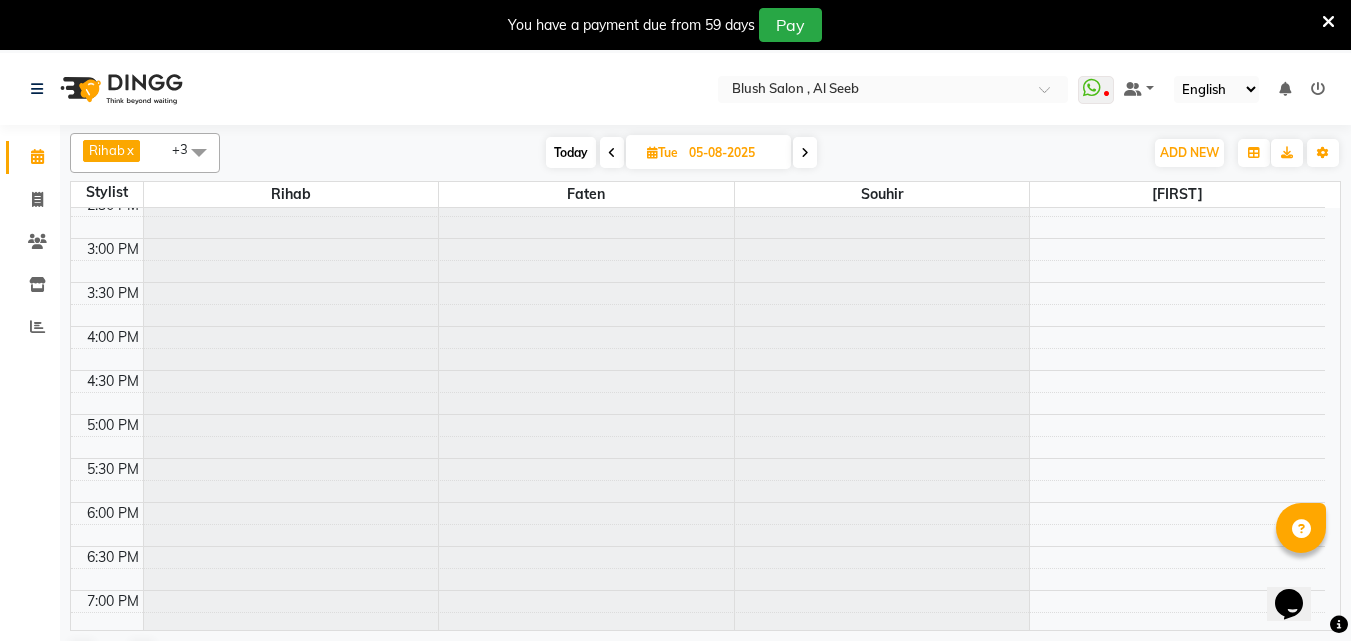 scroll, scrollTop: 1689, scrollLeft: 0, axis: vertical 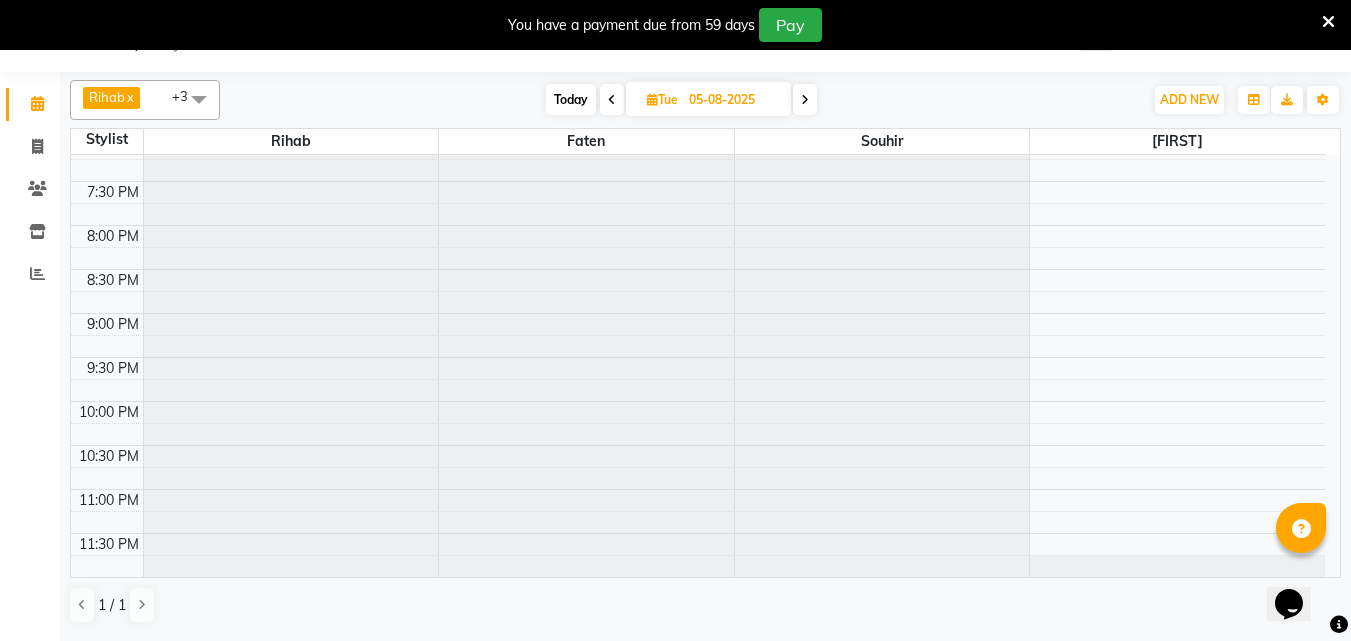 click at bounding box center (805, 100) 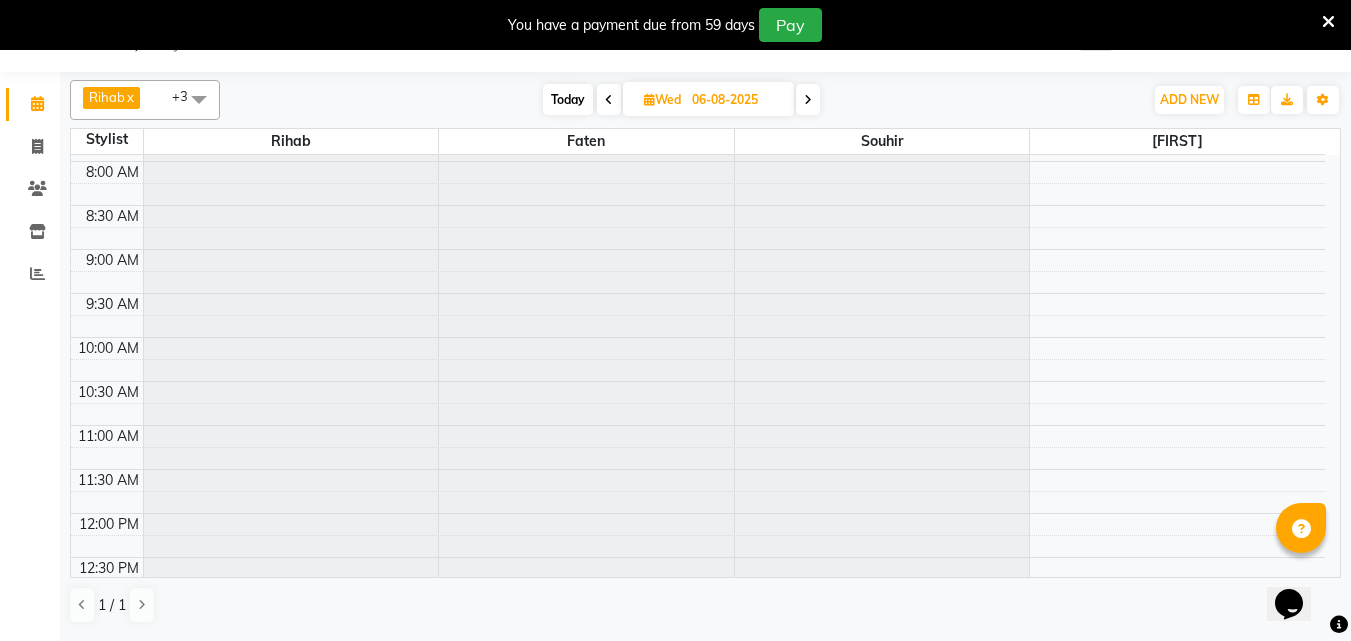 scroll, scrollTop: 685, scrollLeft: 0, axis: vertical 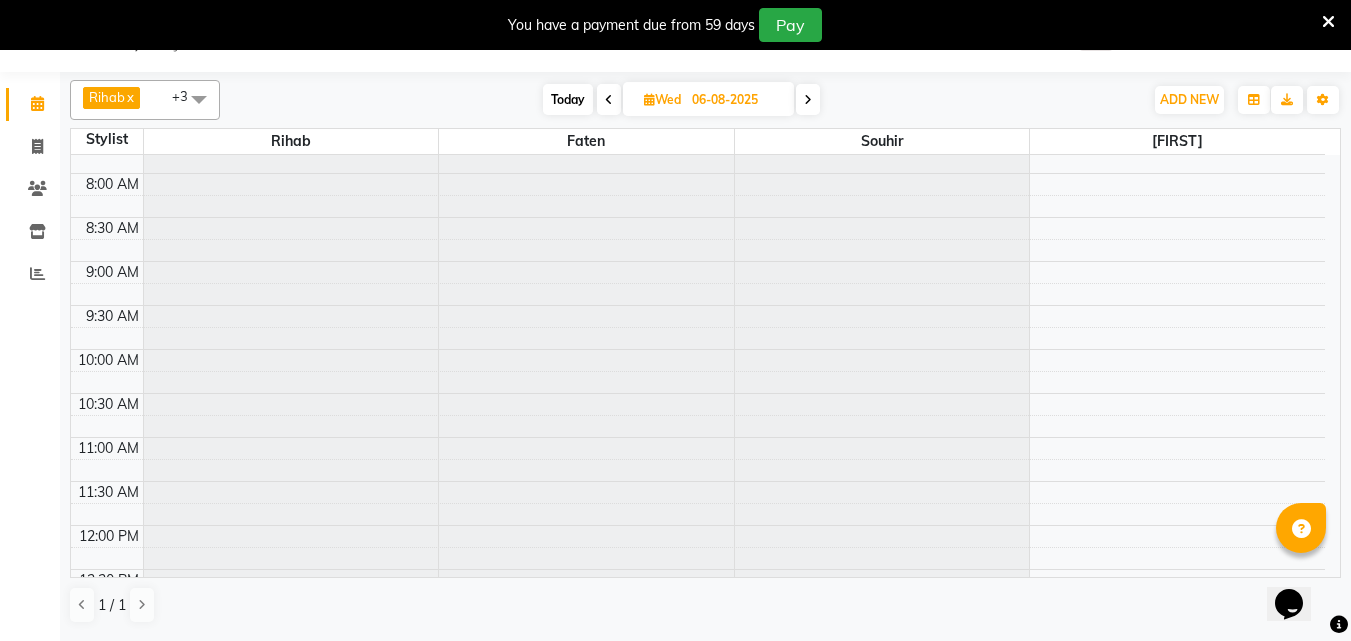 click on "Today" at bounding box center (568, 99) 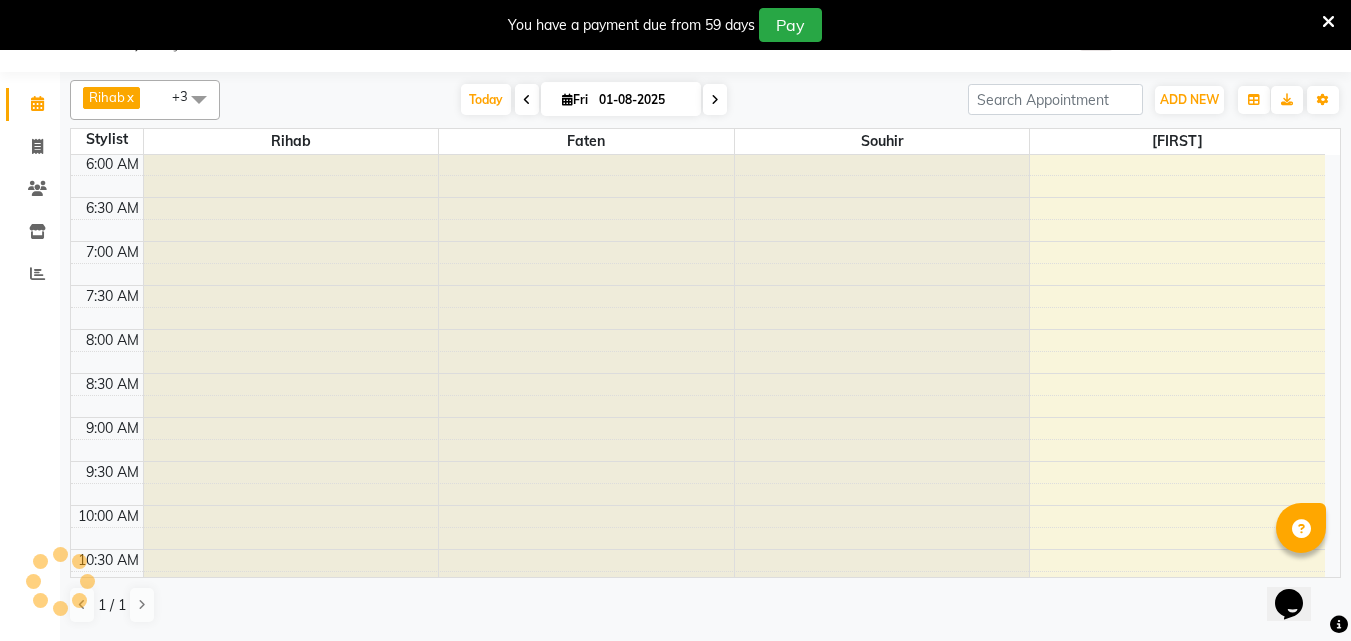 scroll, scrollTop: 1585, scrollLeft: 0, axis: vertical 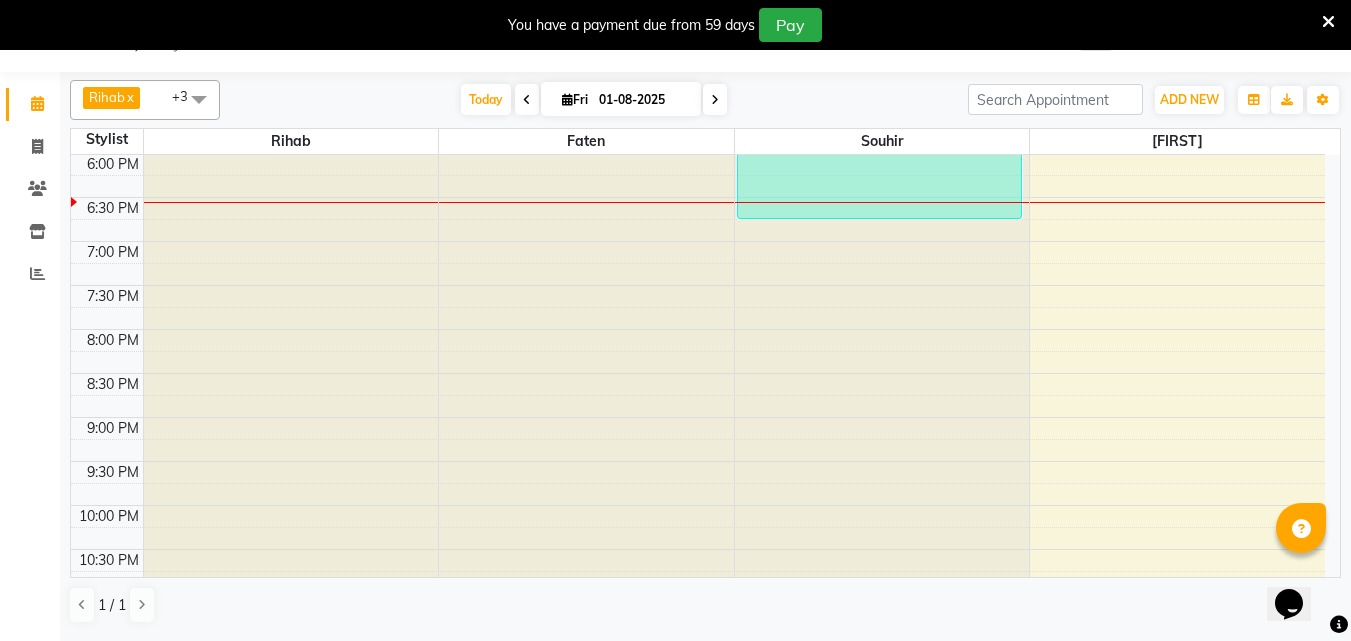 click at bounding box center (527, 100) 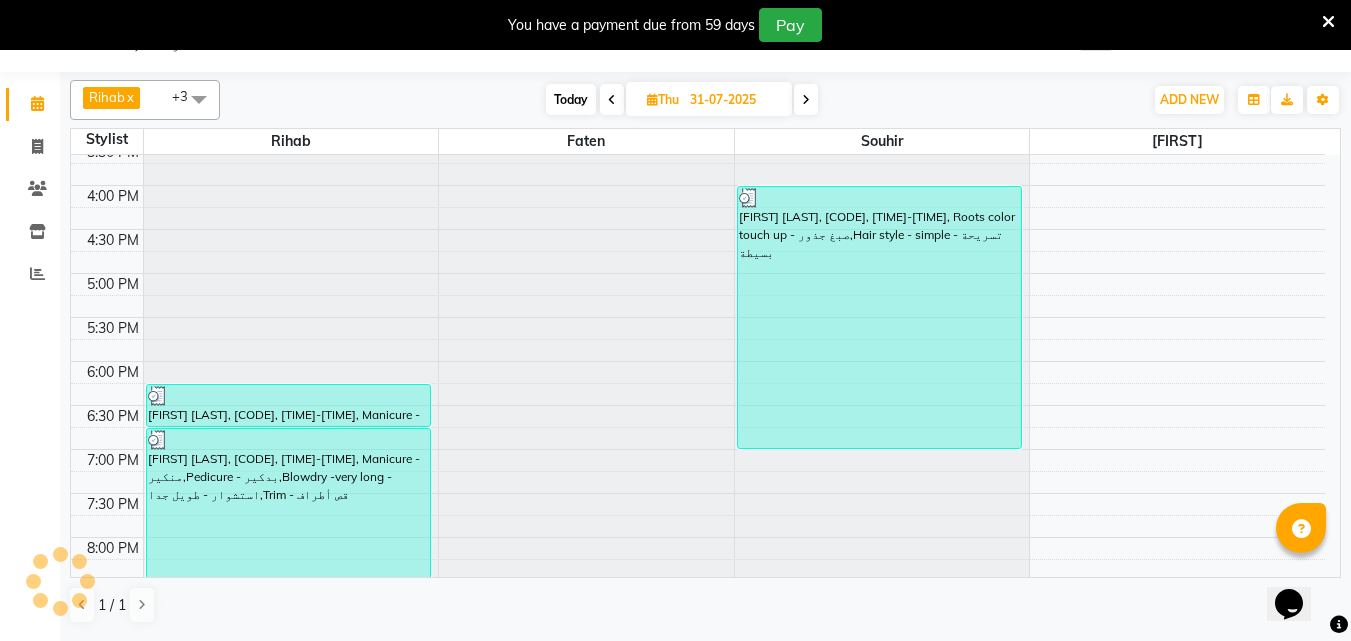 scroll, scrollTop: 1185, scrollLeft: 0, axis: vertical 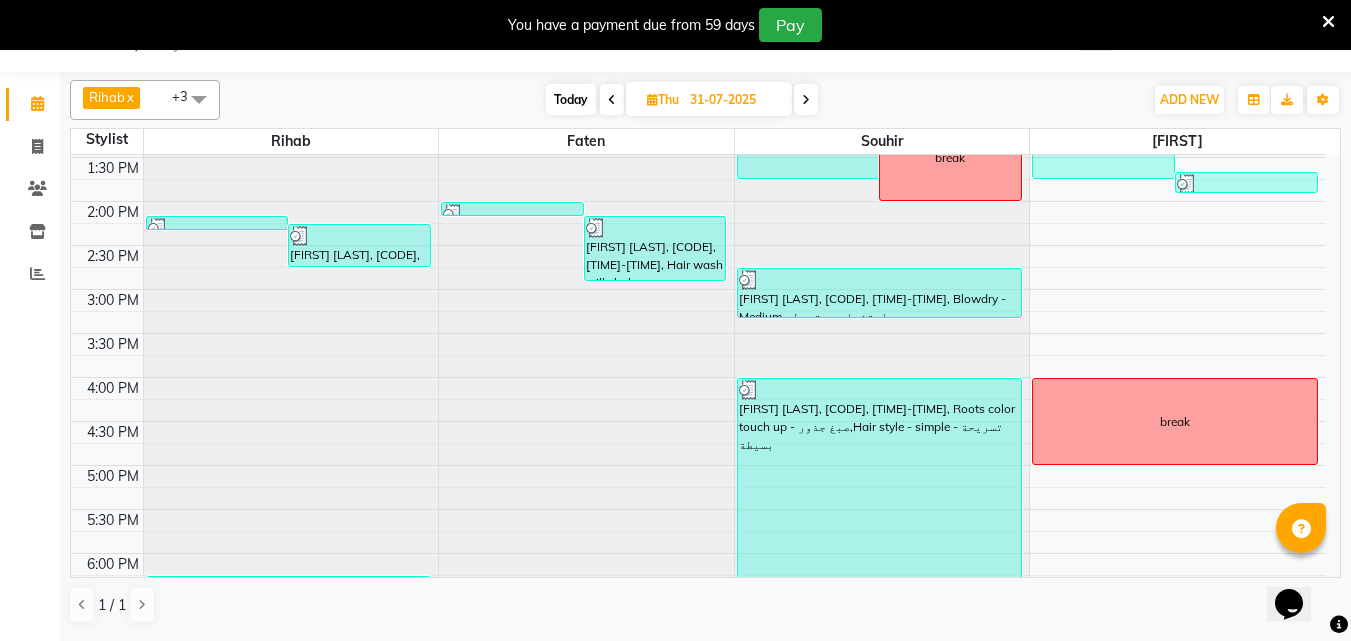 click at bounding box center [806, 100] 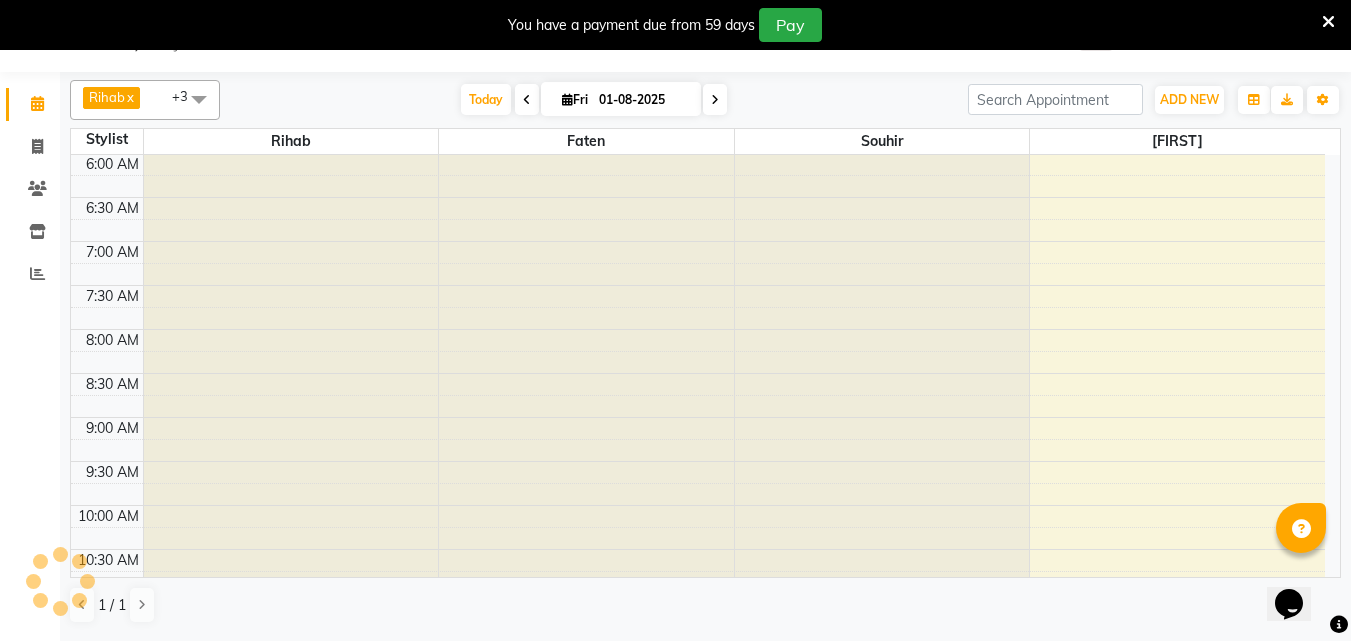 scroll, scrollTop: 1585, scrollLeft: 0, axis: vertical 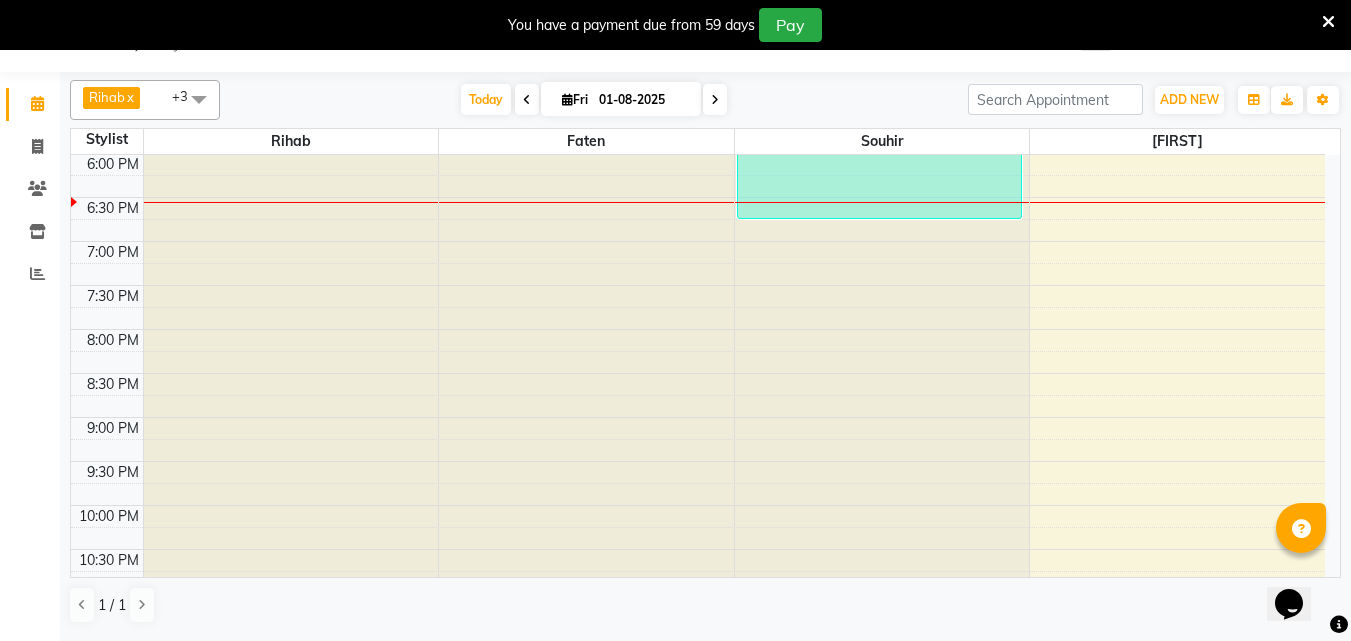 click at bounding box center (715, 99) 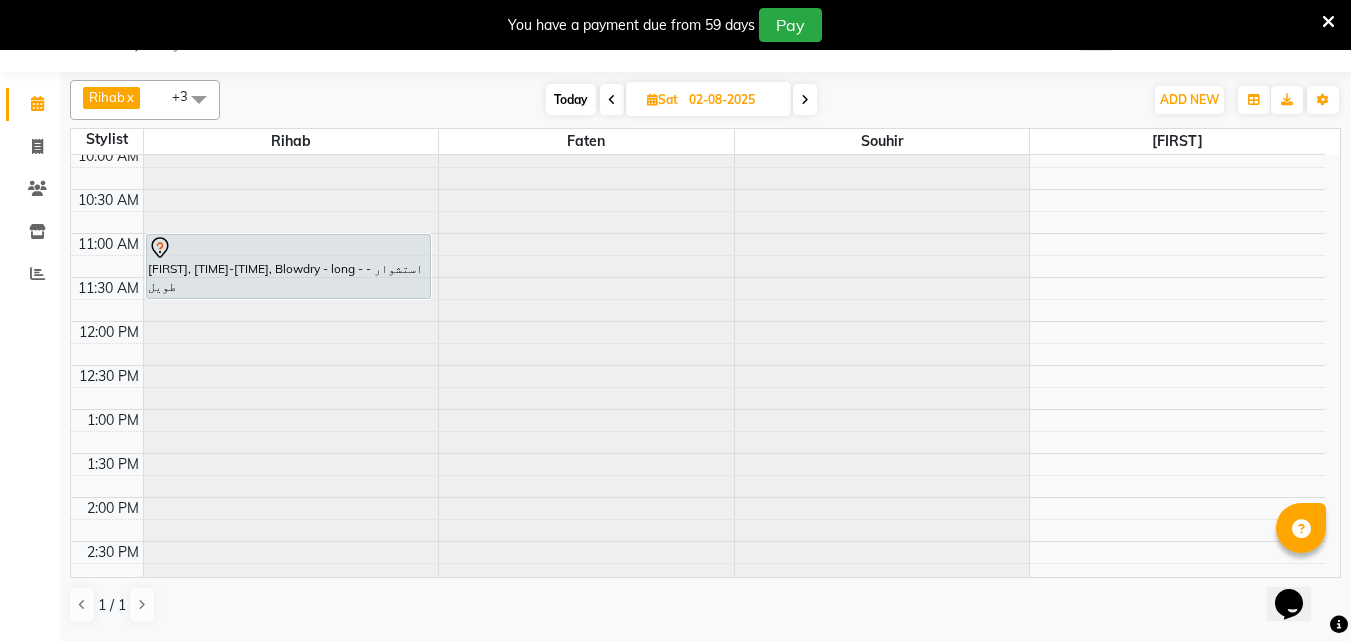 scroll, scrollTop: 789, scrollLeft: 0, axis: vertical 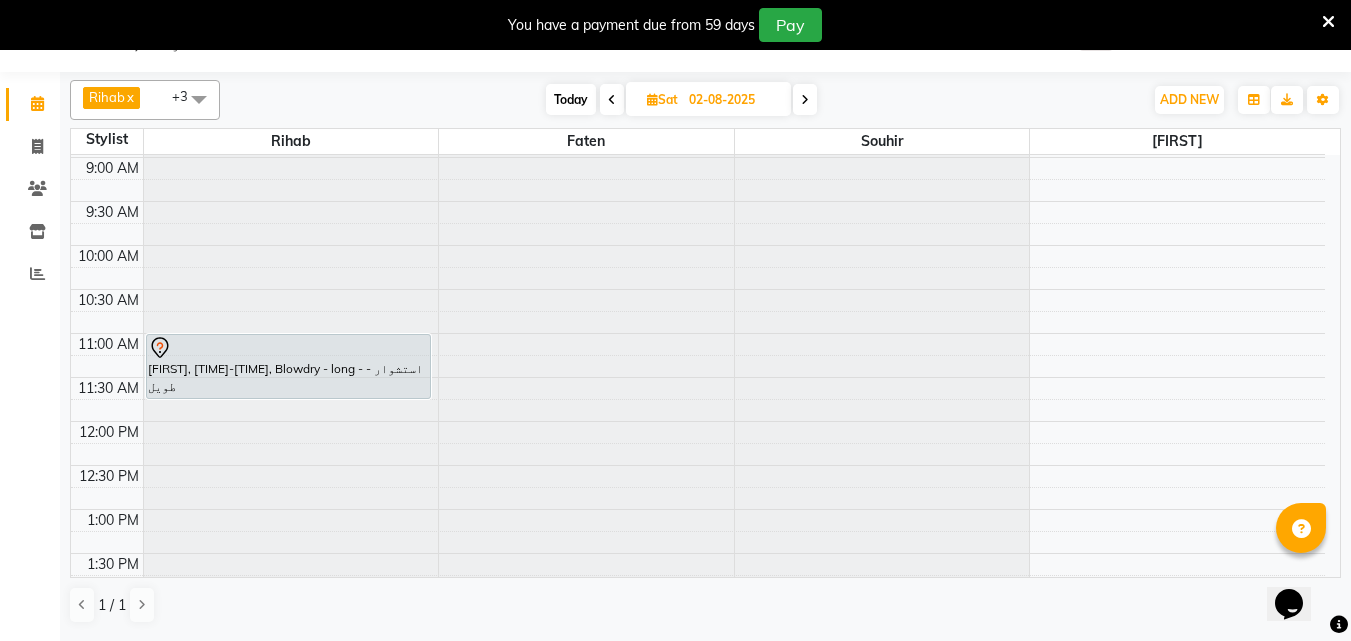 click at bounding box center [805, 99] 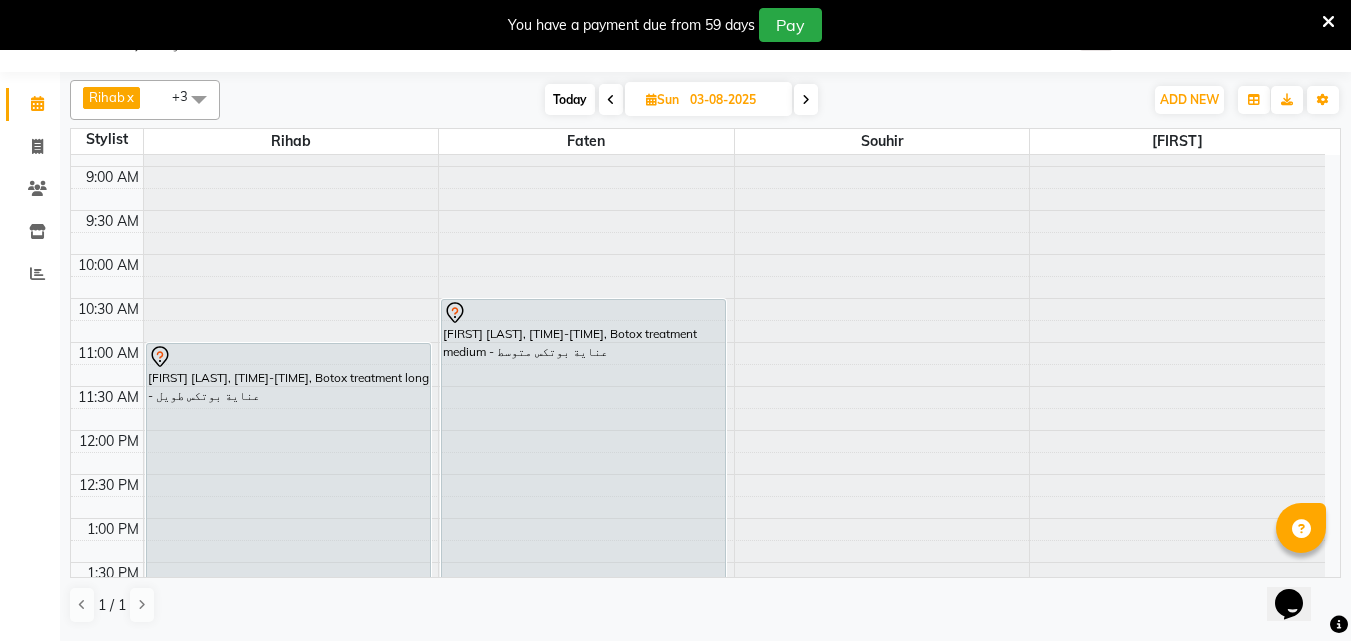 scroll, scrollTop: 785, scrollLeft: 0, axis: vertical 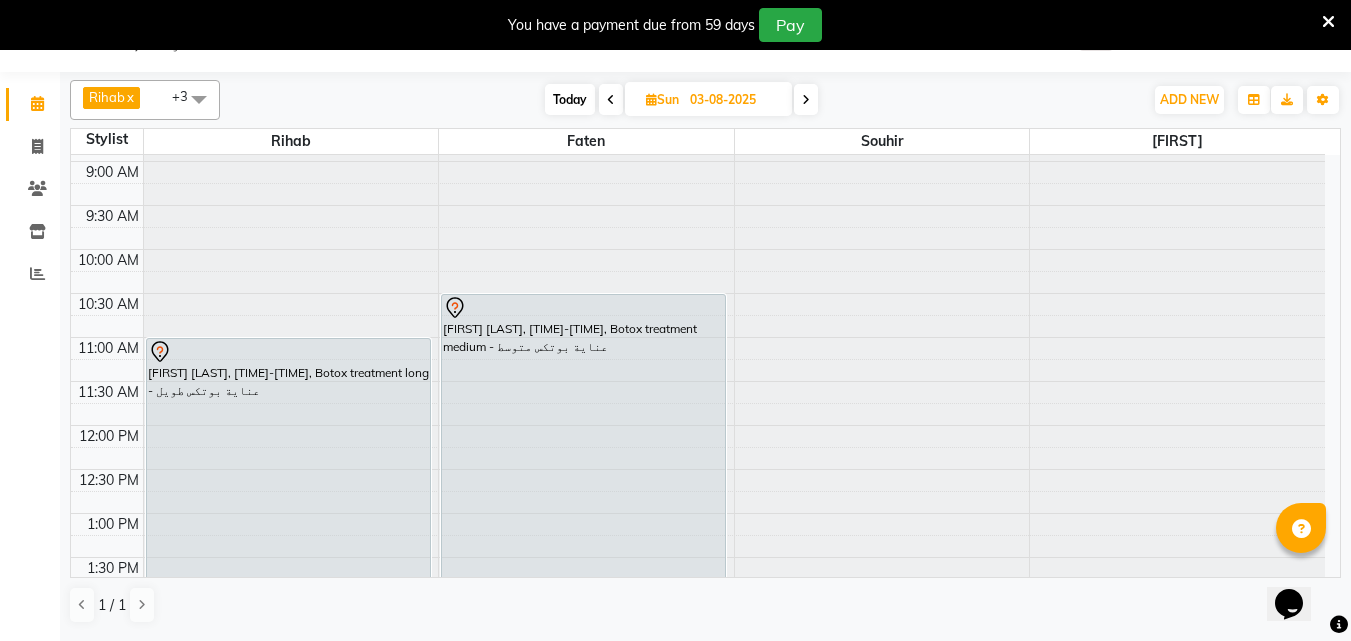 click at bounding box center [806, 100] 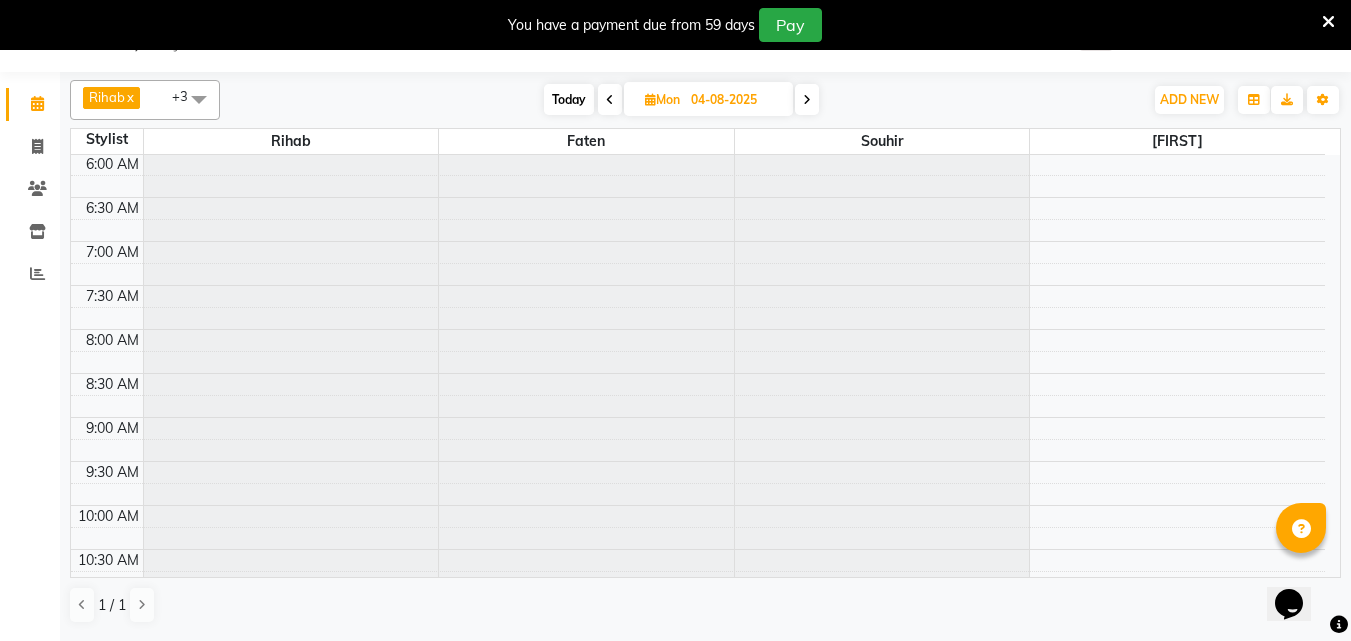 scroll, scrollTop: 1585, scrollLeft: 0, axis: vertical 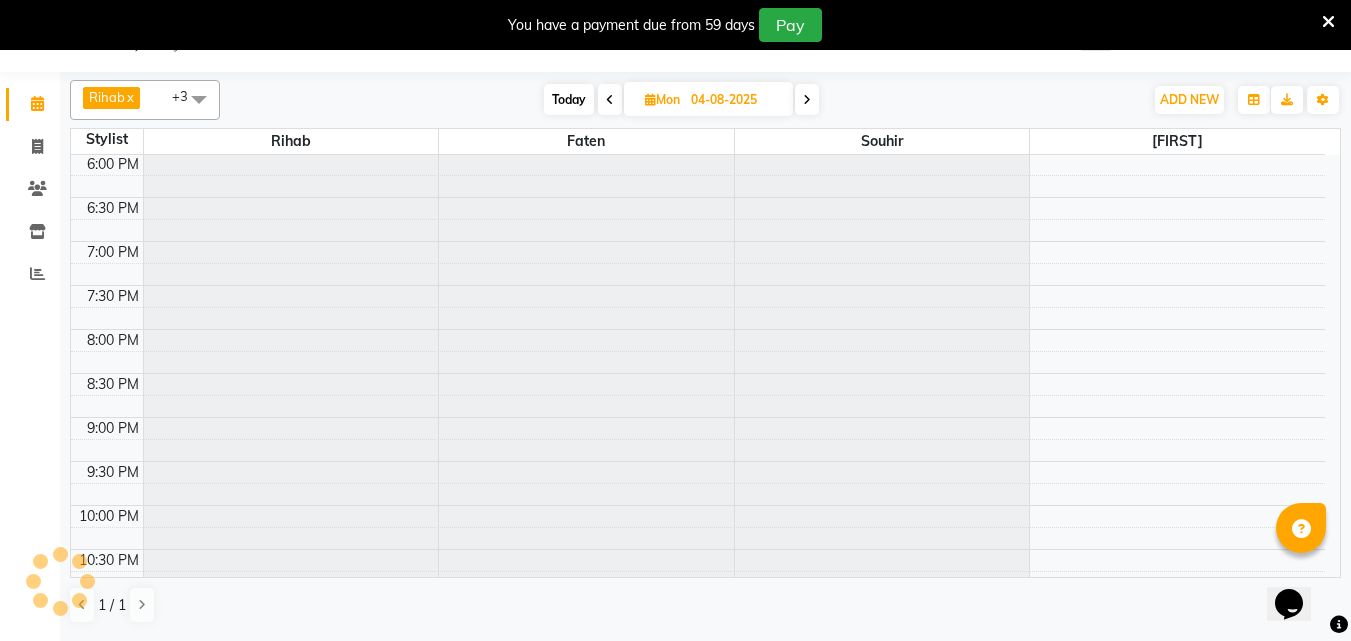 click at bounding box center (807, 100) 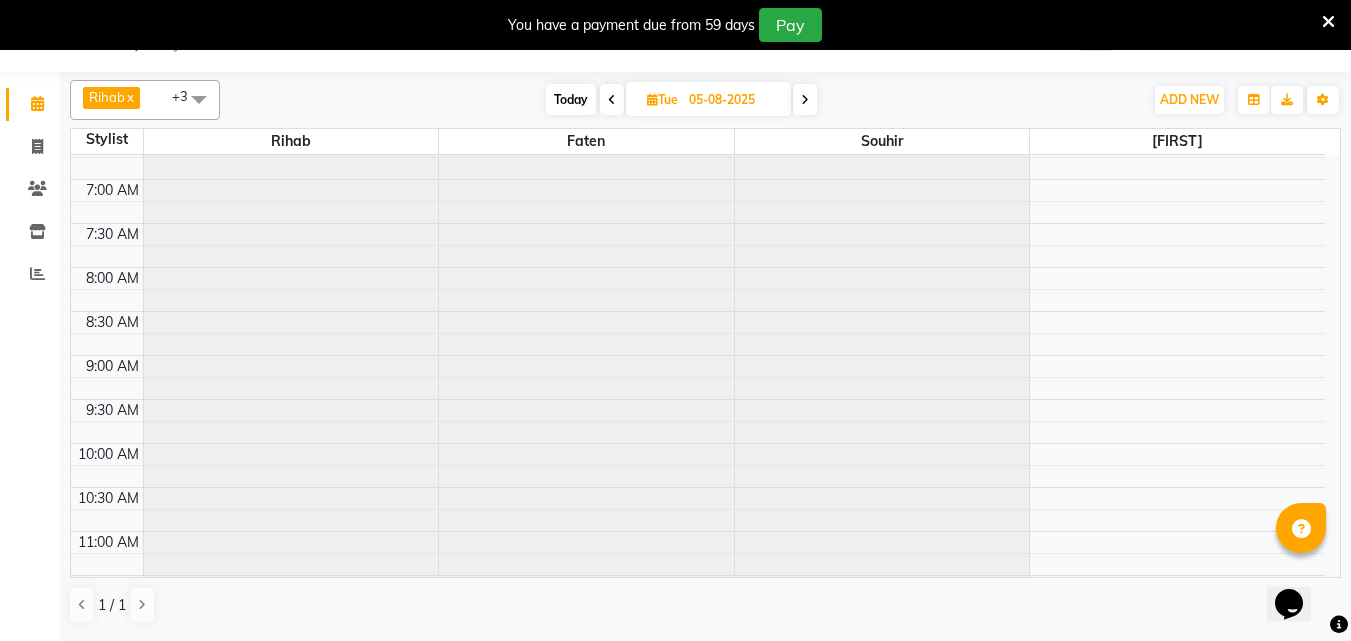 scroll, scrollTop: 285, scrollLeft: 0, axis: vertical 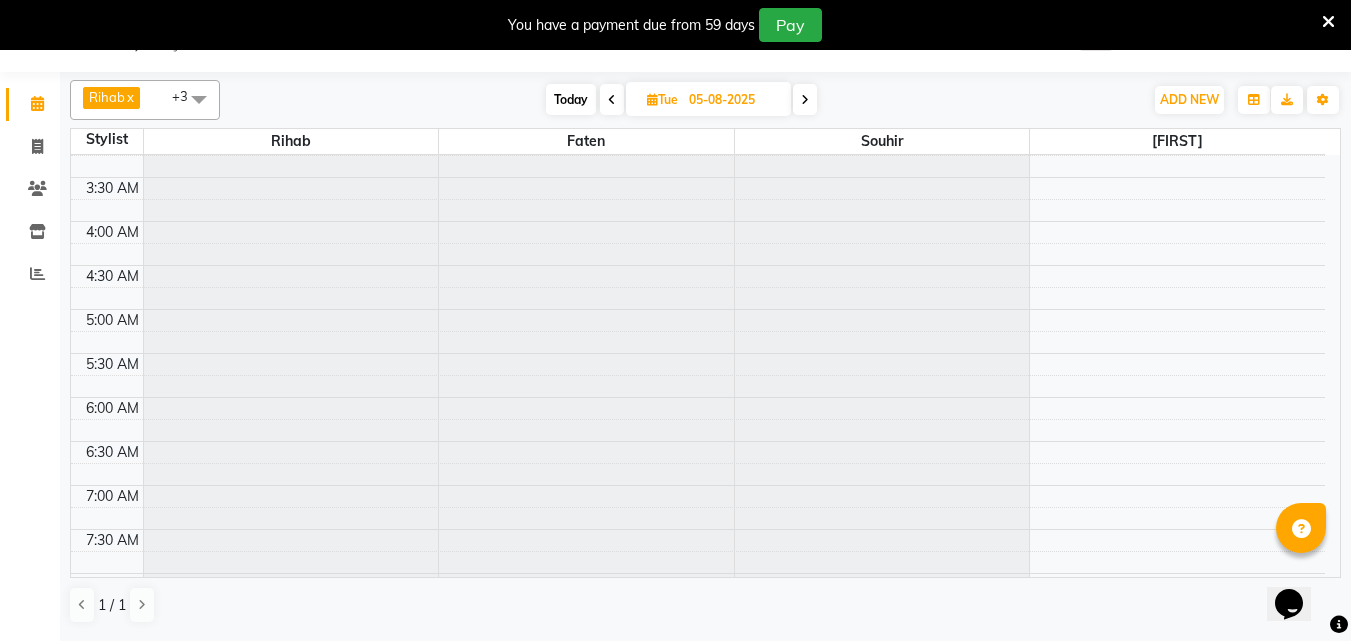 click at bounding box center [805, 100] 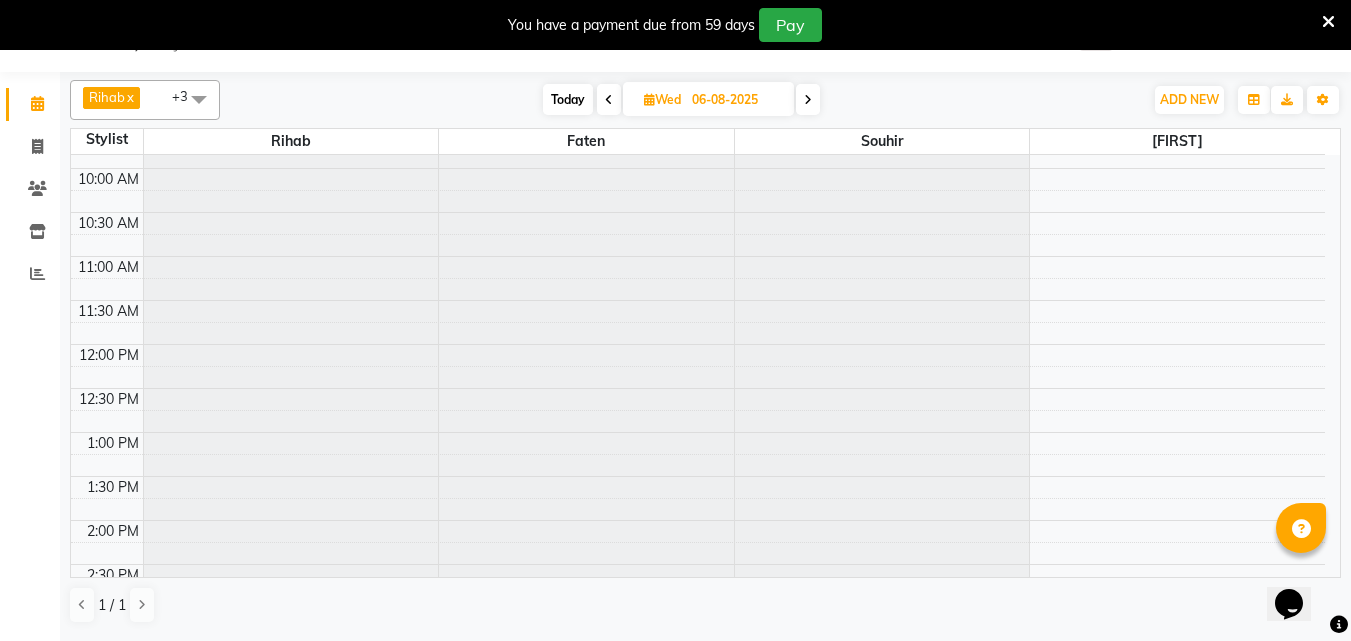 scroll, scrollTop: 689, scrollLeft: 0, axis: vertical 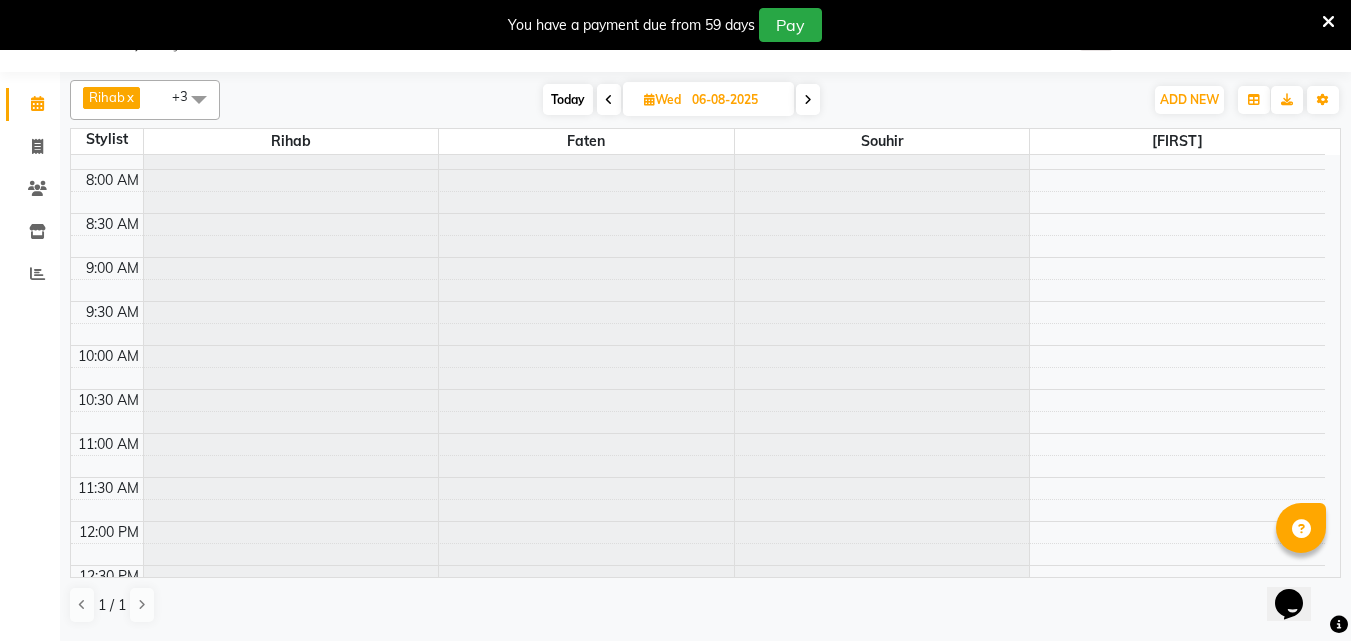click at bounding box center [808, 100] 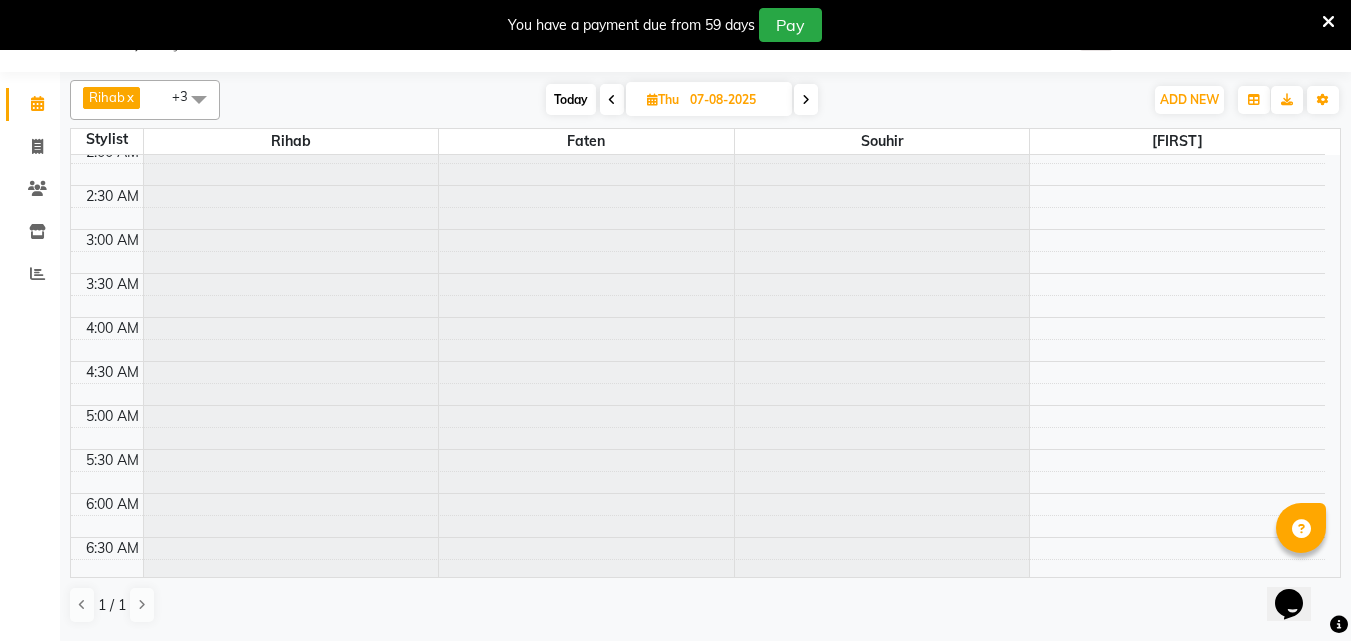 scroll, scrollTop: 0, scrollLeft: 0, axis: both 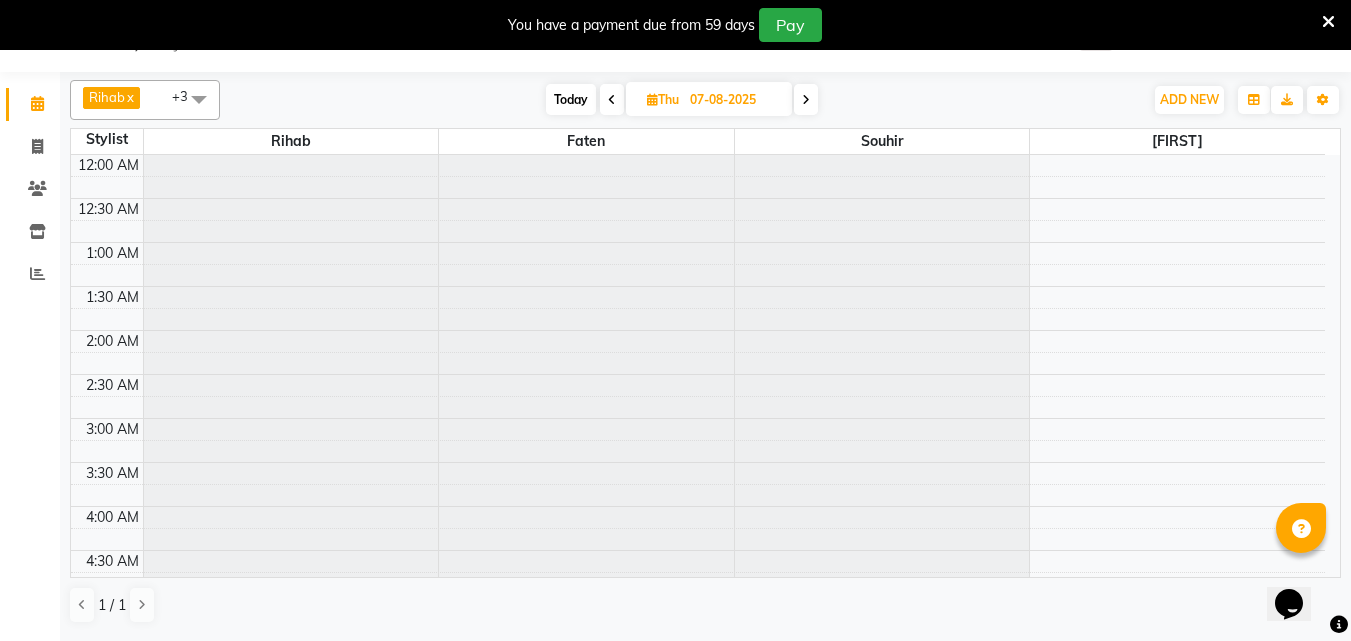 click at bounding box center [806, 100] 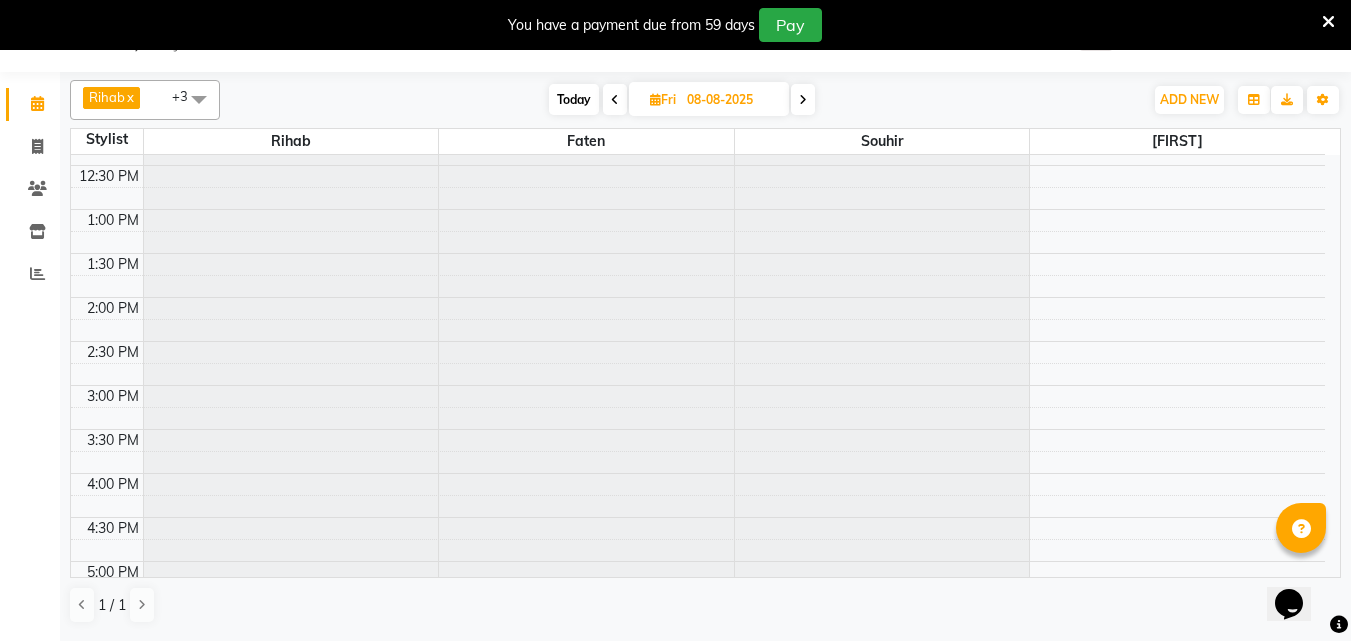 click at bounding box center (803, 100) 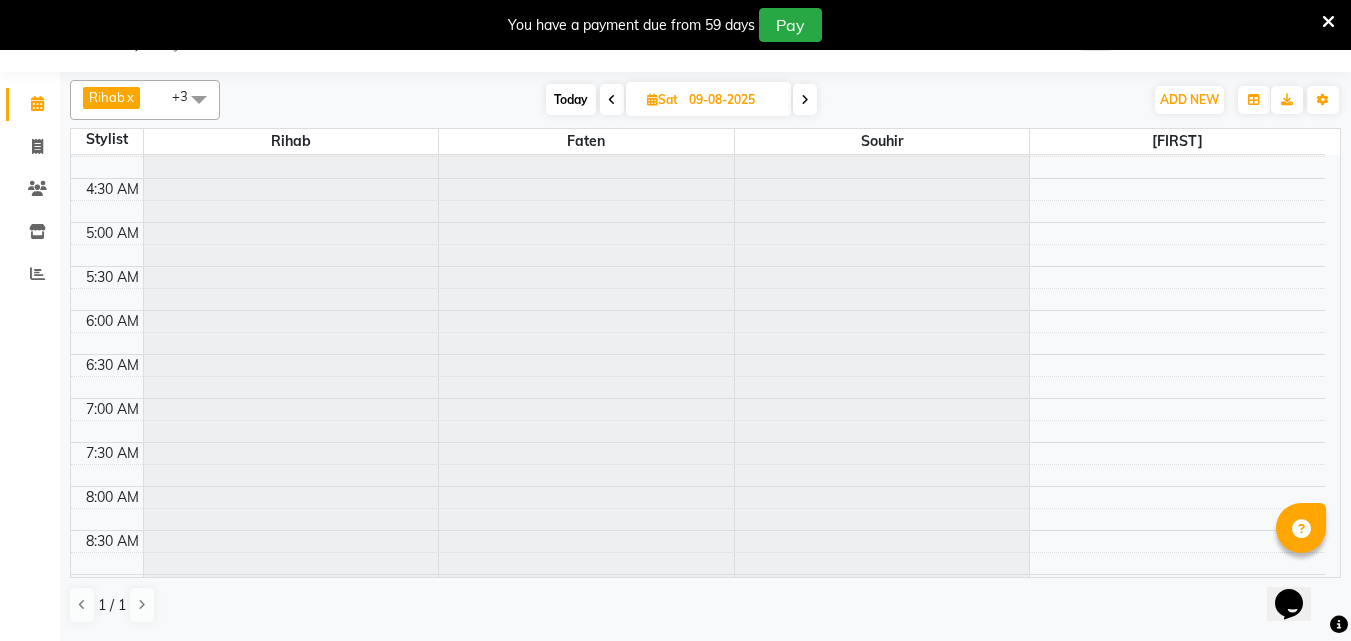 scroll, scrollTop: 0, scrollLeft: 0, axis: both 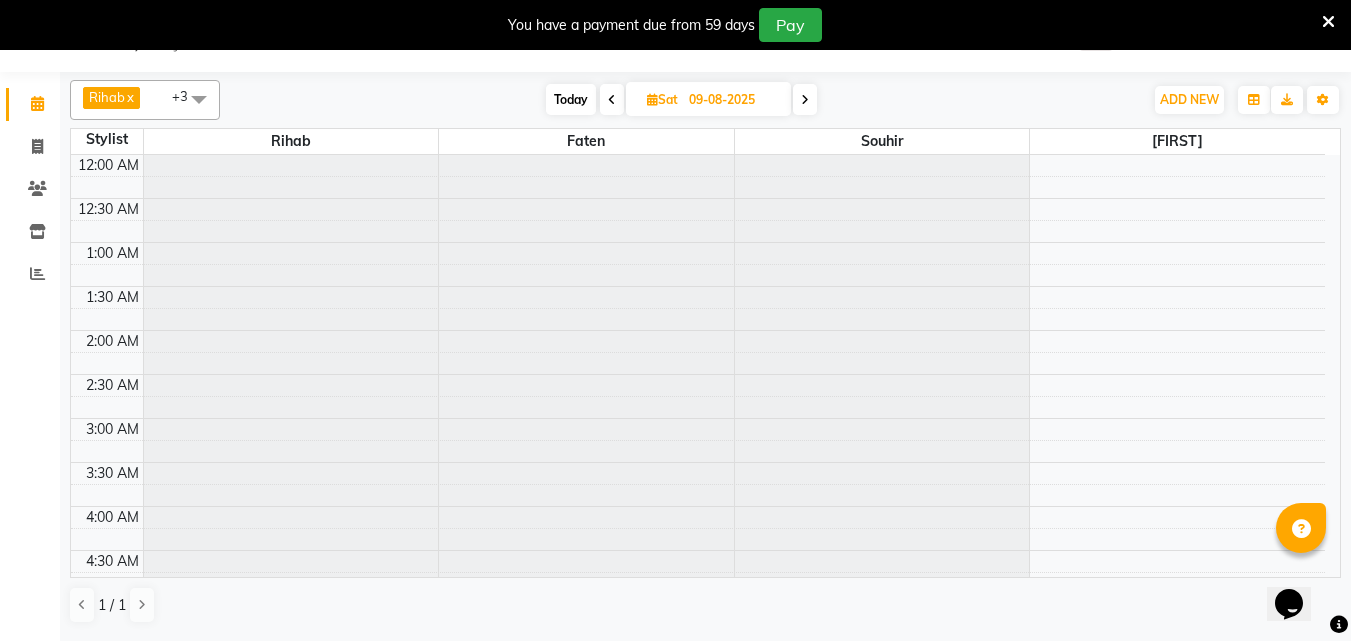 click on "Today" at bounding box center [571, 99] 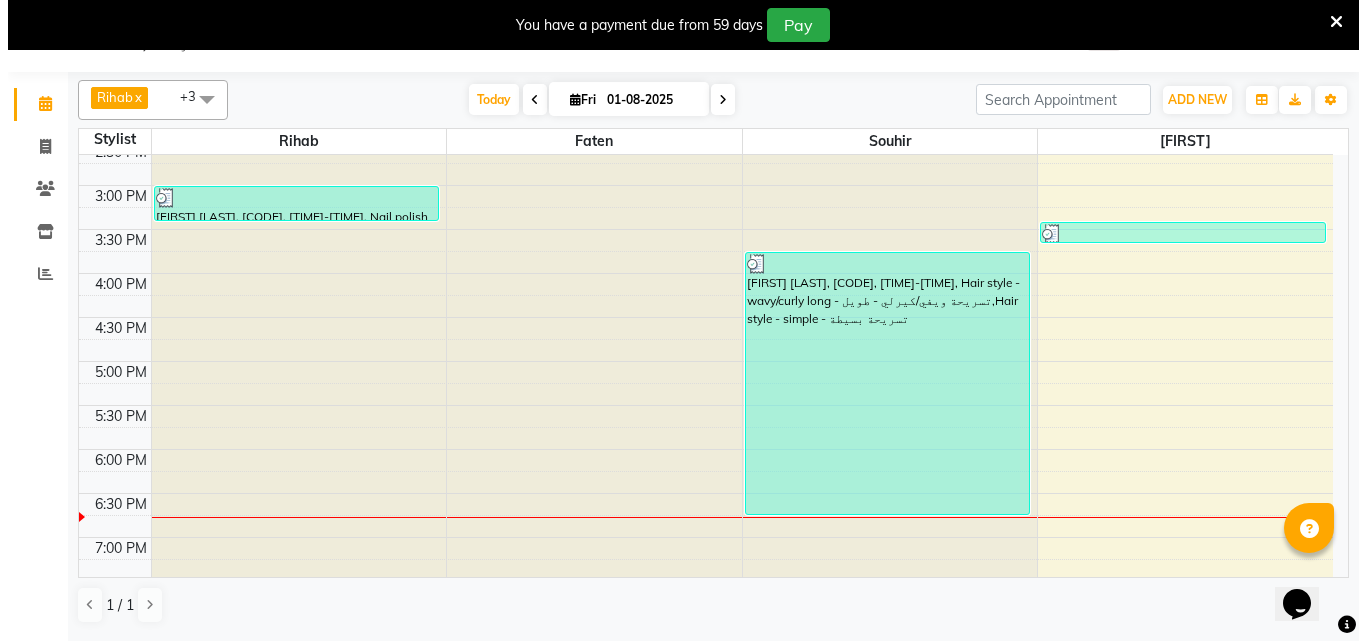 scroll, scrollTop: 1489, scrollLeft: 0, axis: vertical 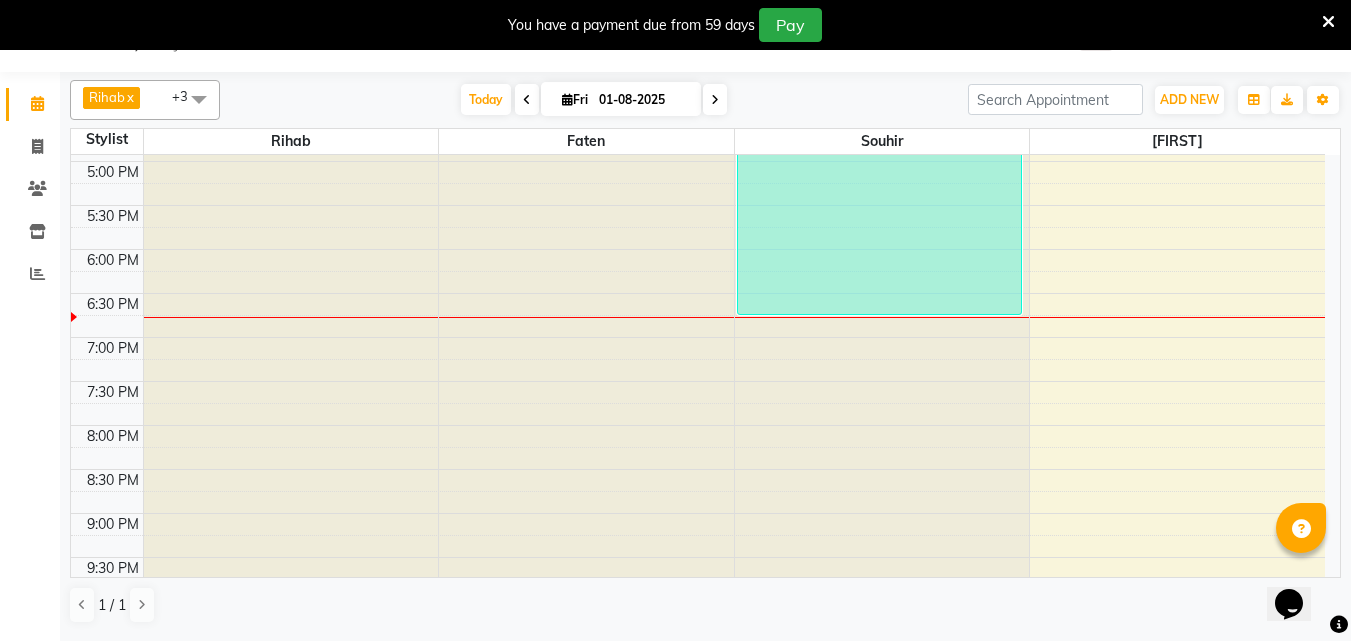 click at bounding box center (586, -1334) 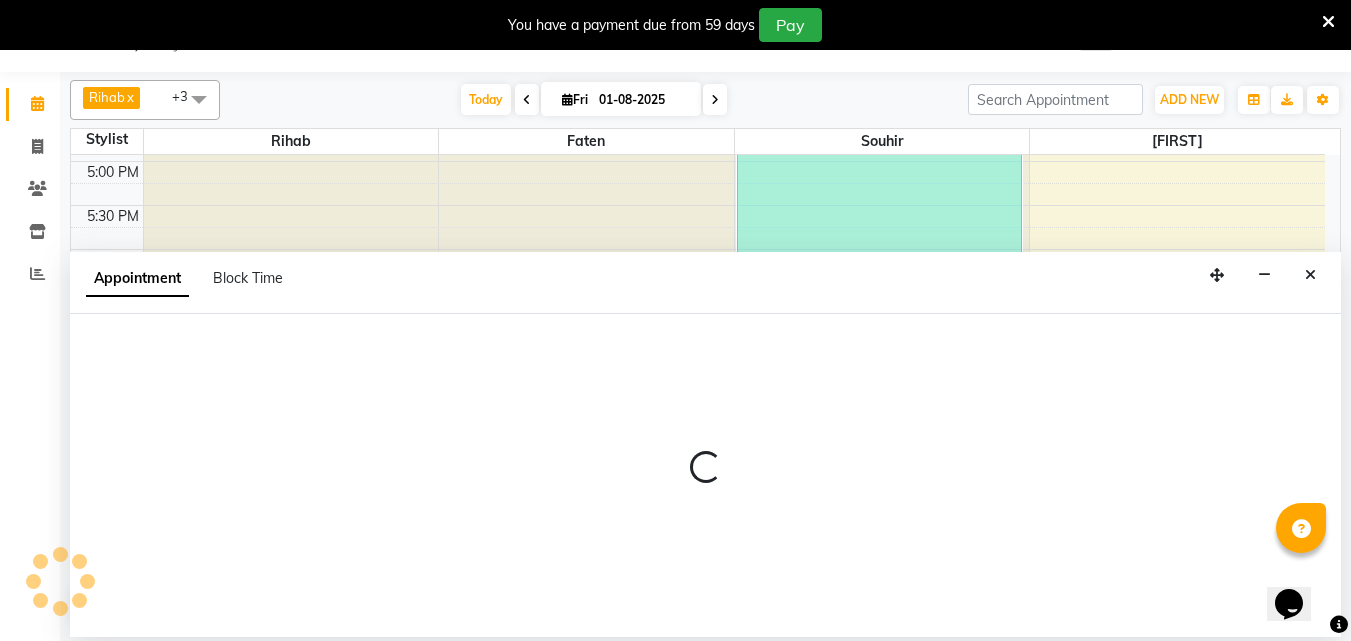 select on "38038" 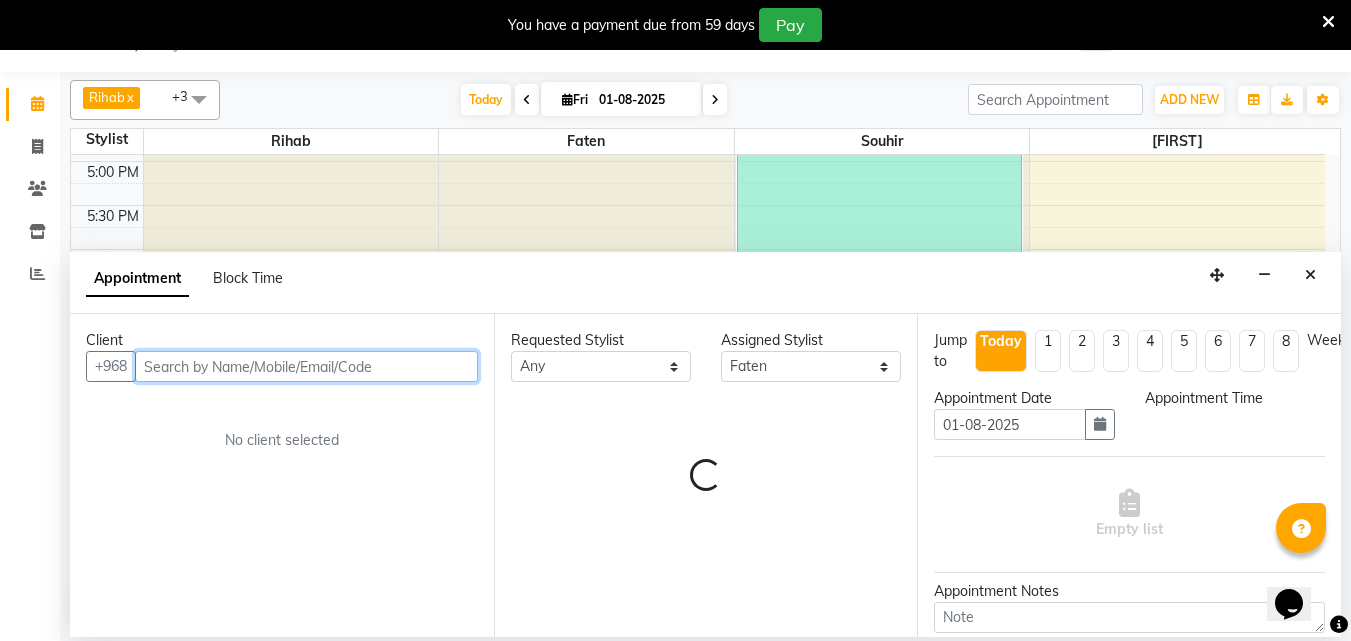 select on "1125" 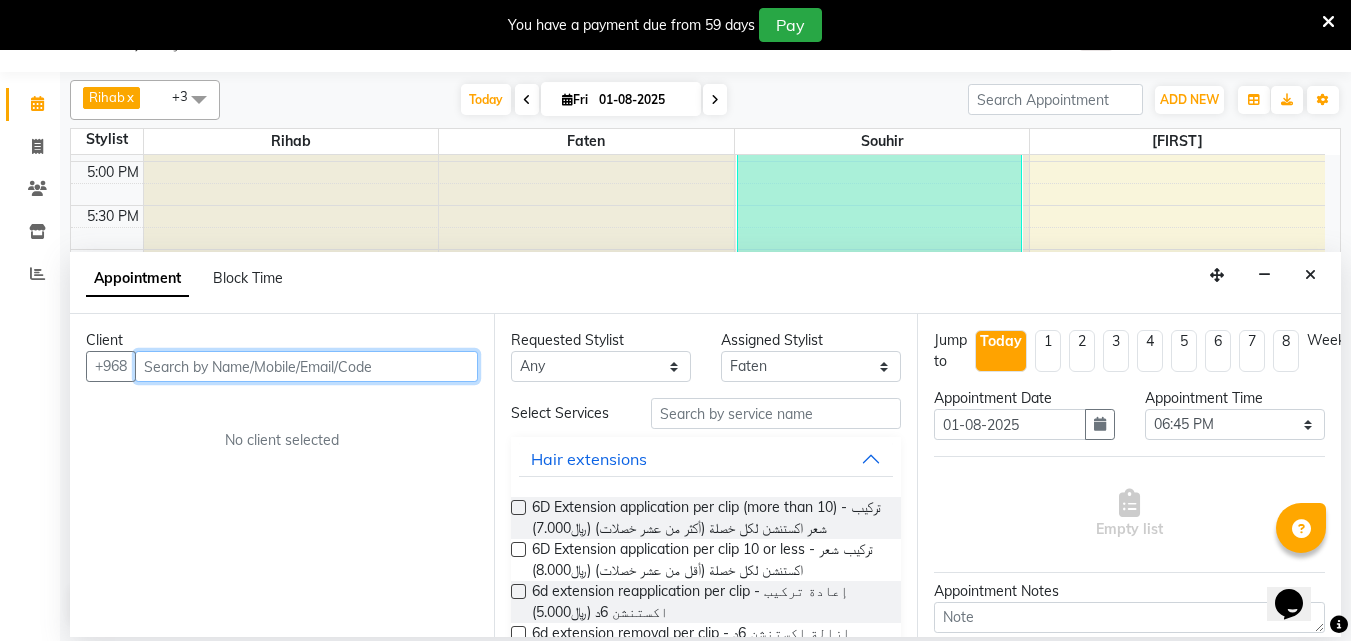 click at bounding box center (306, 366) 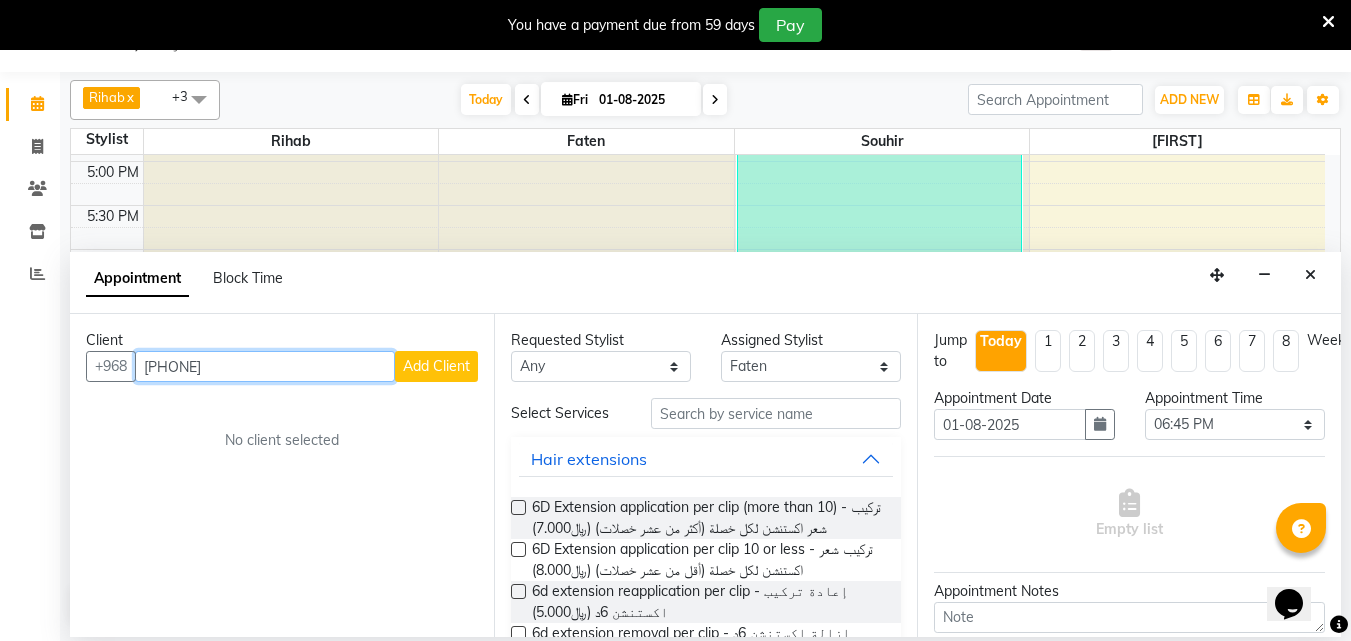 type on "[PHONE]" 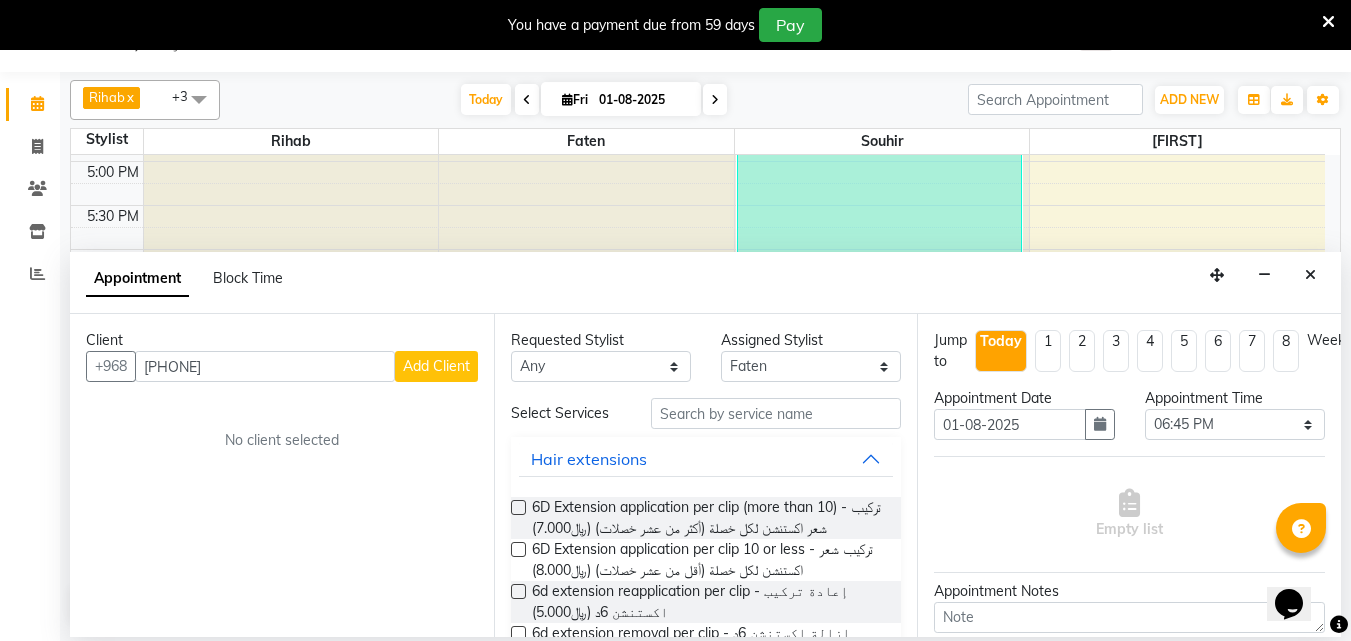 click on "Add Client" at bounding box center (436, 366) 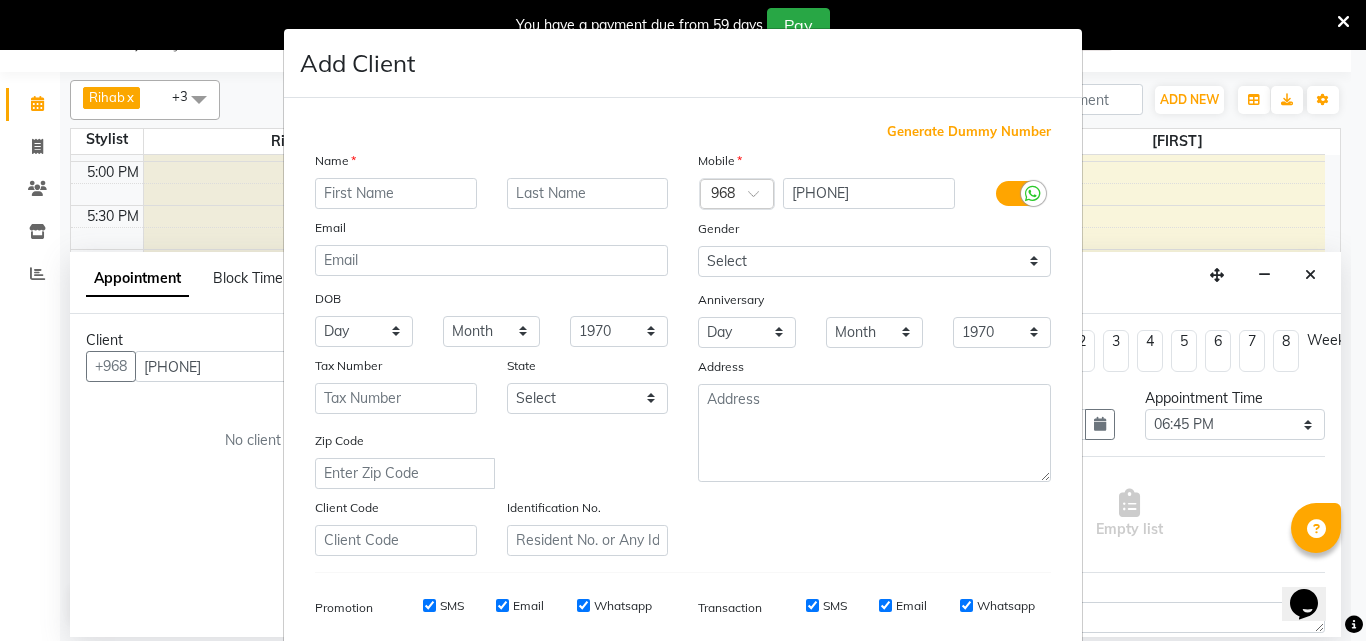click at bounding box center [396, 193] 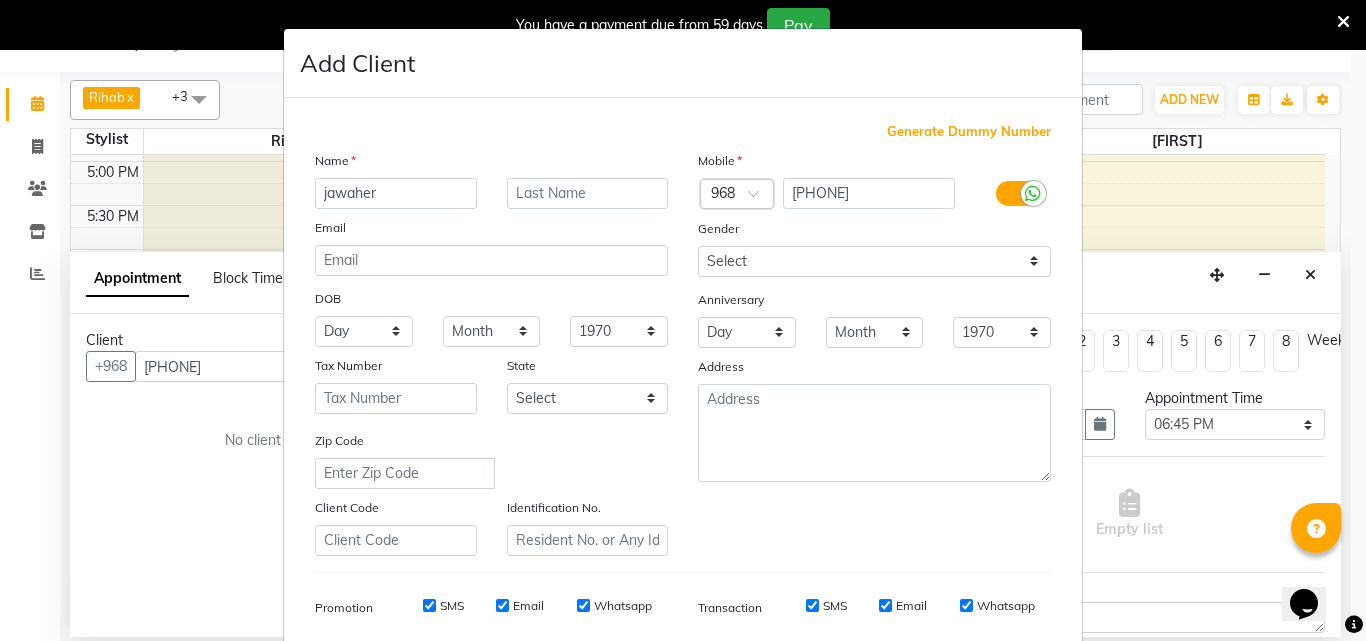 type on "jawaher" 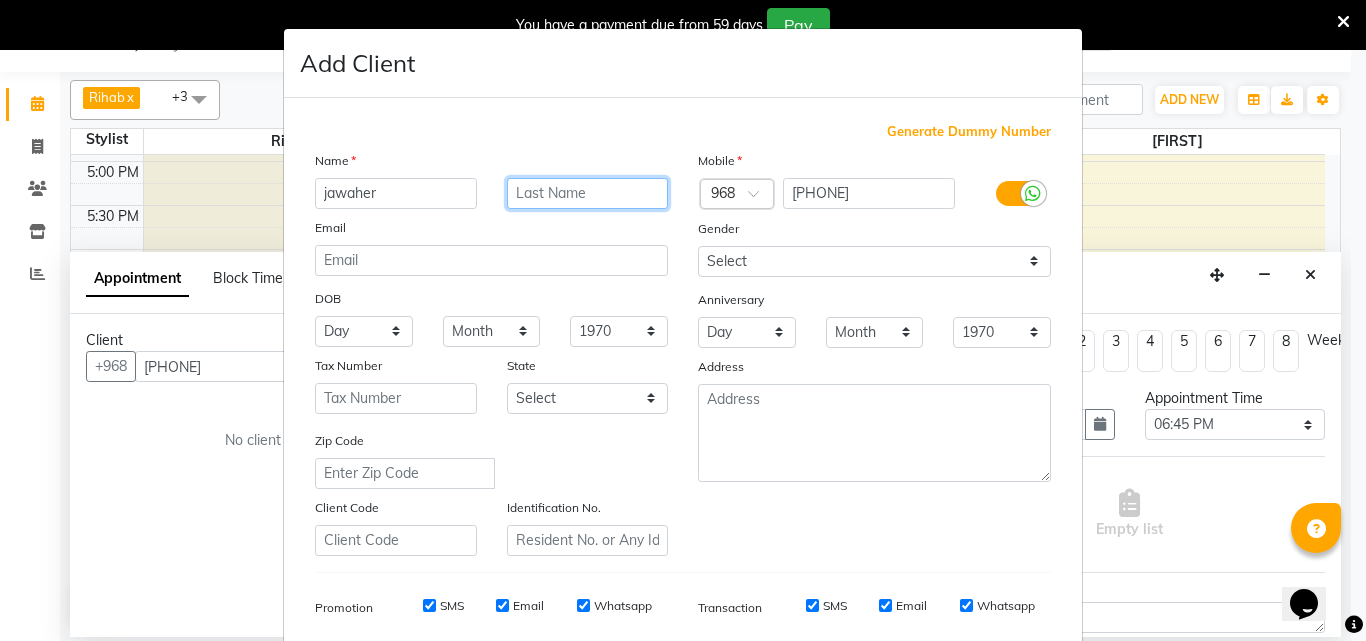 click at bounding box center (588, 193) 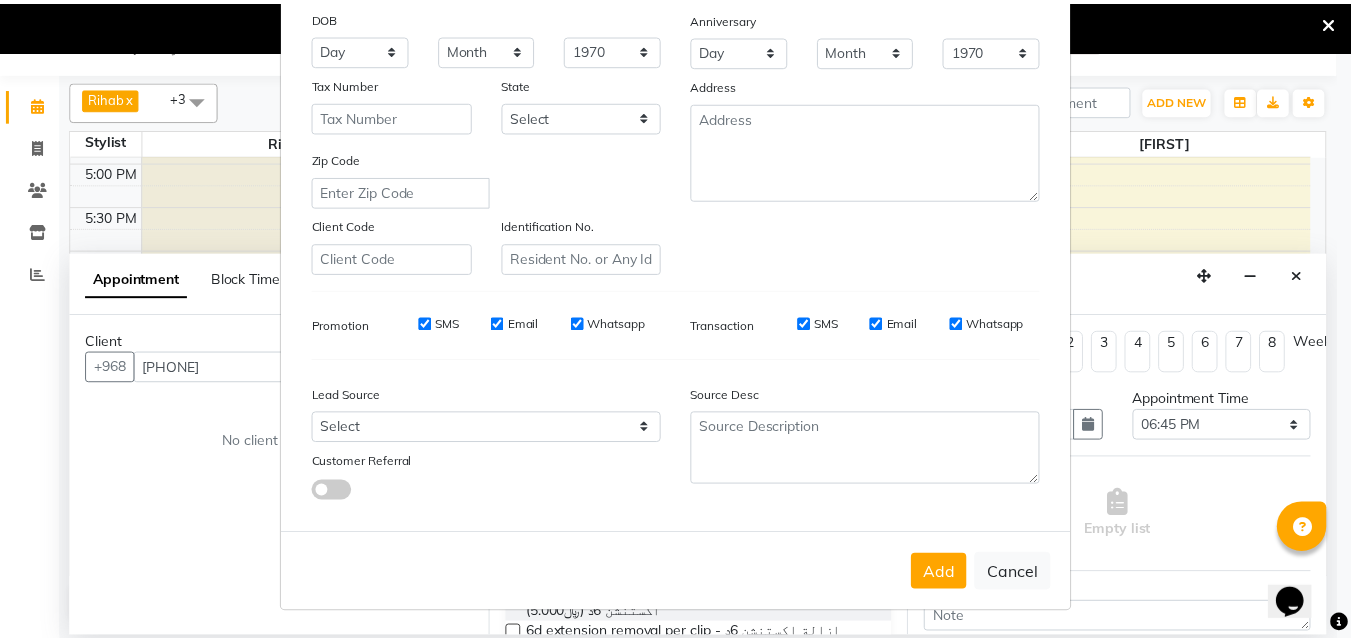 scroll, scrollTop: 300, scrollLeft: 0, axis: vertical 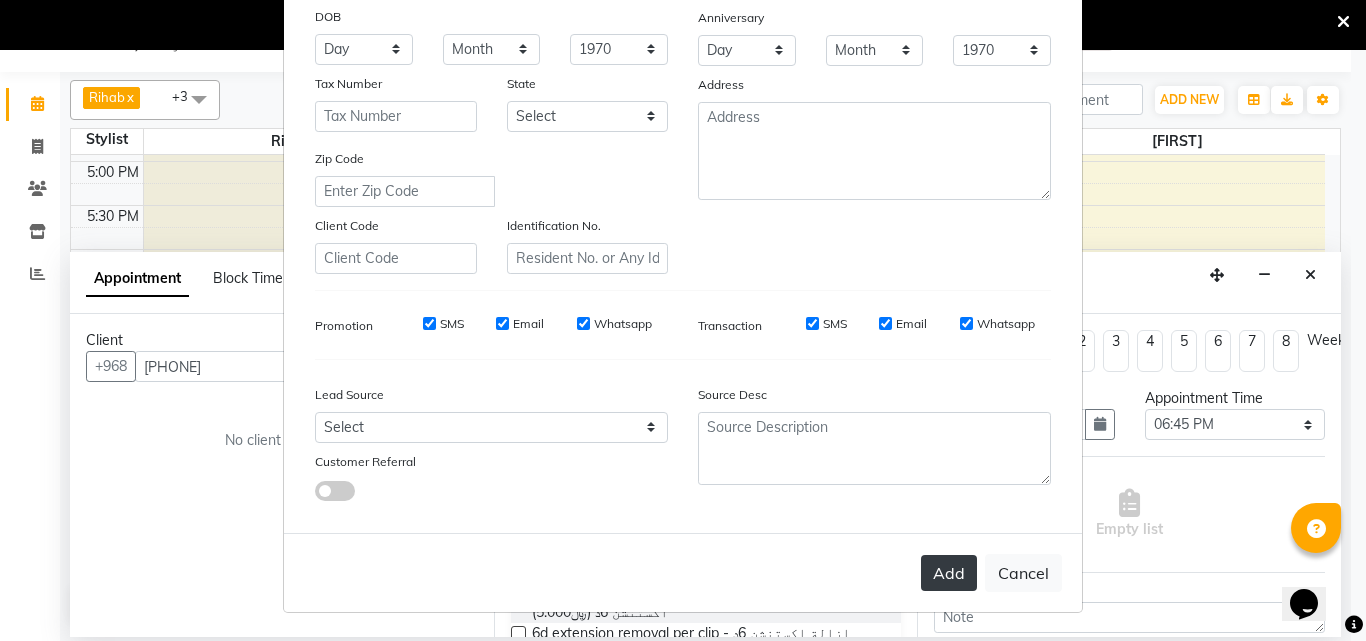 type on "[LAST]" 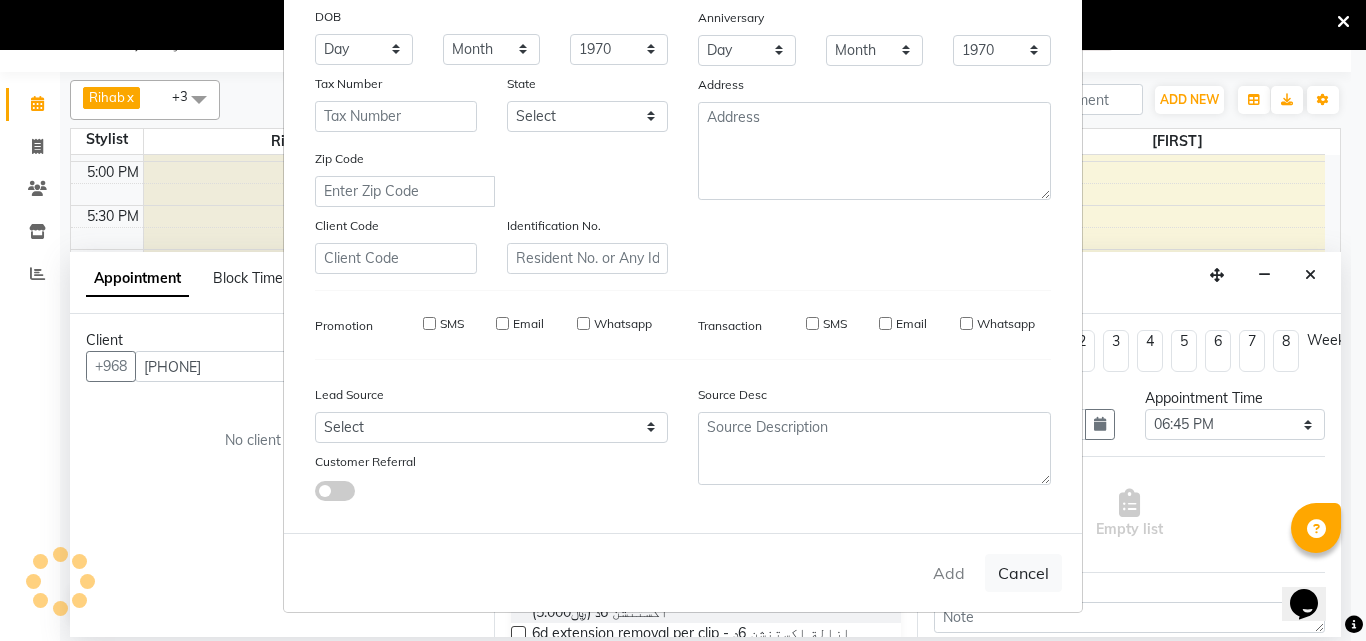 type on "[PHONE]" 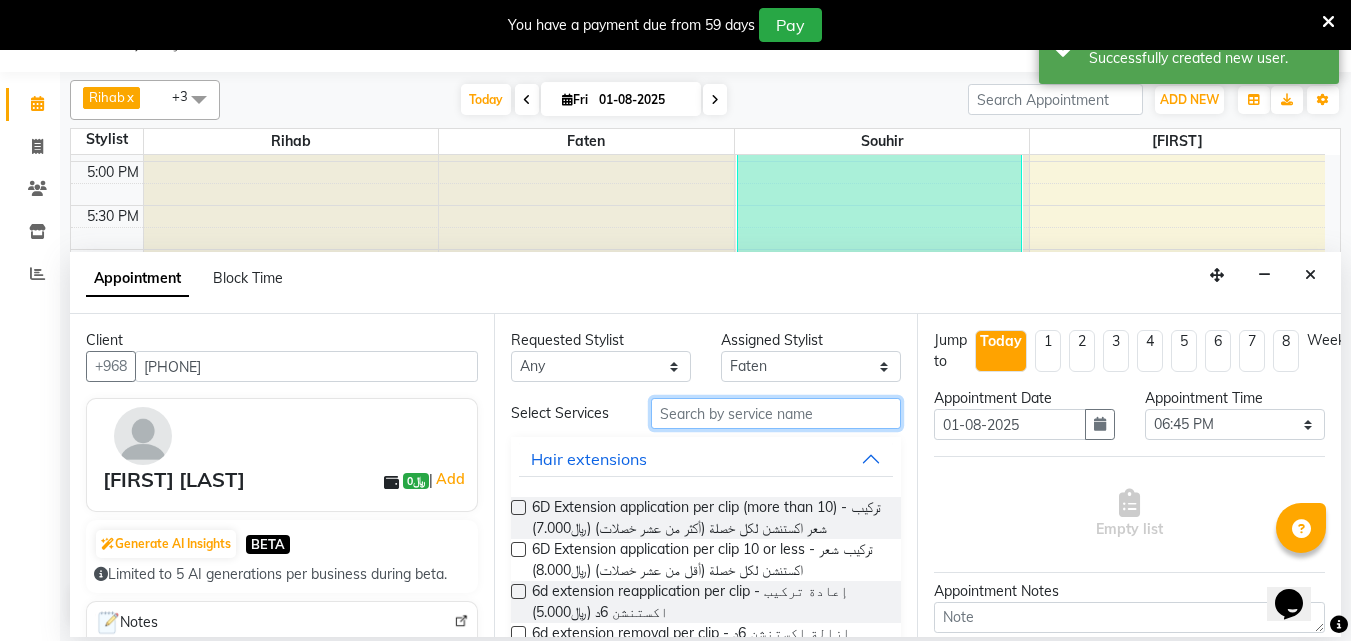 click at bounding box center [776, 413] 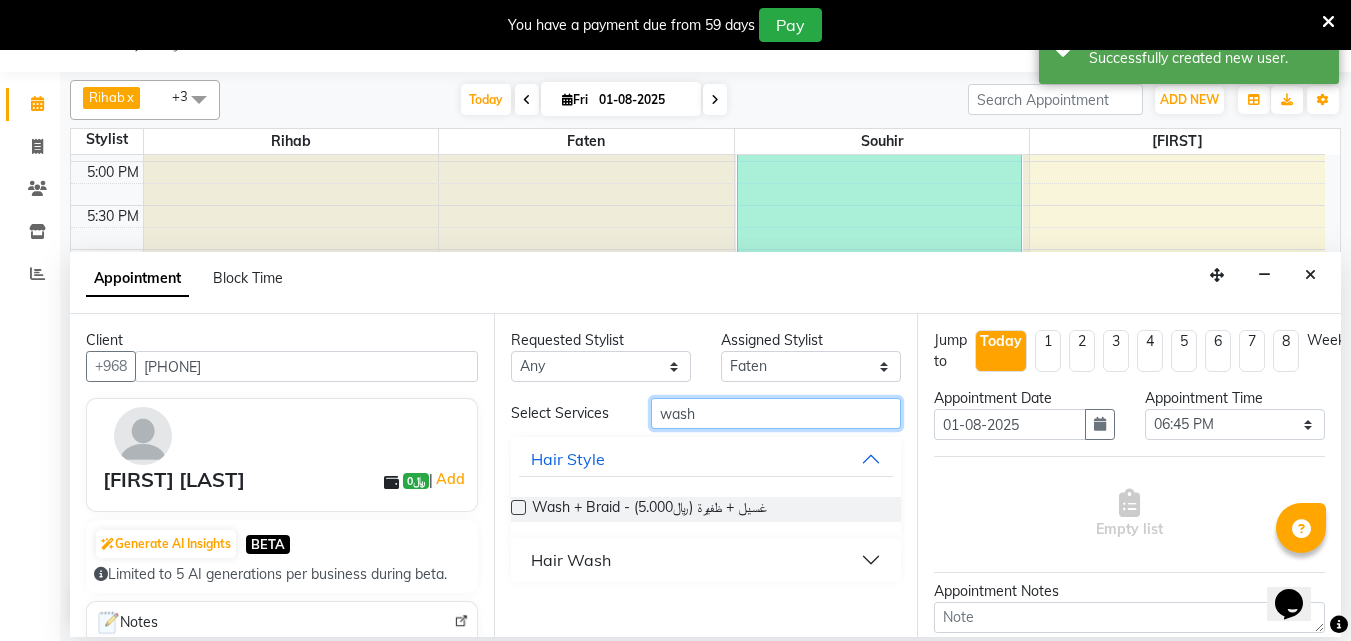 type on "wash" 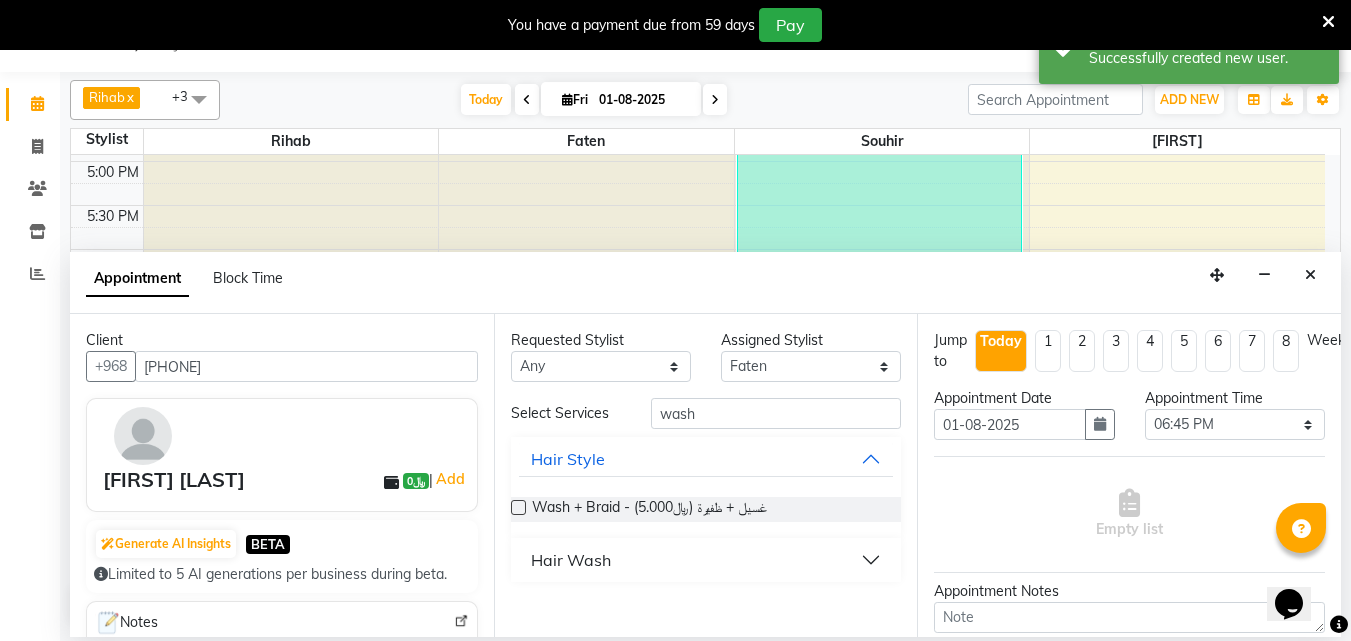 click on "Hair Wash" at bounding box center [571, 560] 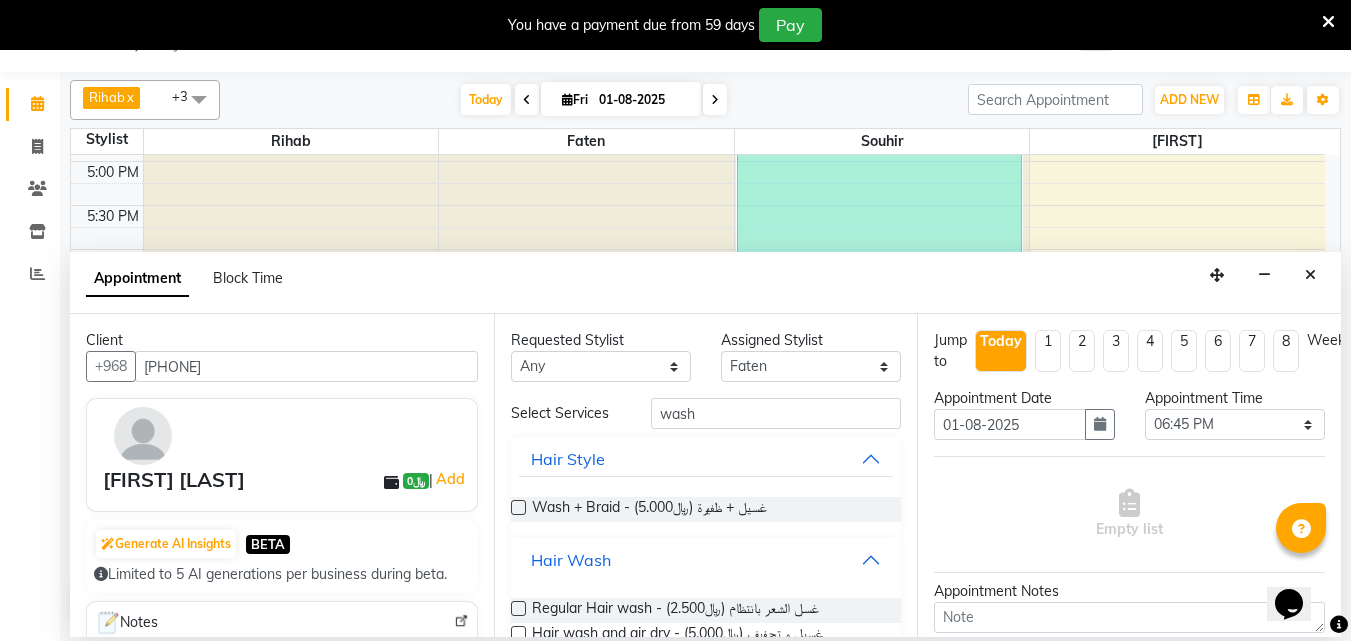 scroll, scrollTop: 114, scrollLeft: 0, axis: vertical 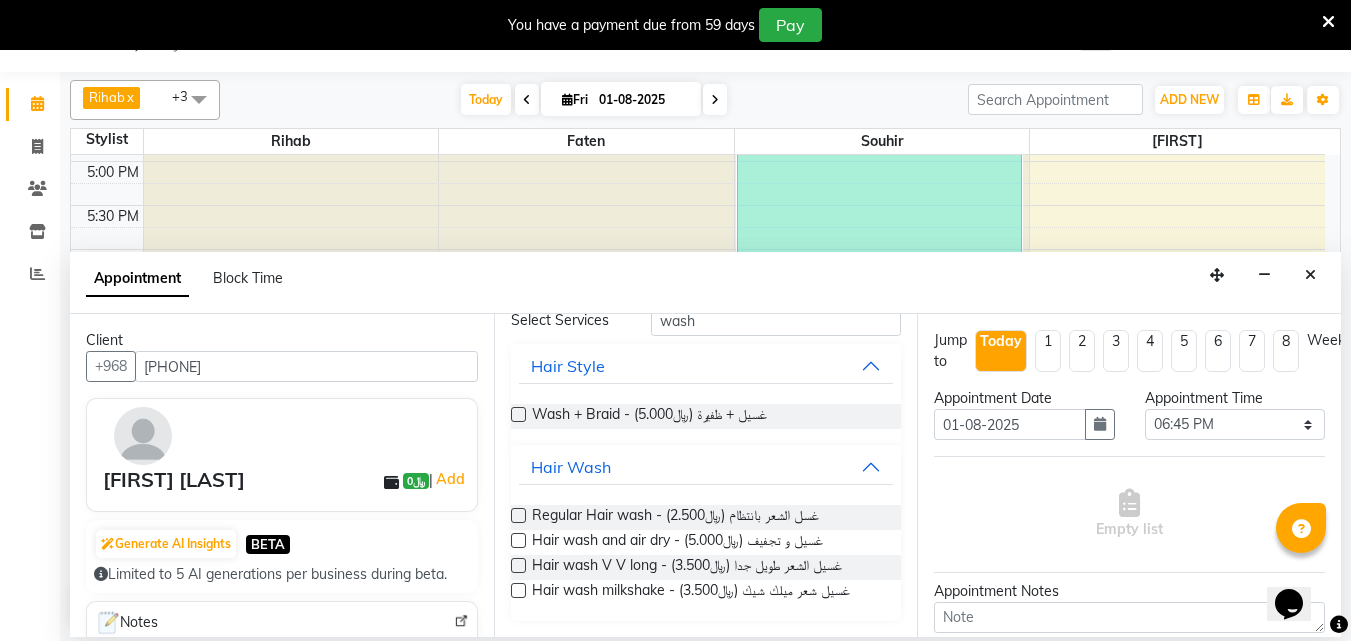 click at bounding box center [518, 540] 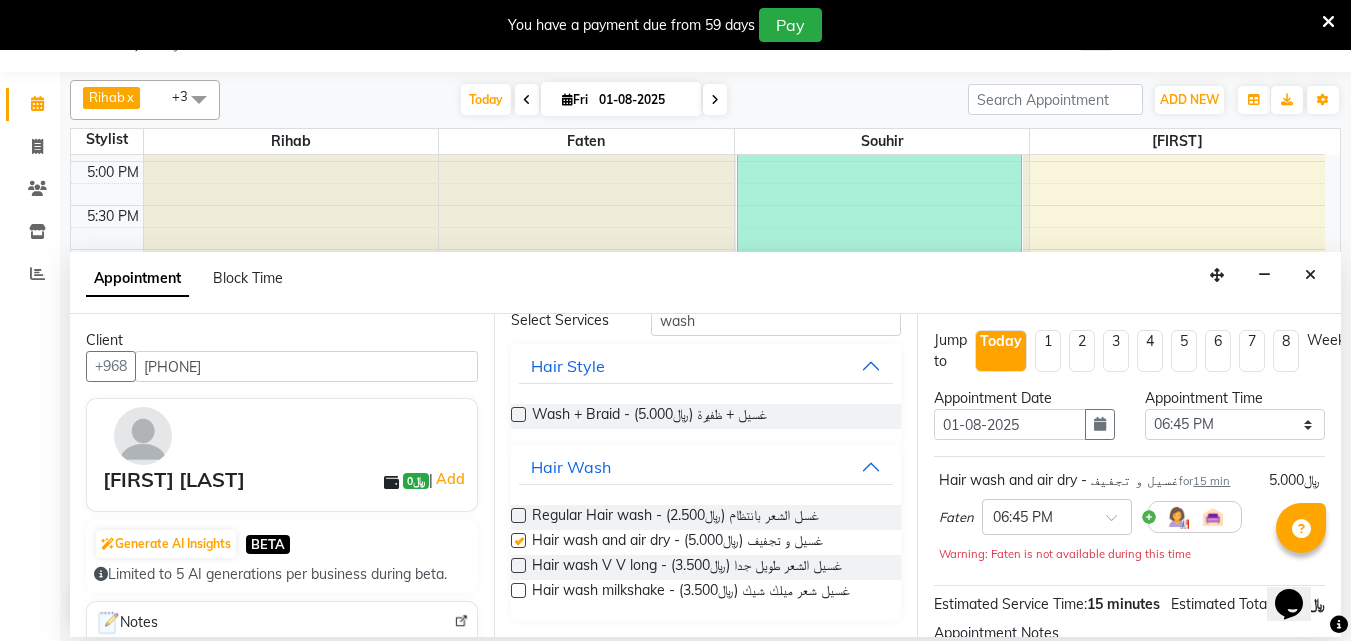 checkbox on "false" 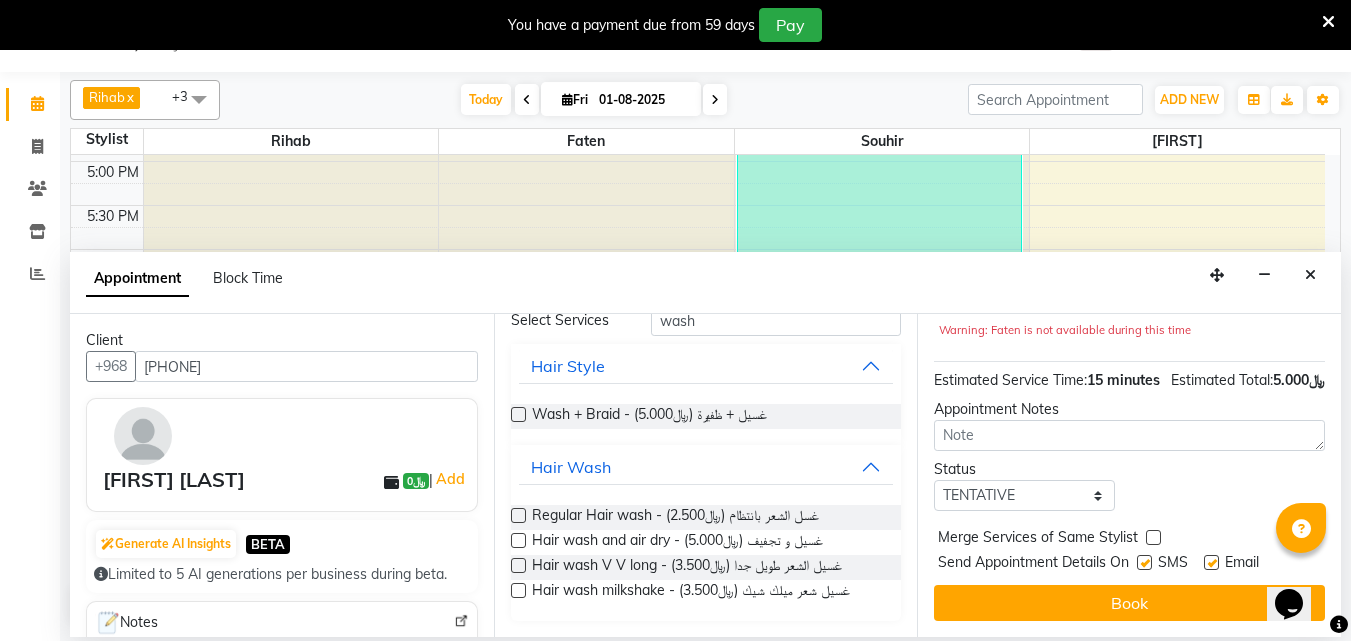 scroll, scrollTop: 281, scrollLeft: 0, axis: vertical 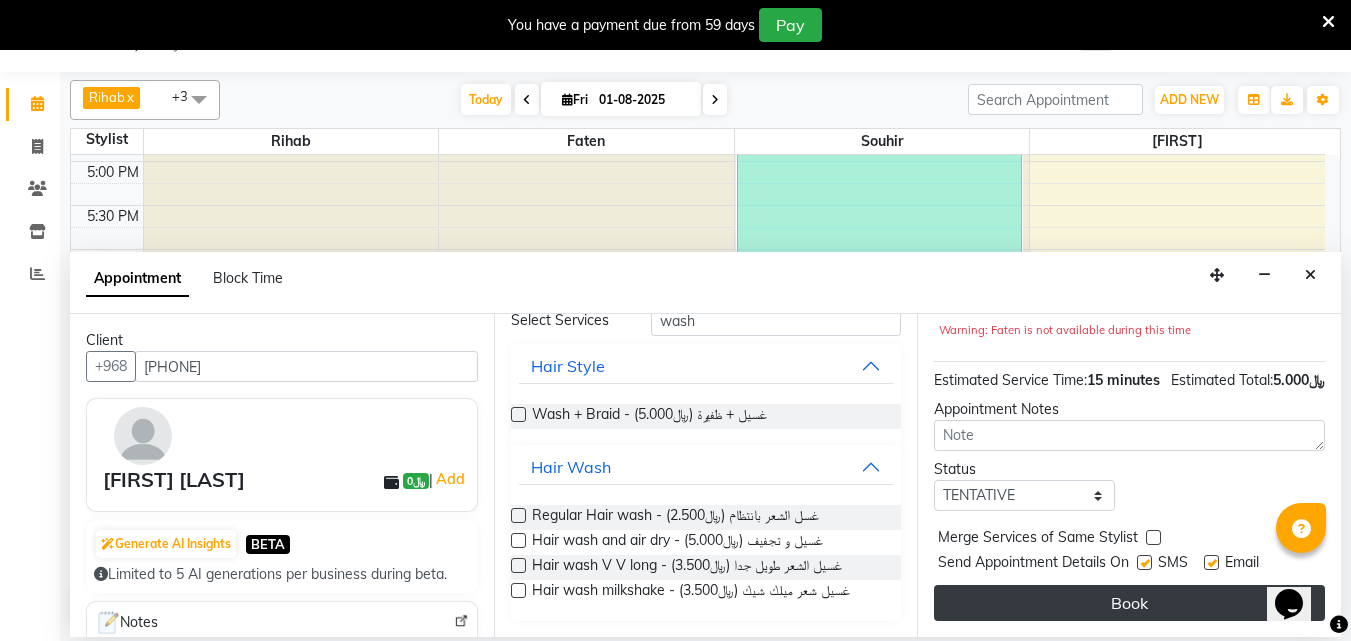 click on "Book" at bounding box center (1129, 603) 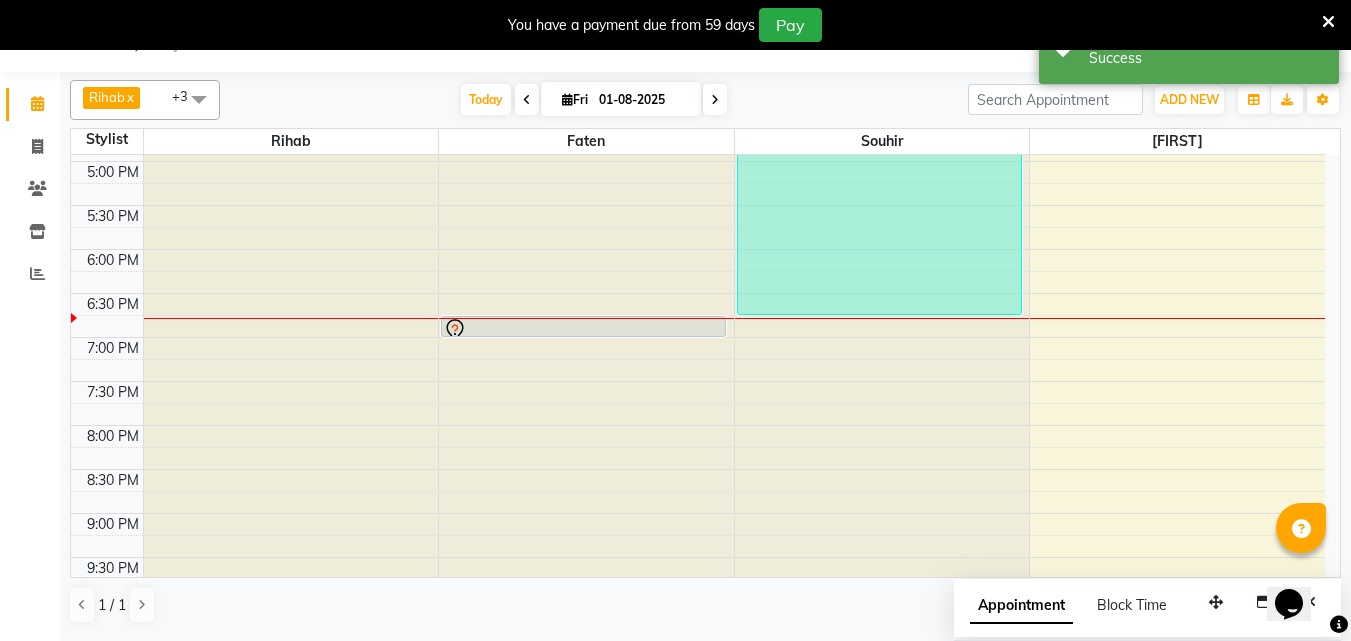 scroll, scrollTop: 0, scrollLeft: 0, axis: both 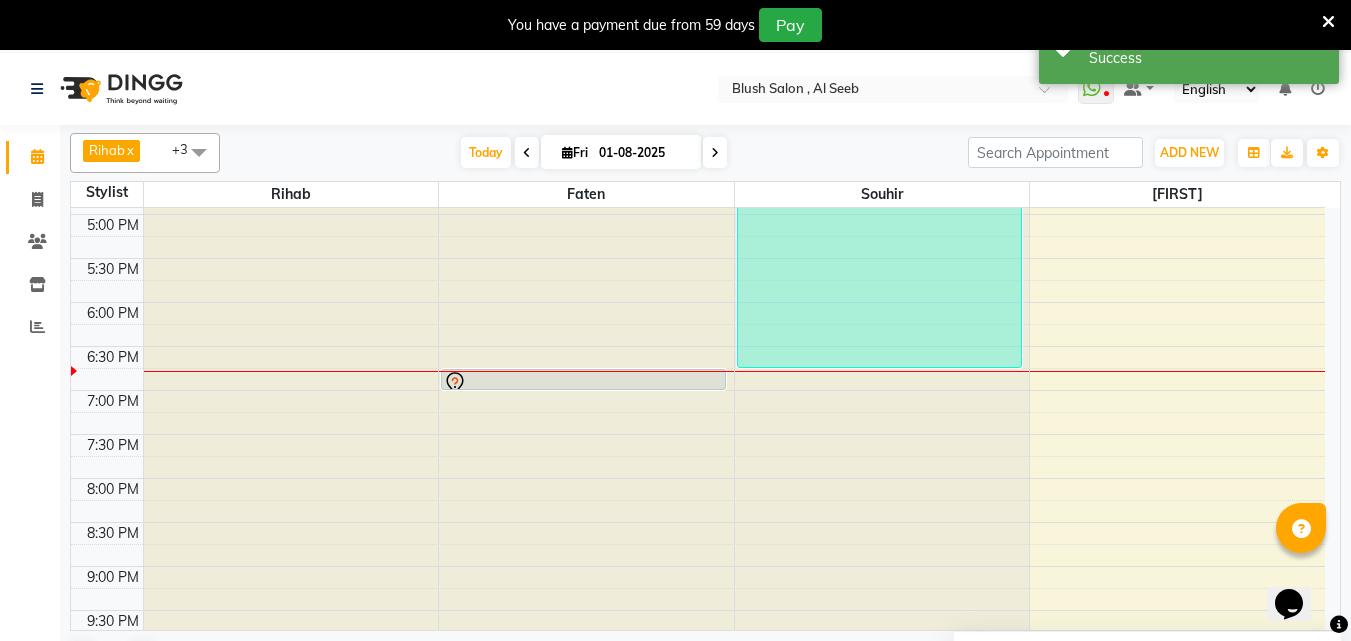 click at bounding box center (583, 383) 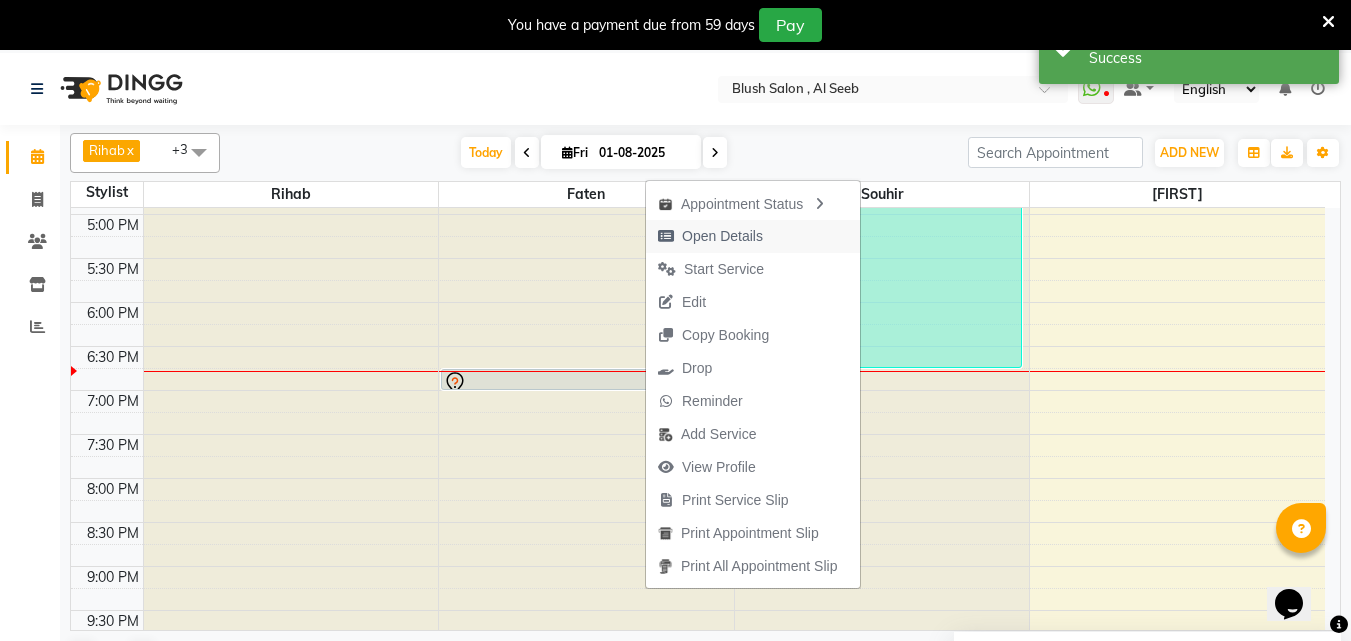 click on "Open Details" at bounding box center [722, 236] 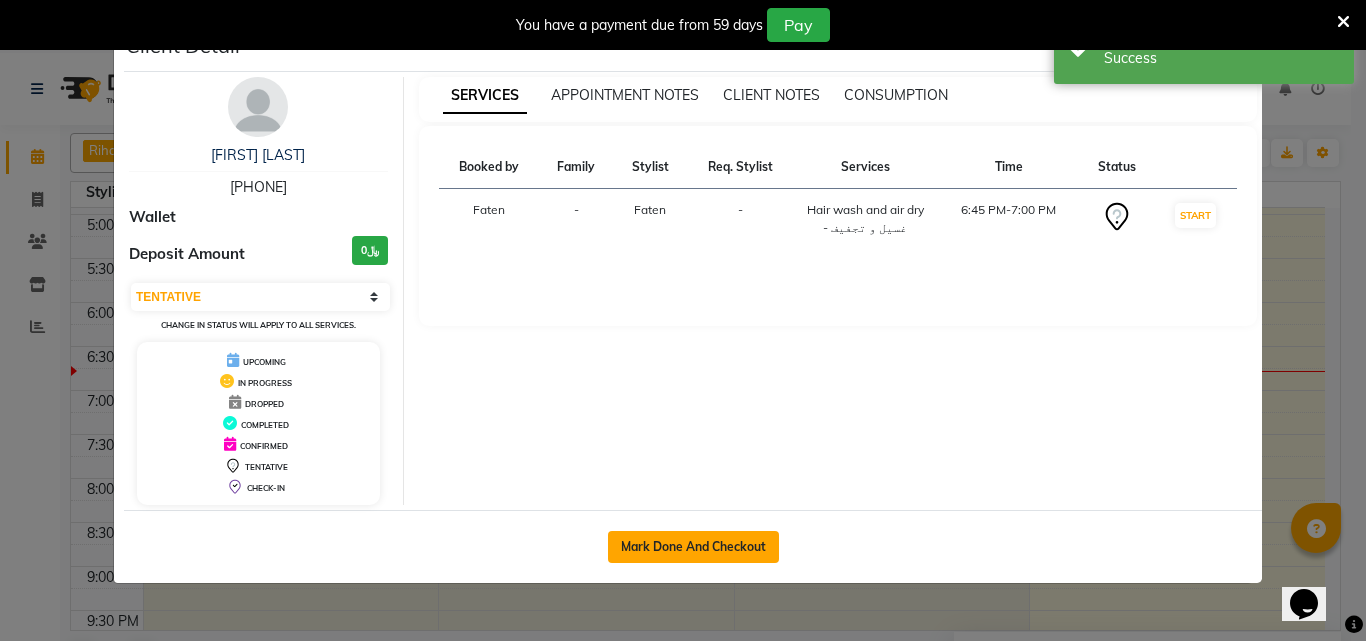 click on "Mark Done And Checkout" 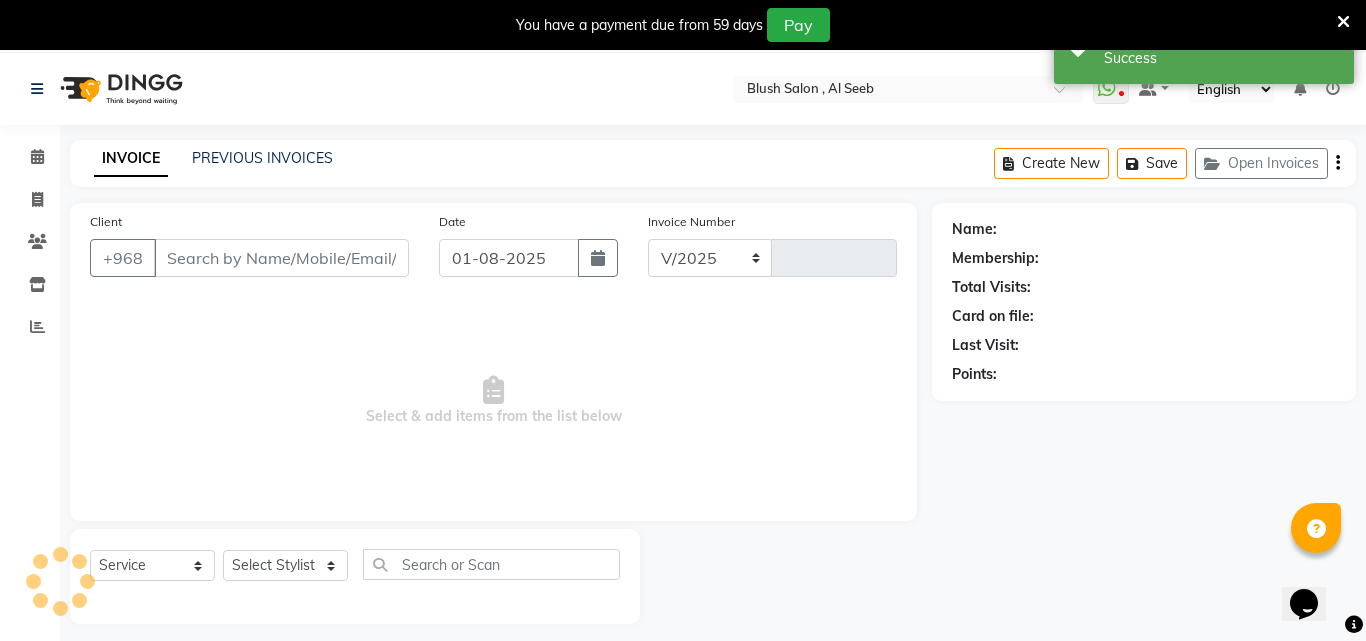 select on "5589" 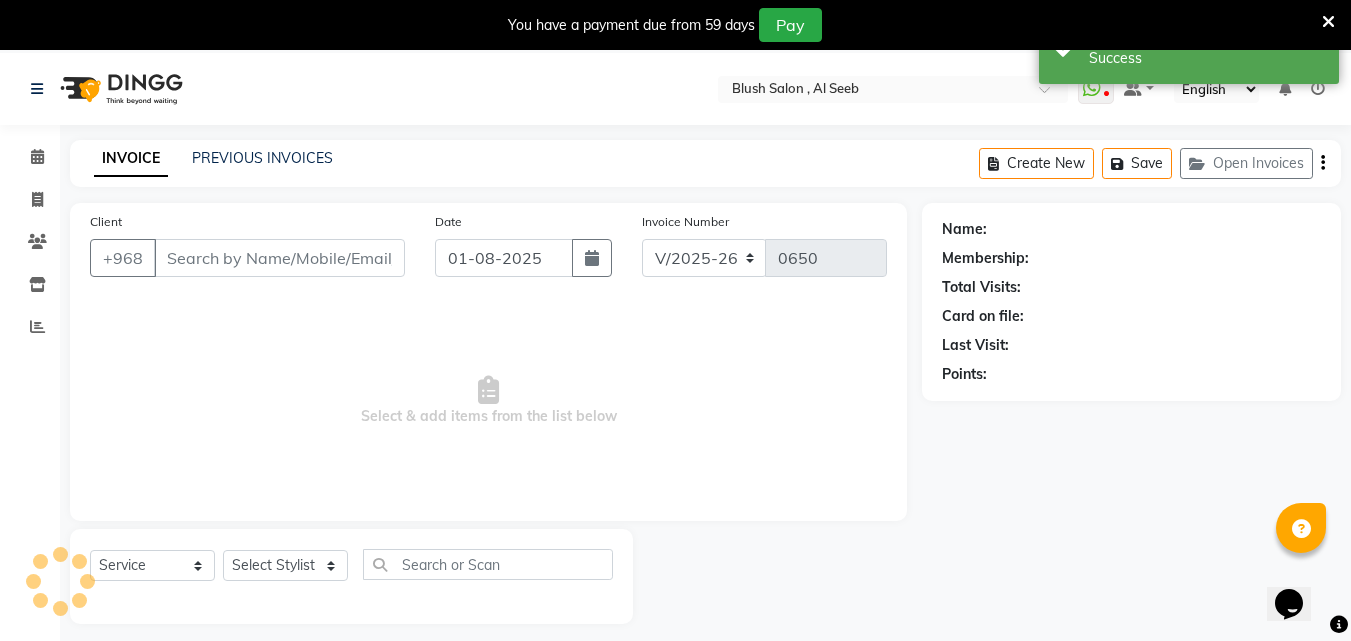 type on "[PHONE]" 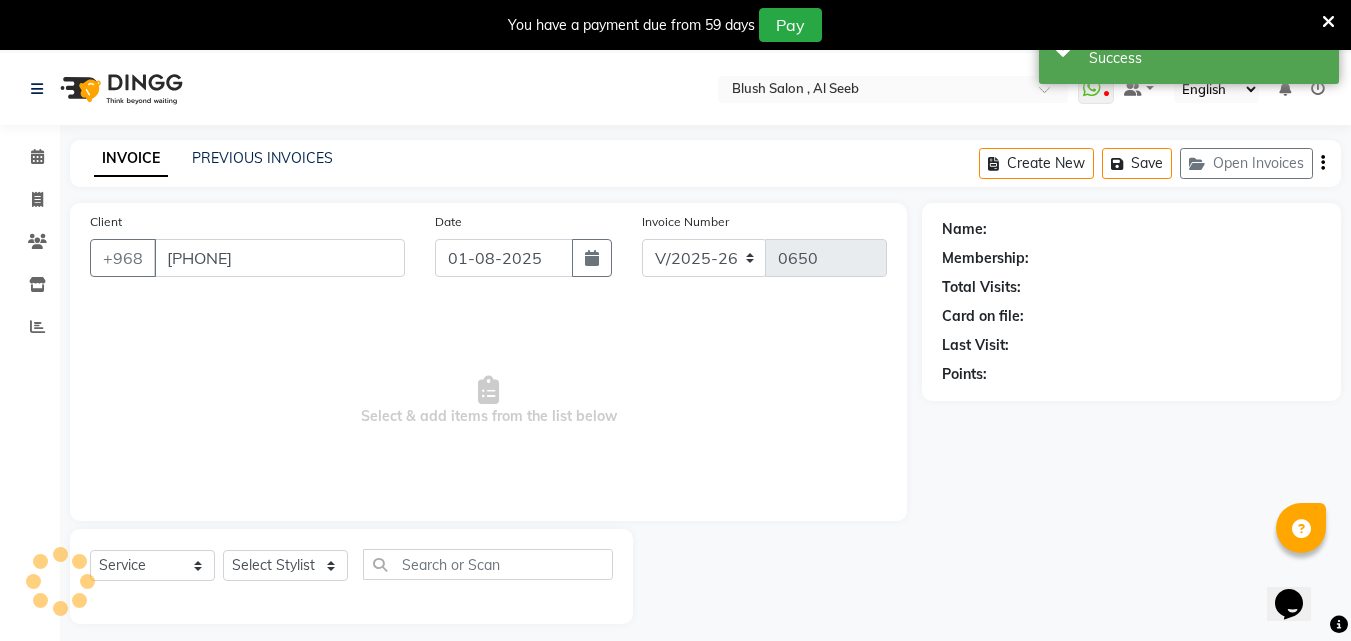 select on "38038" 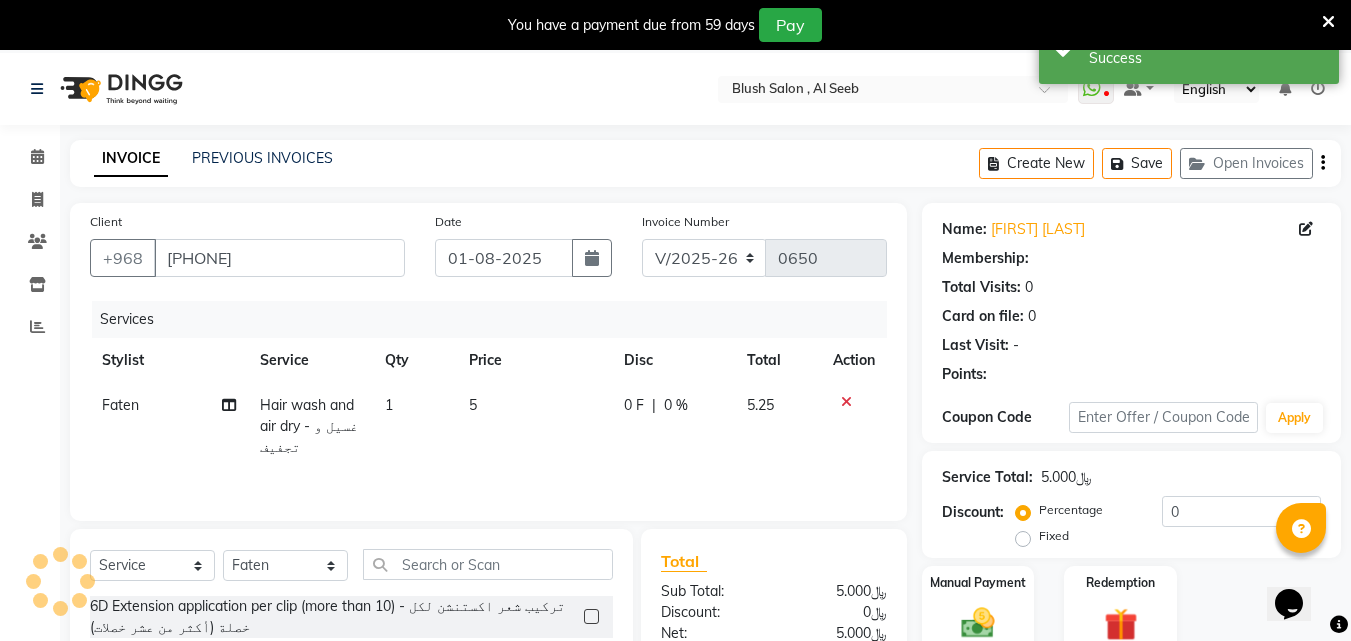 select on "1: Object" 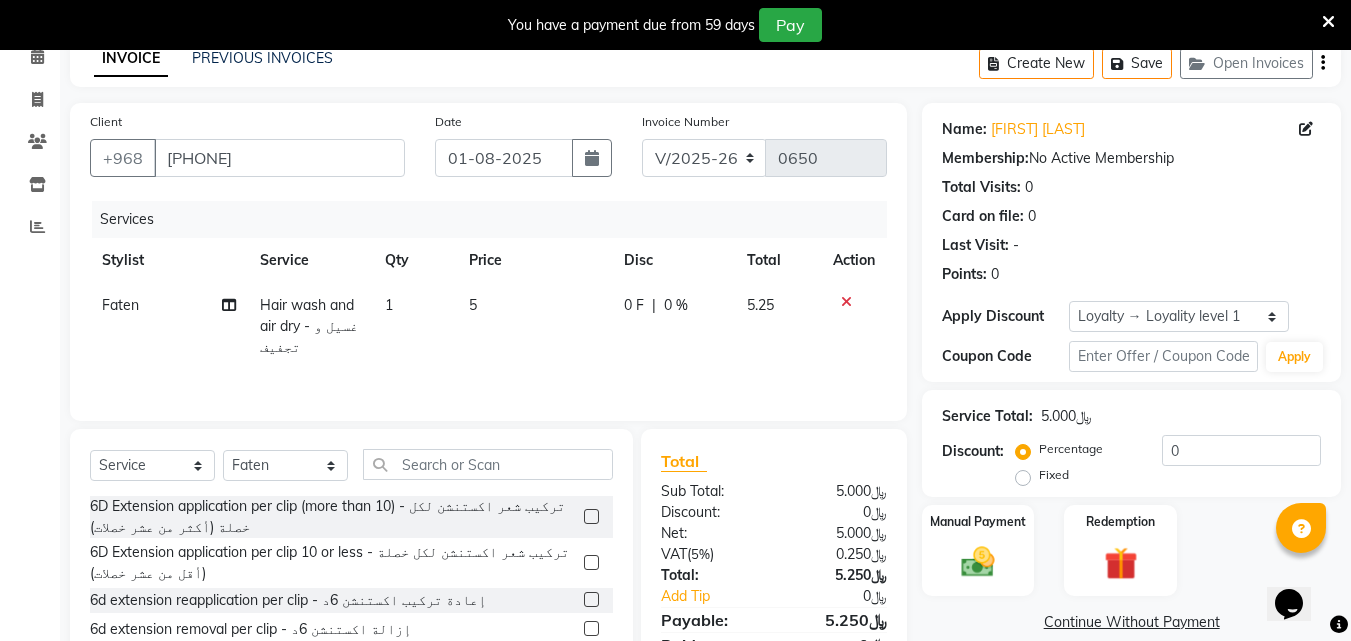 scroll, scrollTop: 235, scrollLeft: 0, axis: vertical 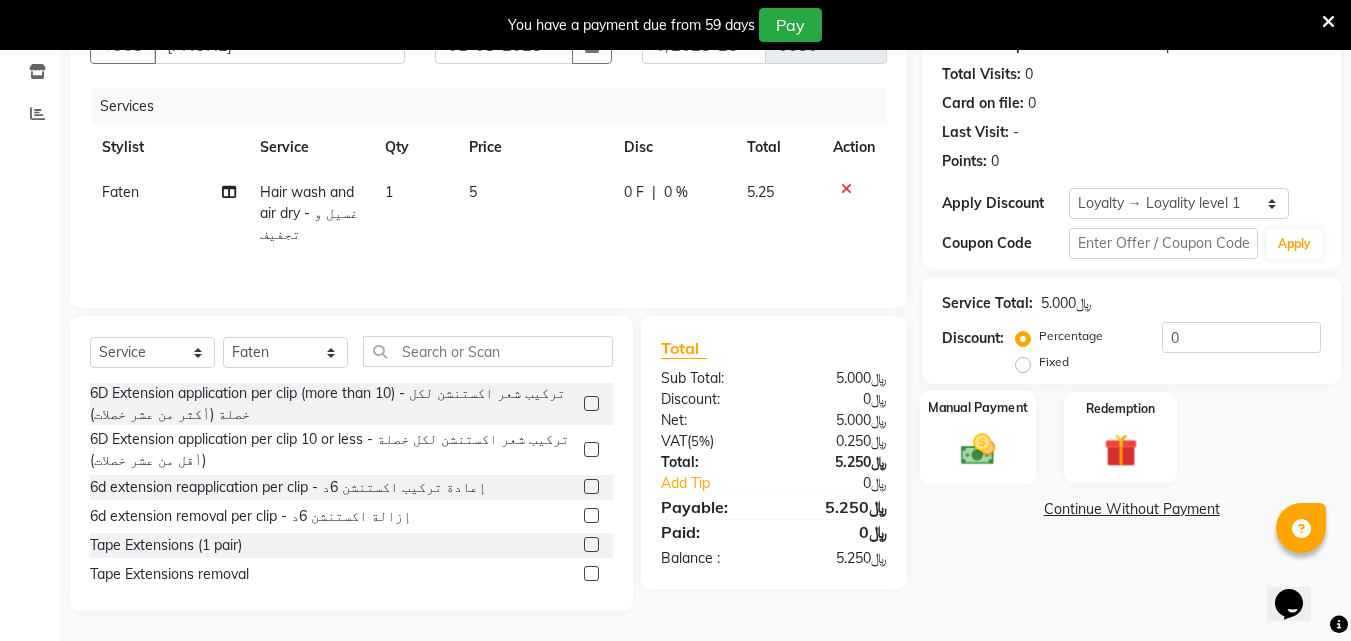 click on "Manual Payment" 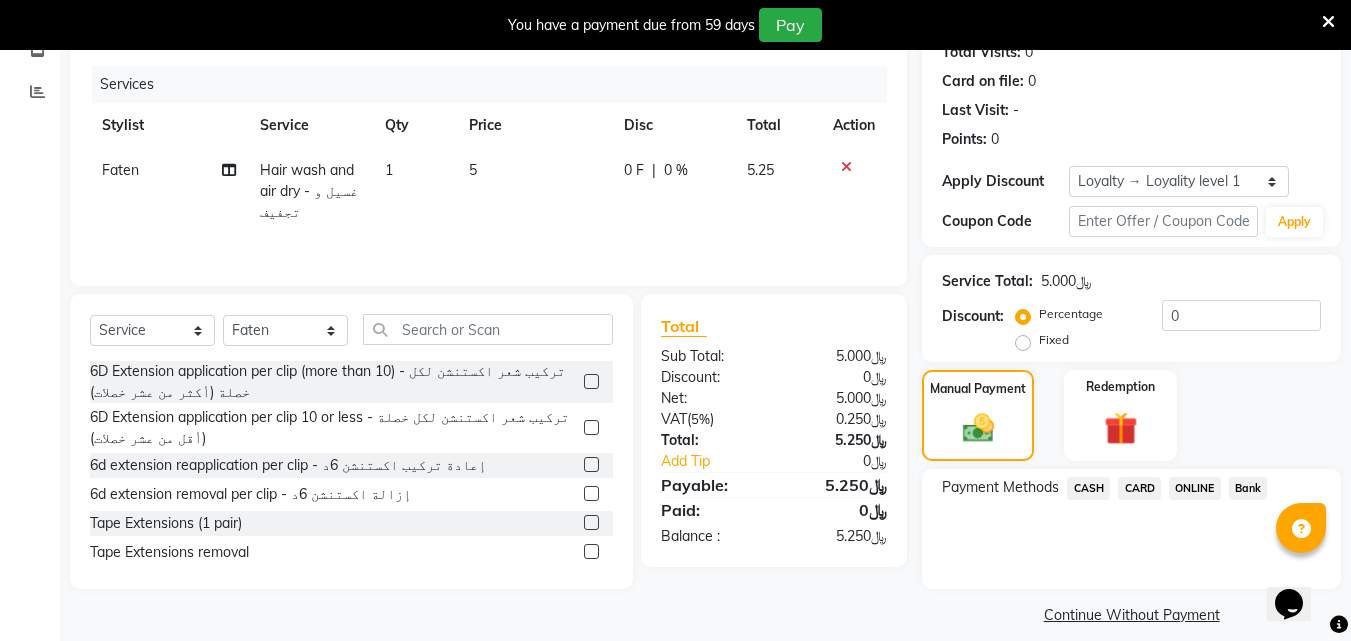 click on "CARD" 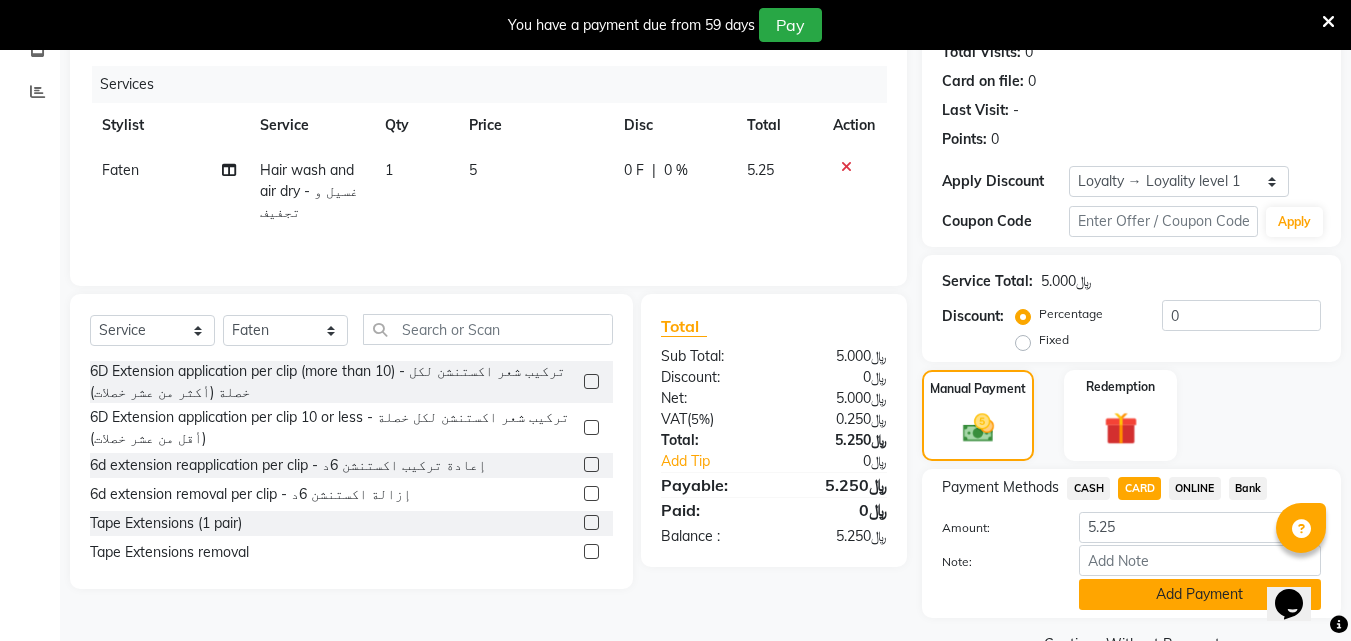 click on "Add Payment" 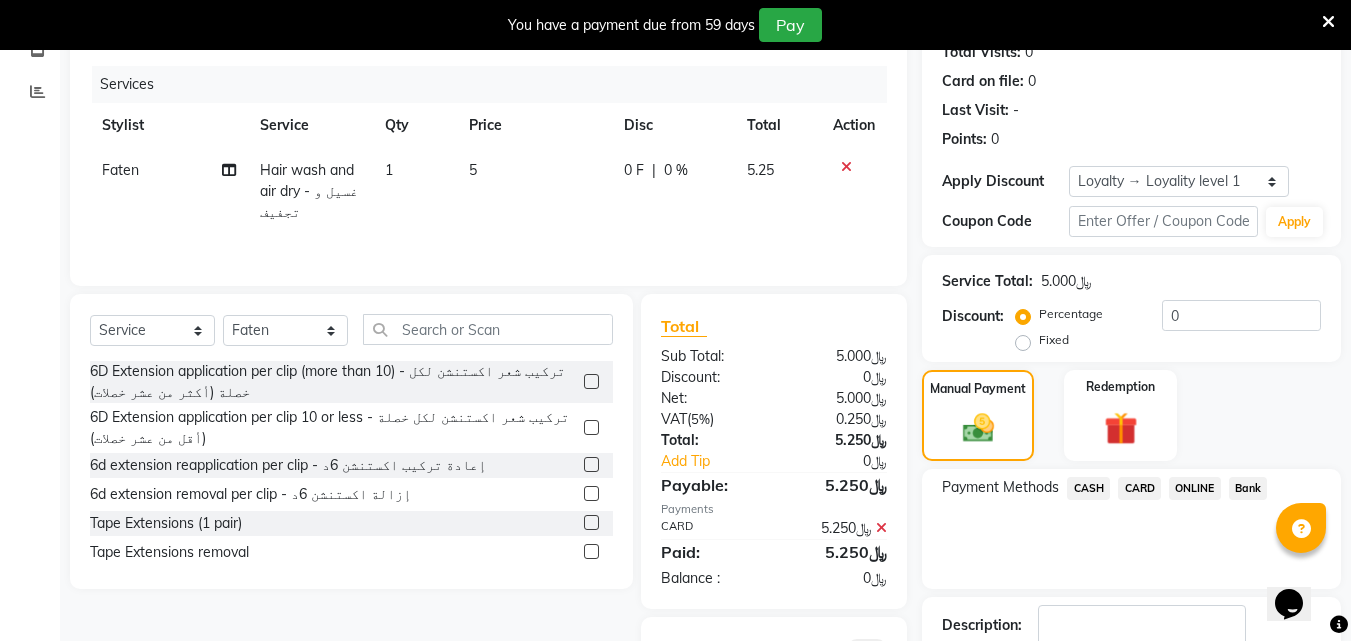 scroll, scrollTop: 313, scrollLeft: 0, axis: vertical 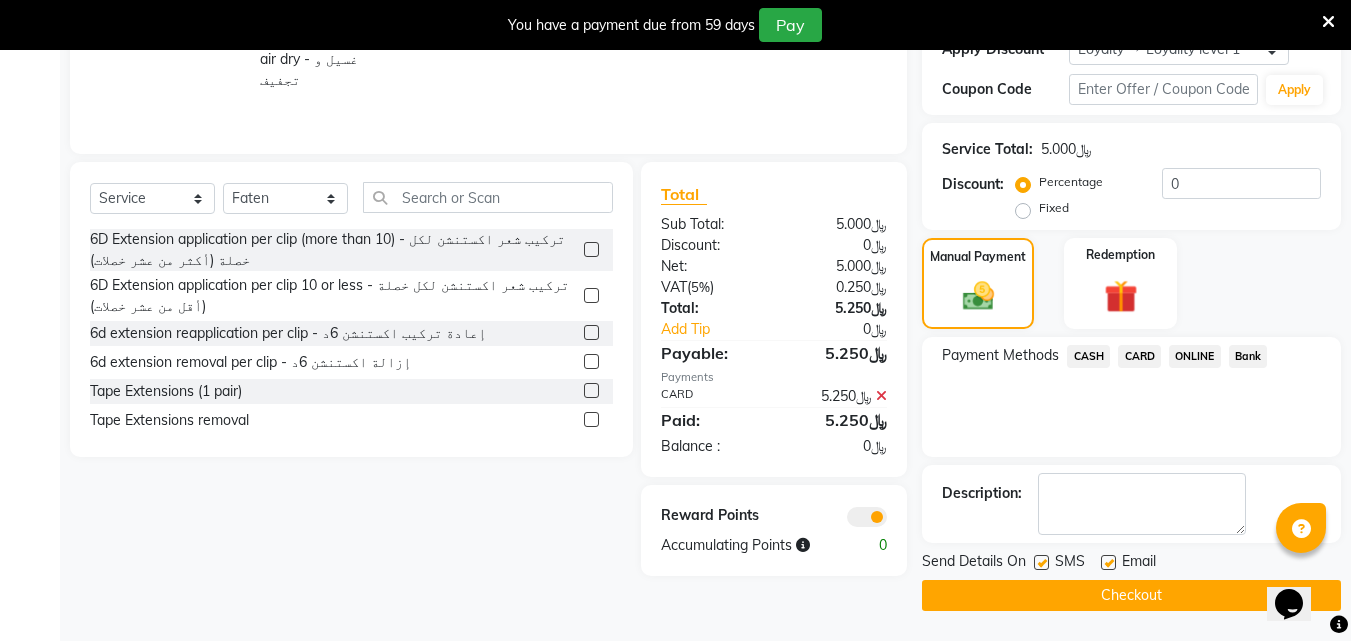 click on "Checkout" 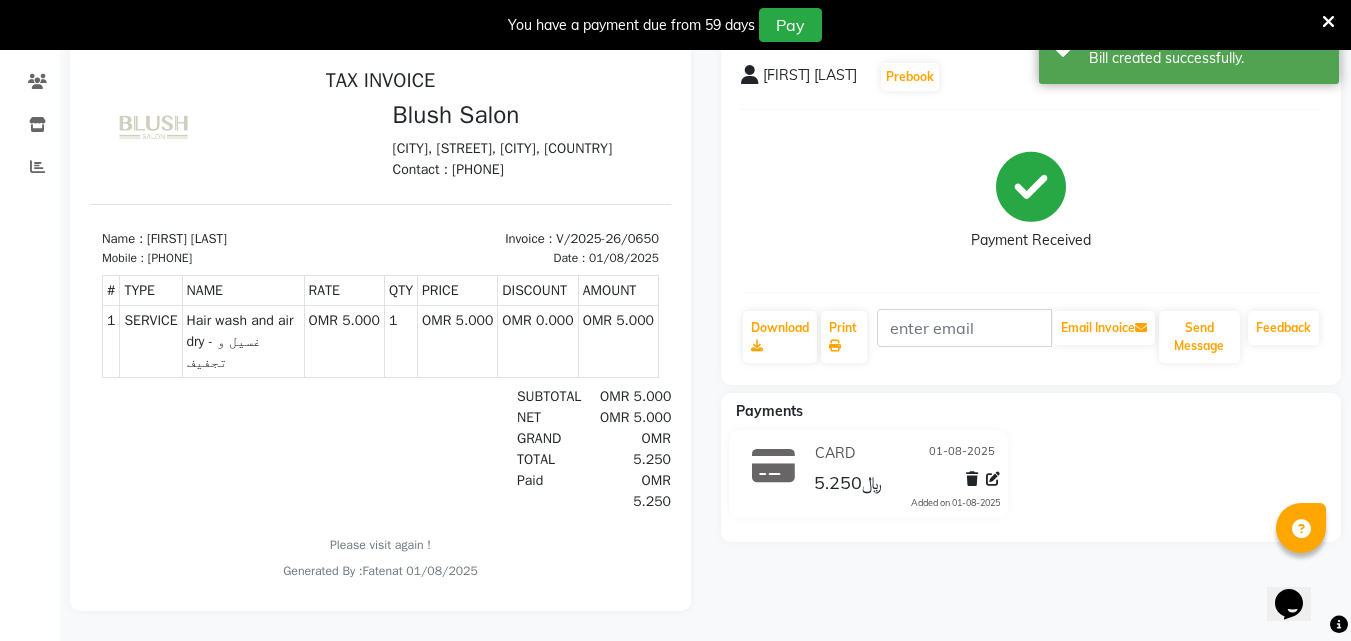 scroll, scrollTop: 0, scrollLeft: 0, axis: both 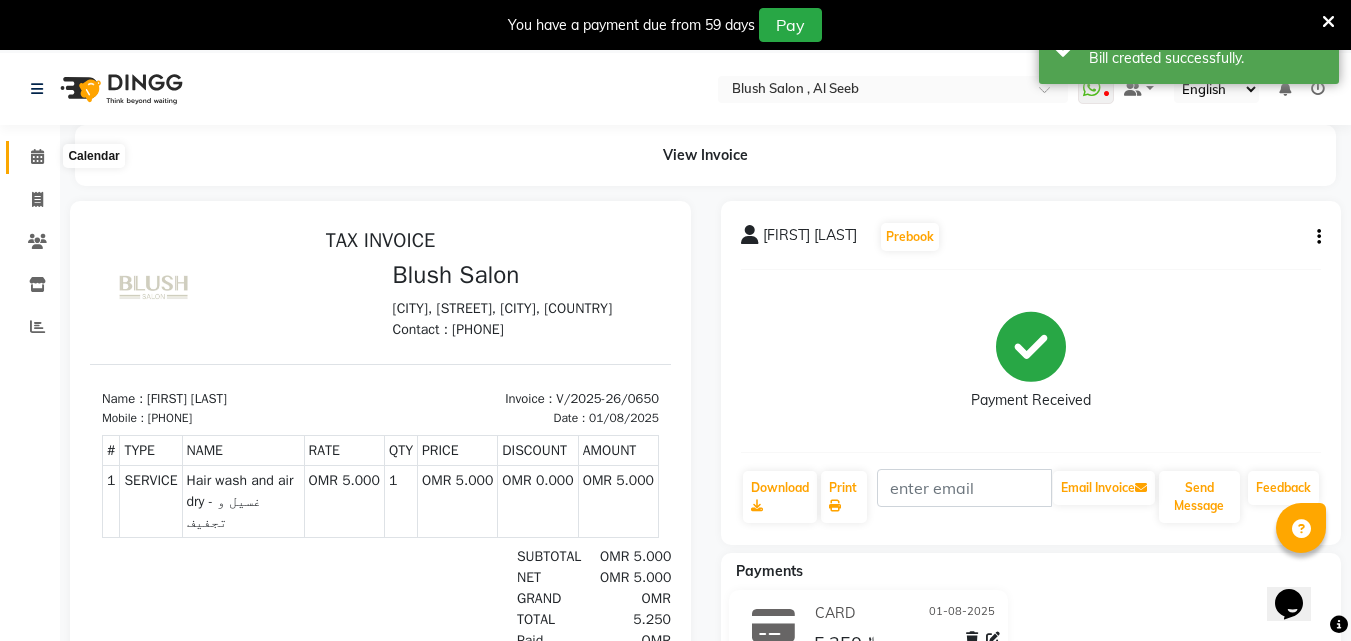 click 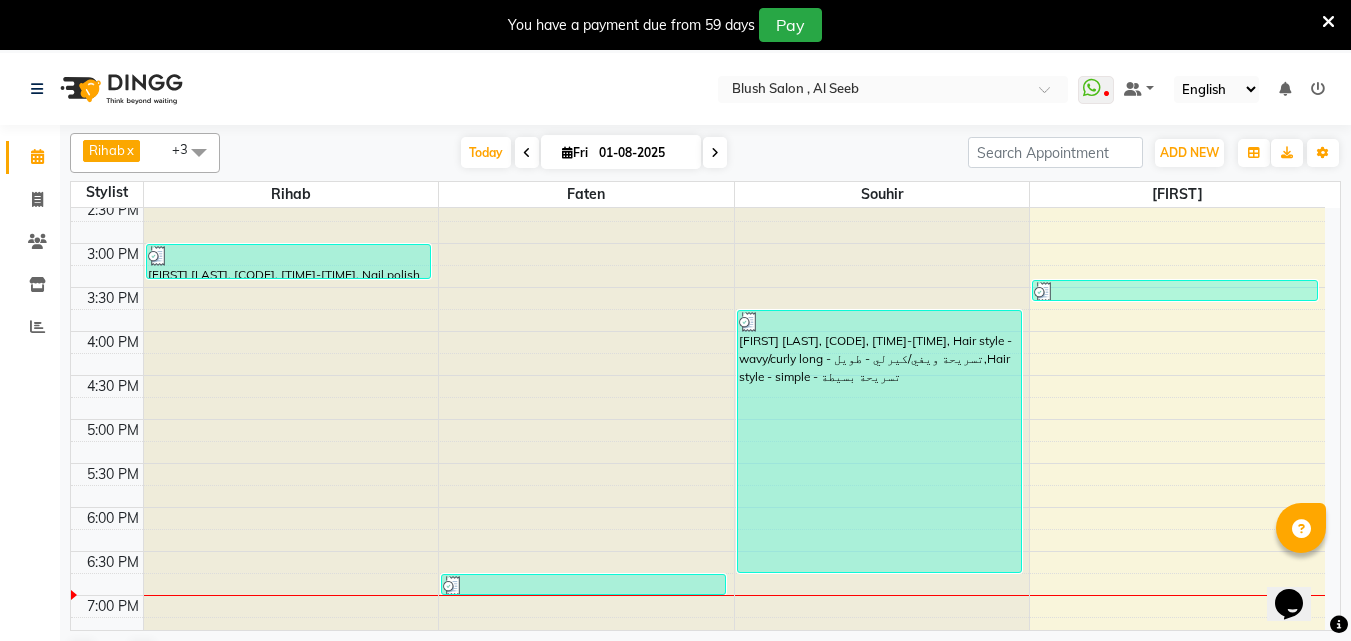 scroll, scrollTop: 1329, scrollLeft: 0, axis: vertical 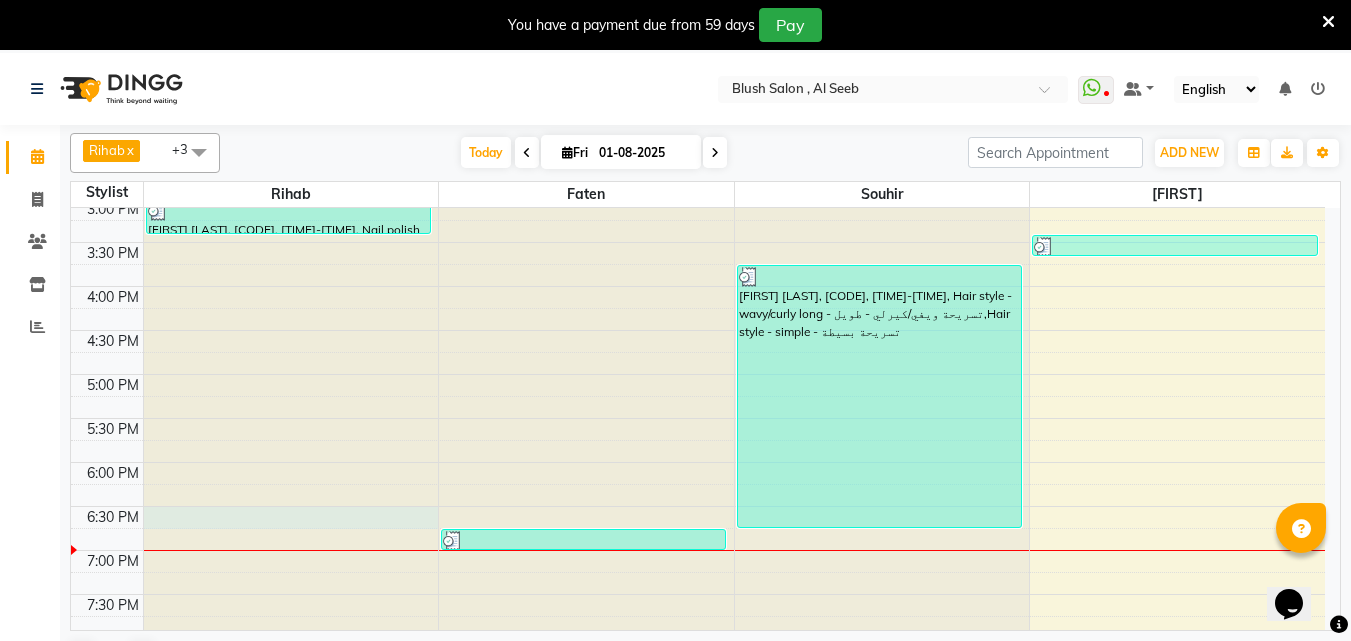 click at bounding box center (291, -1121) 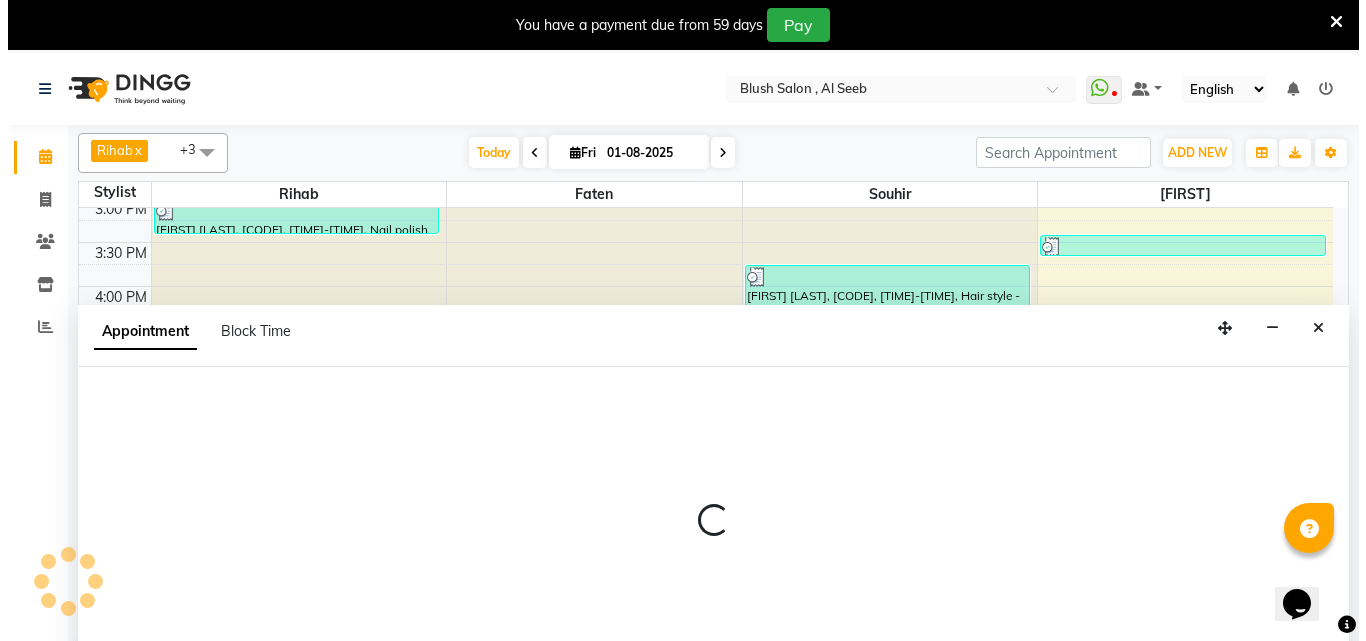 scroll, scrollTop: 53, scrollLeft: 0, axis: vertical 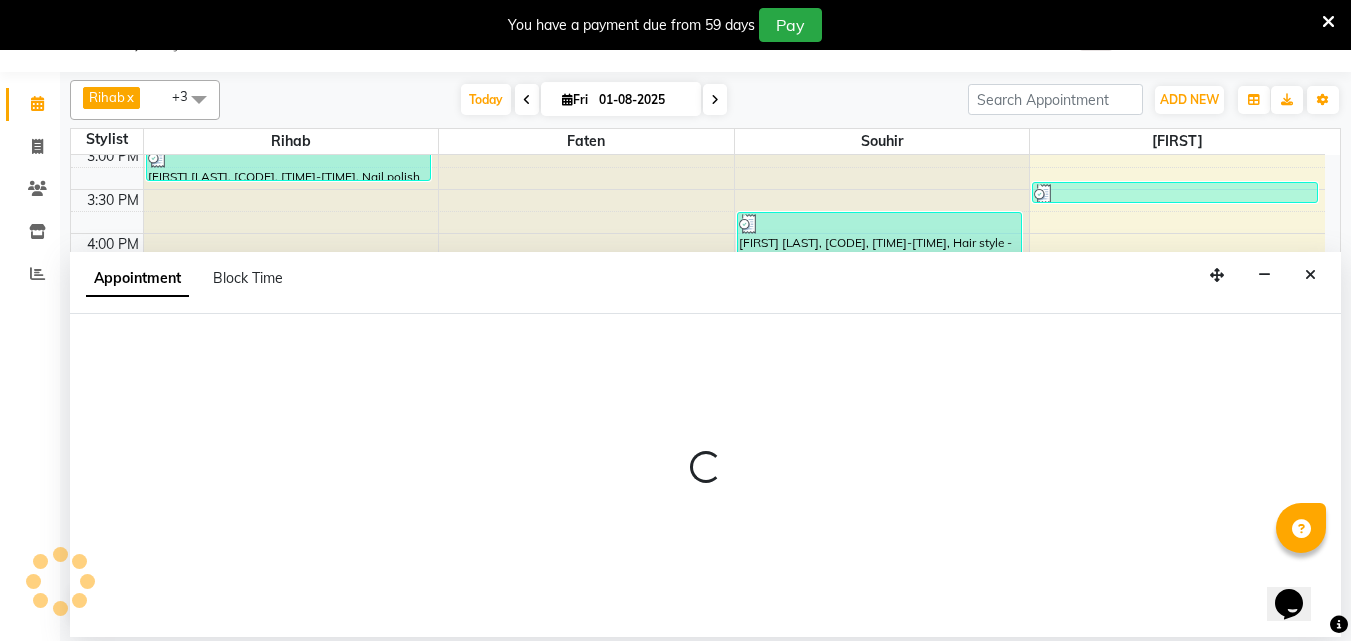 select on "38037" 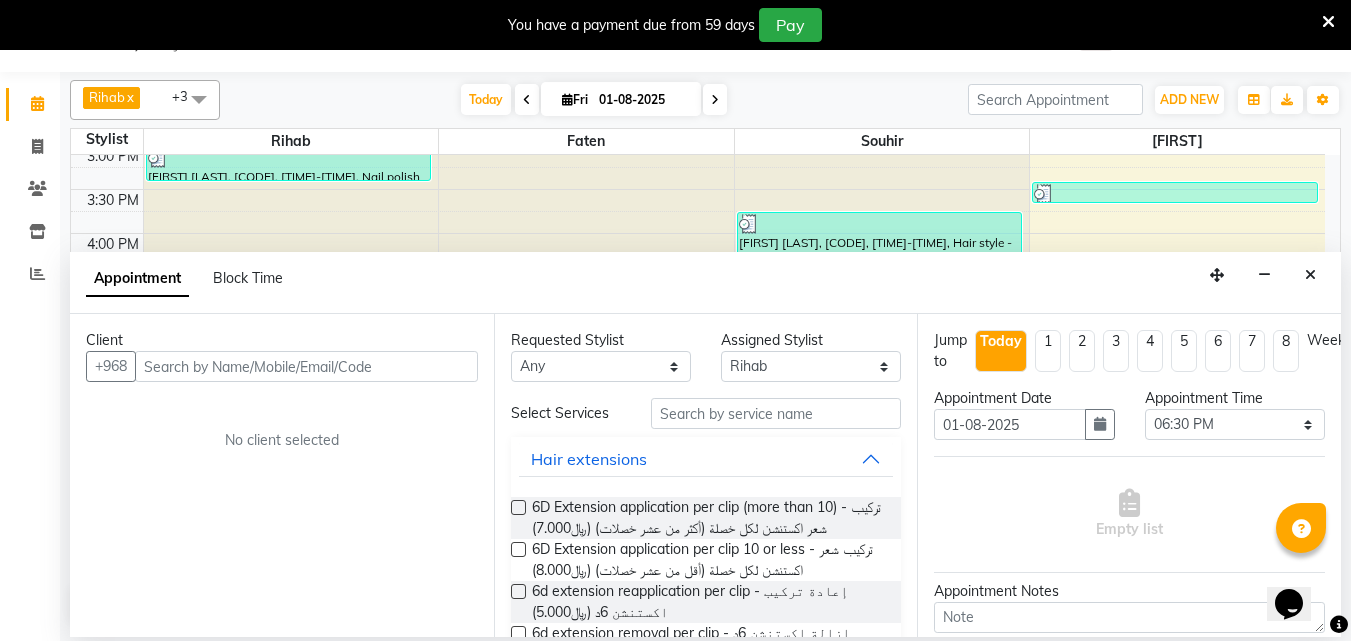click at bounding box center [306, 366] 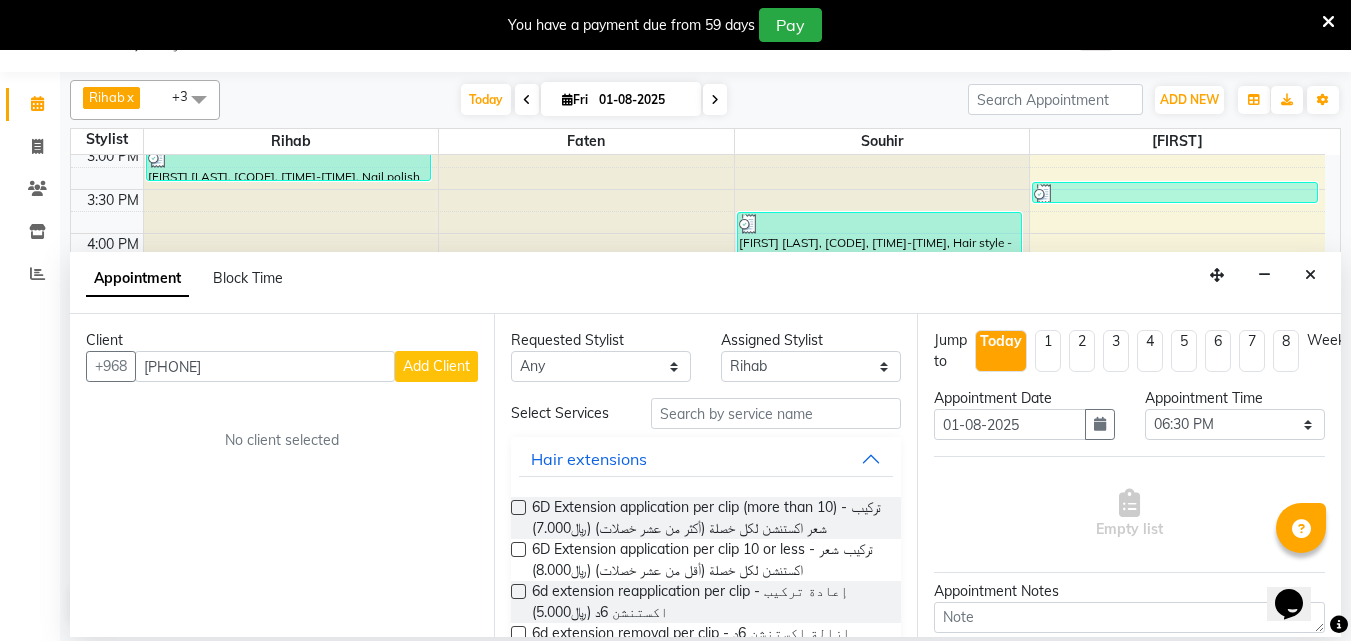 type on "[PHONE]" 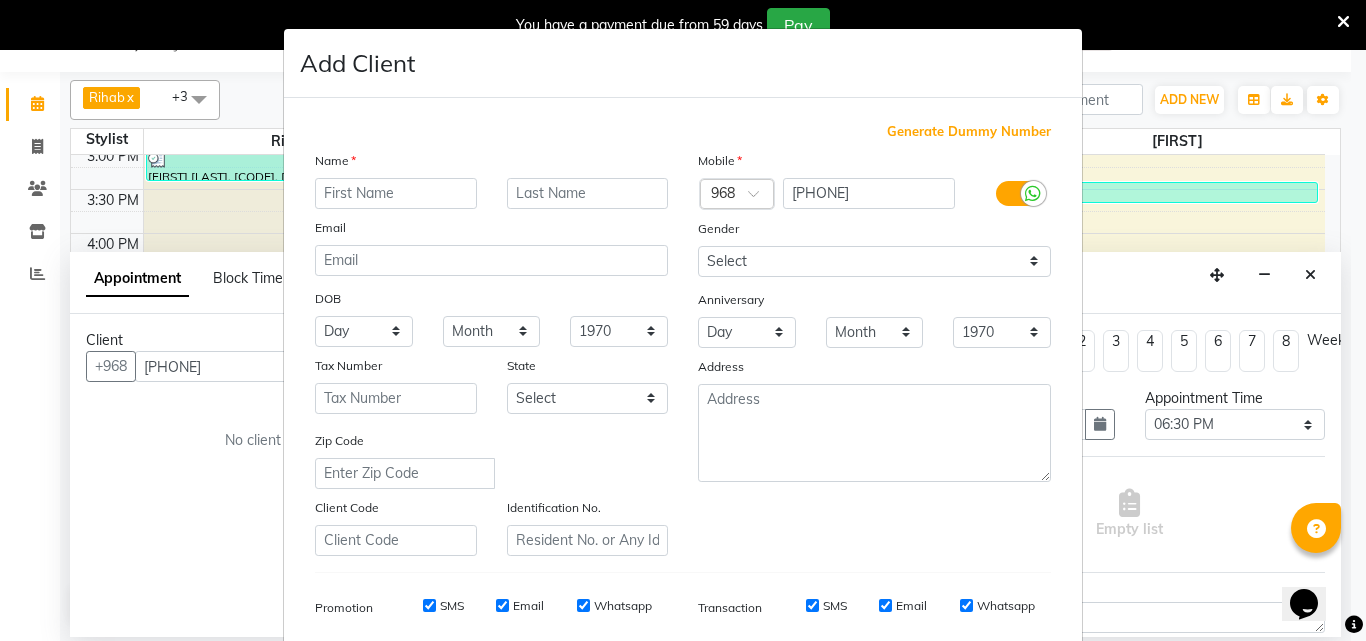 click at bounding box center (396, 193) 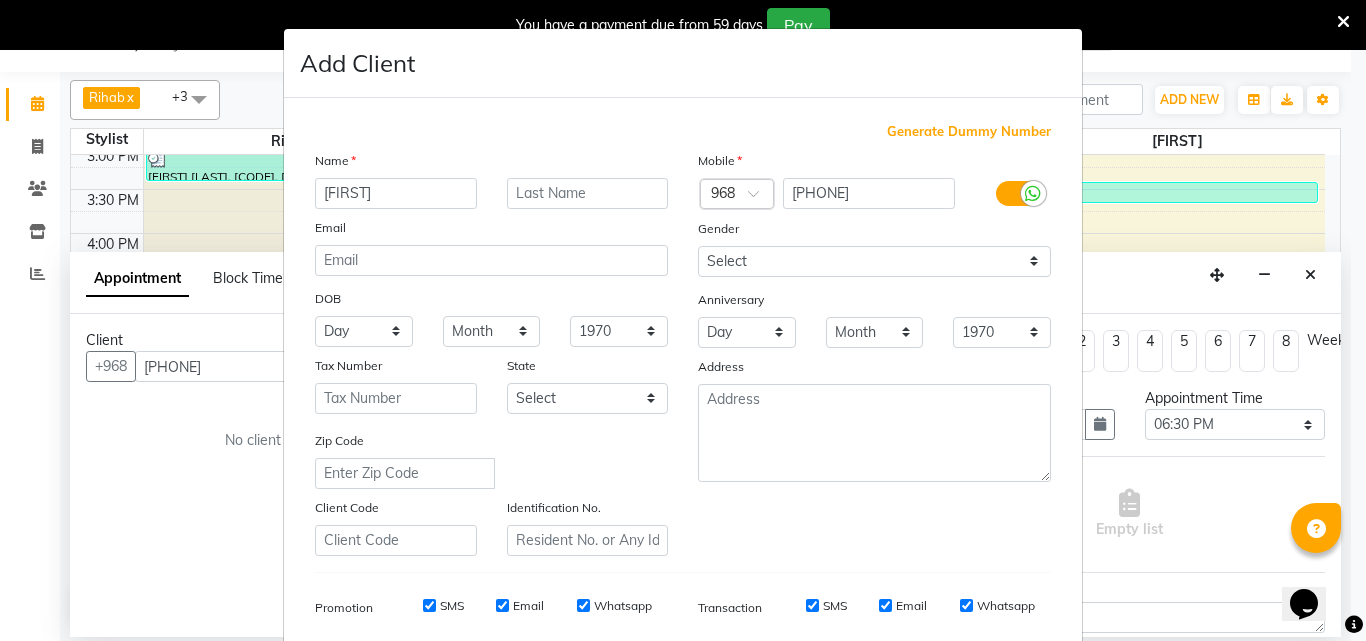 type on "[FIRST]" 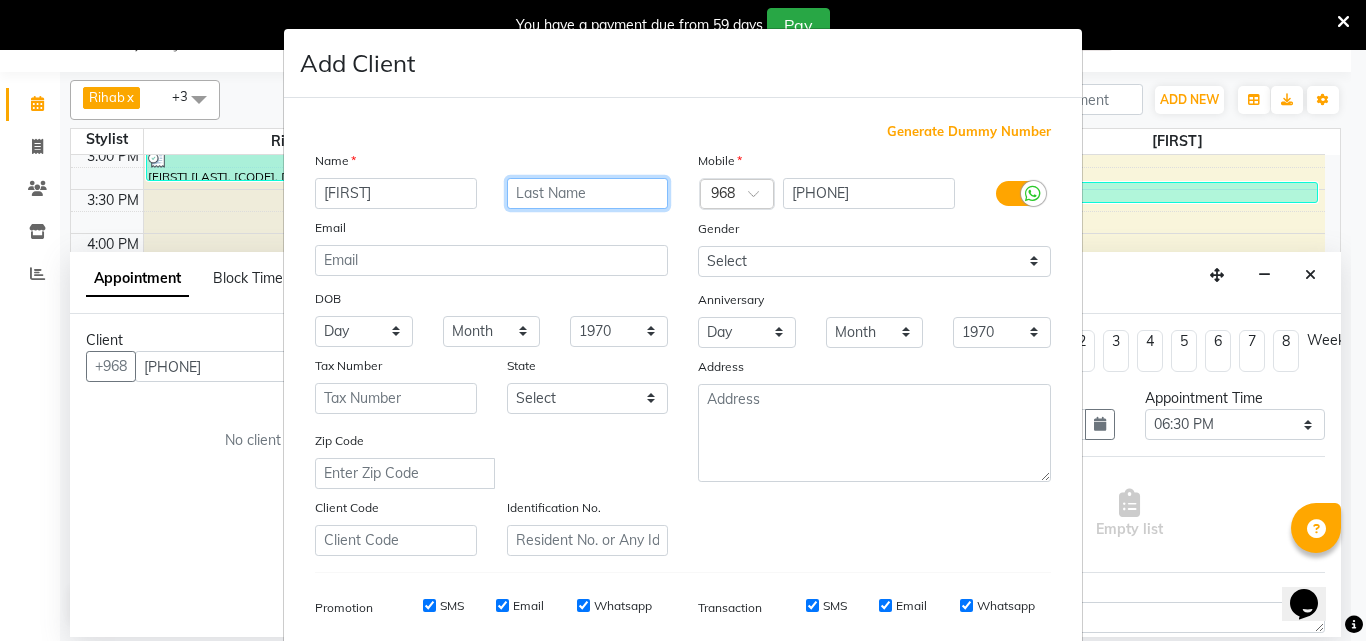 click at bounding box center [588, 193] 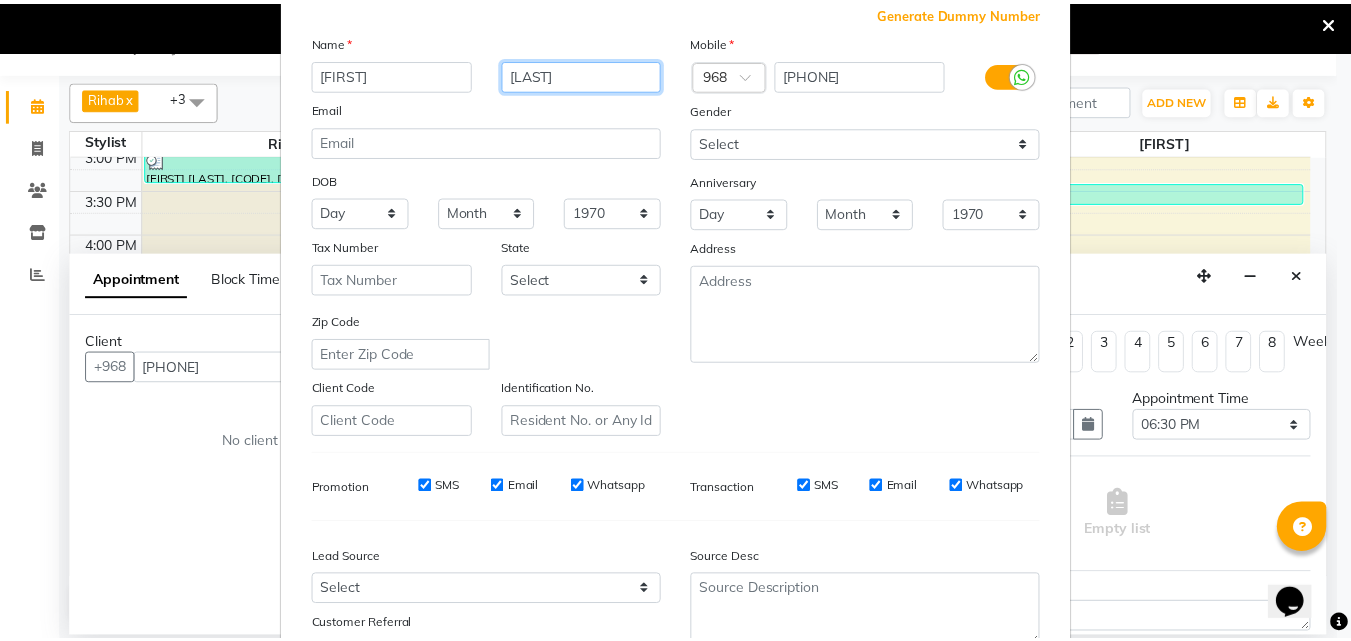 scroll, scrollTop: 300, scrollLeft: 0, axis: vertical 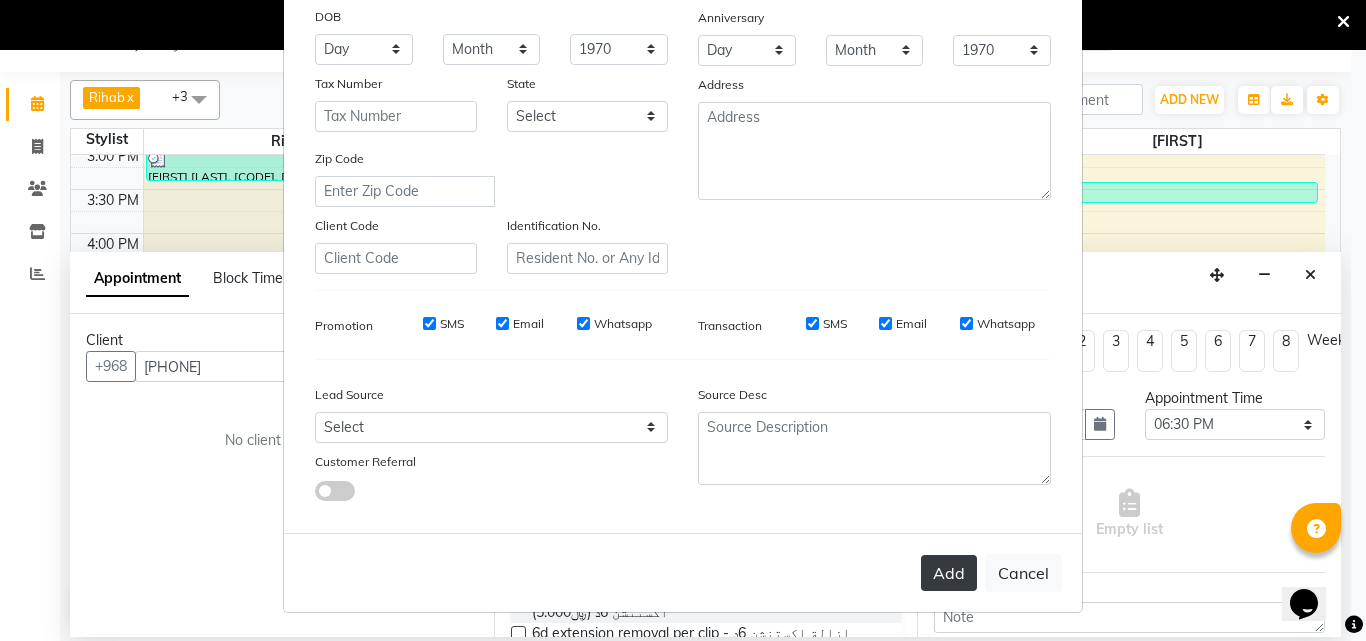 type on "[LAST]" 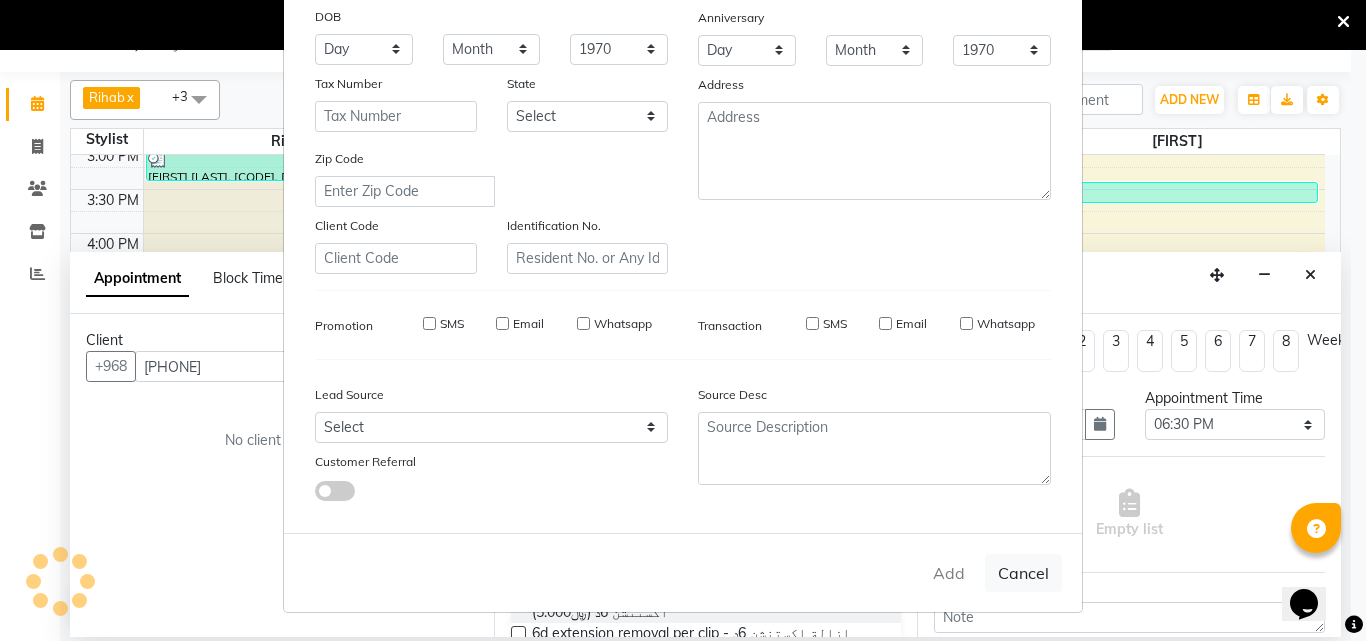 type on "[PHONE]" 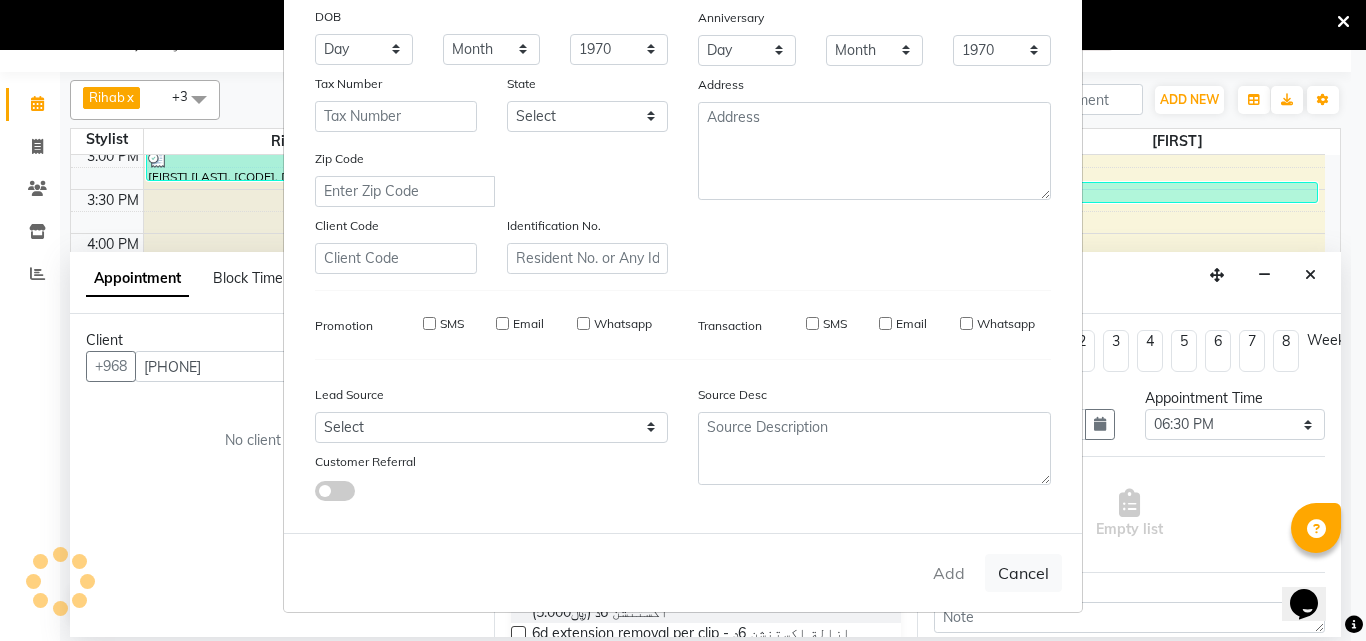 type 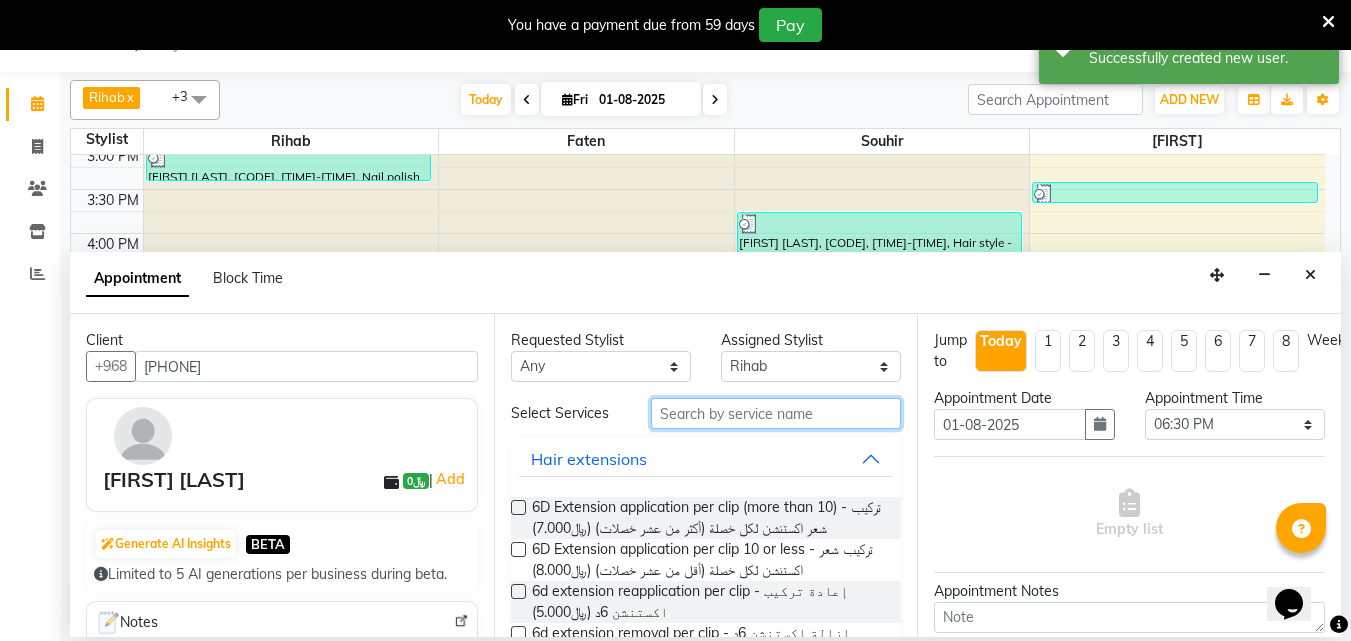 click at bounding box center (776, 413) 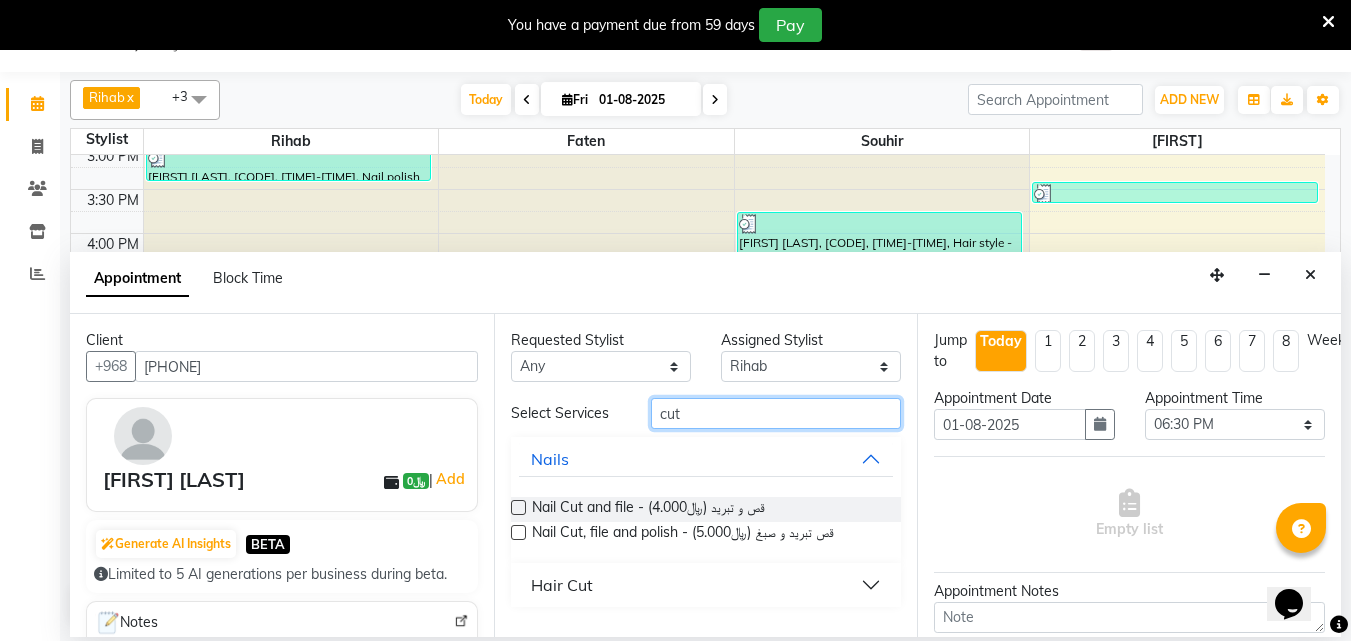 type on "cut" 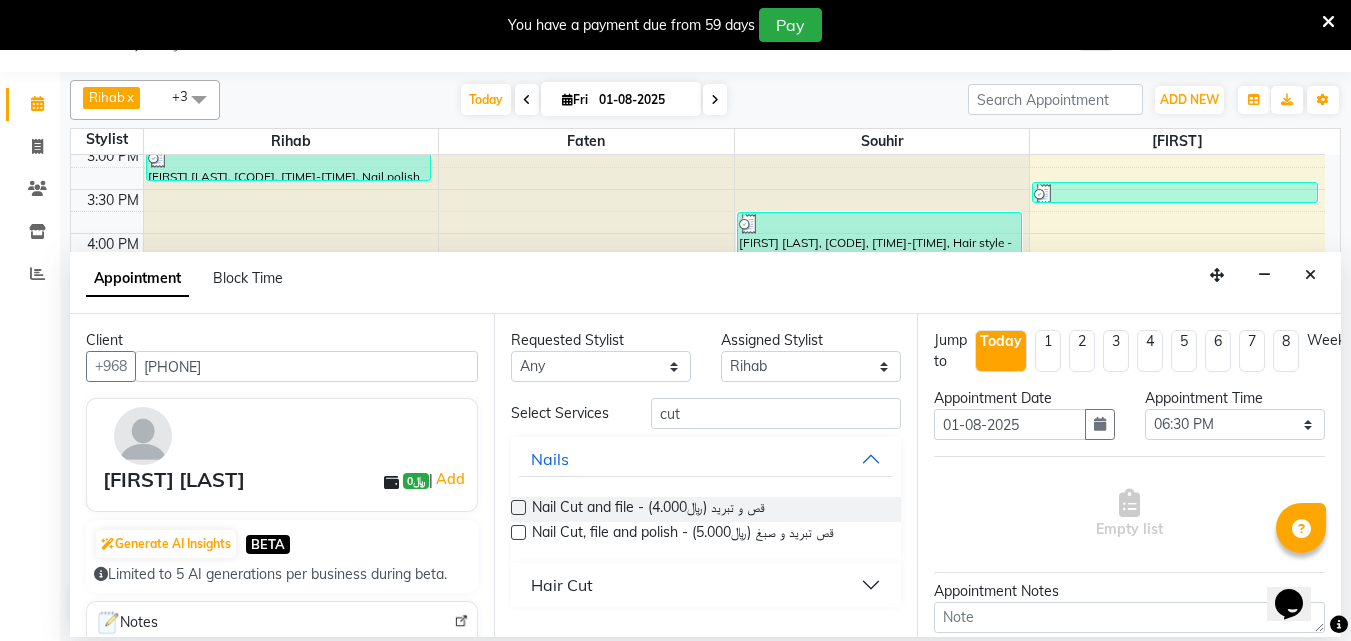 click at bounding box center (518, 507) 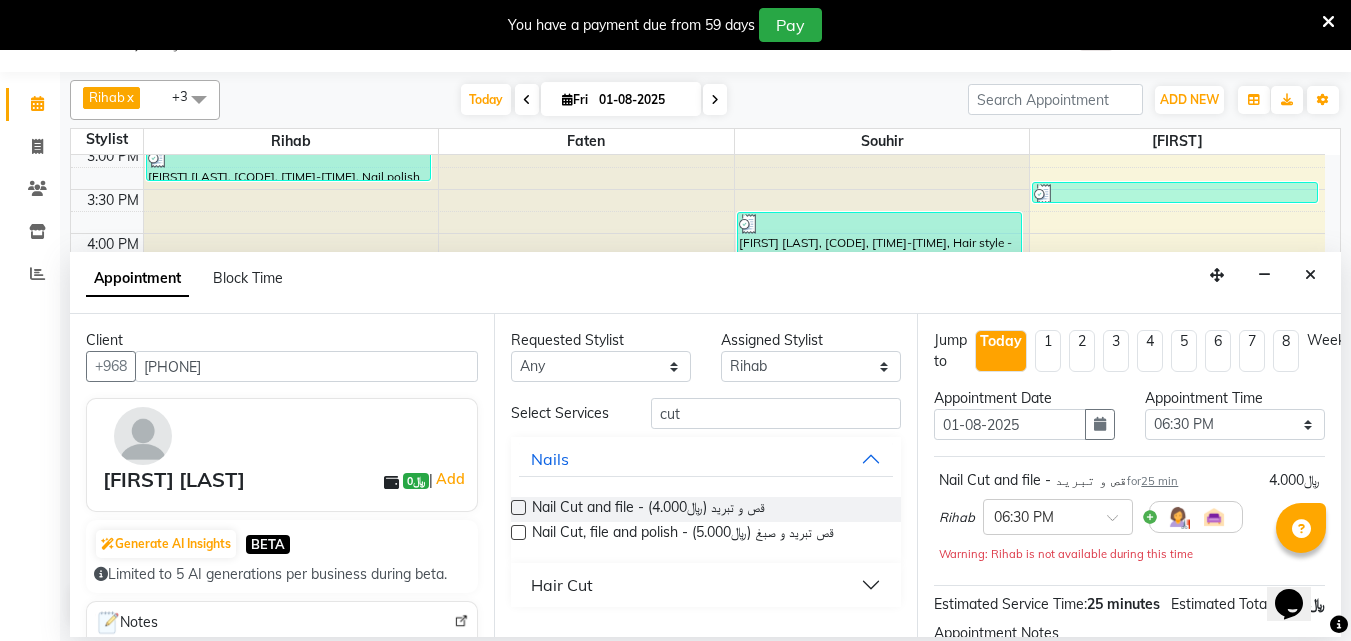 click at bounding box center [518, 507] 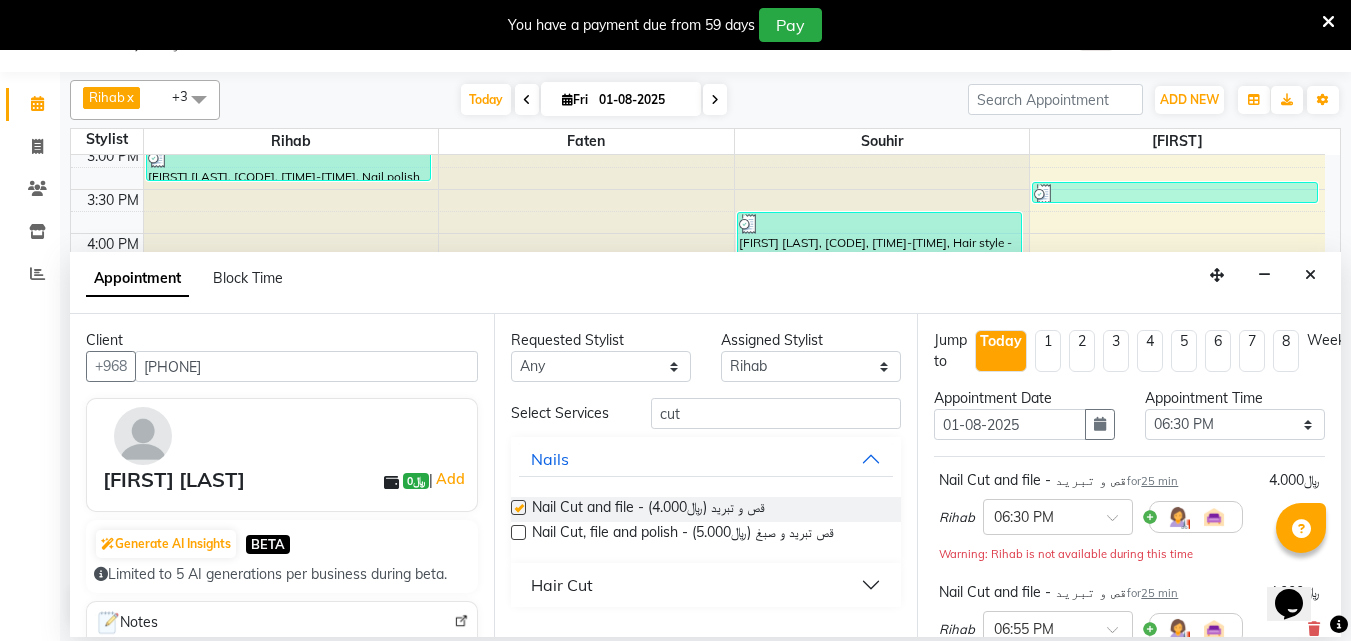 checkbox on "false" 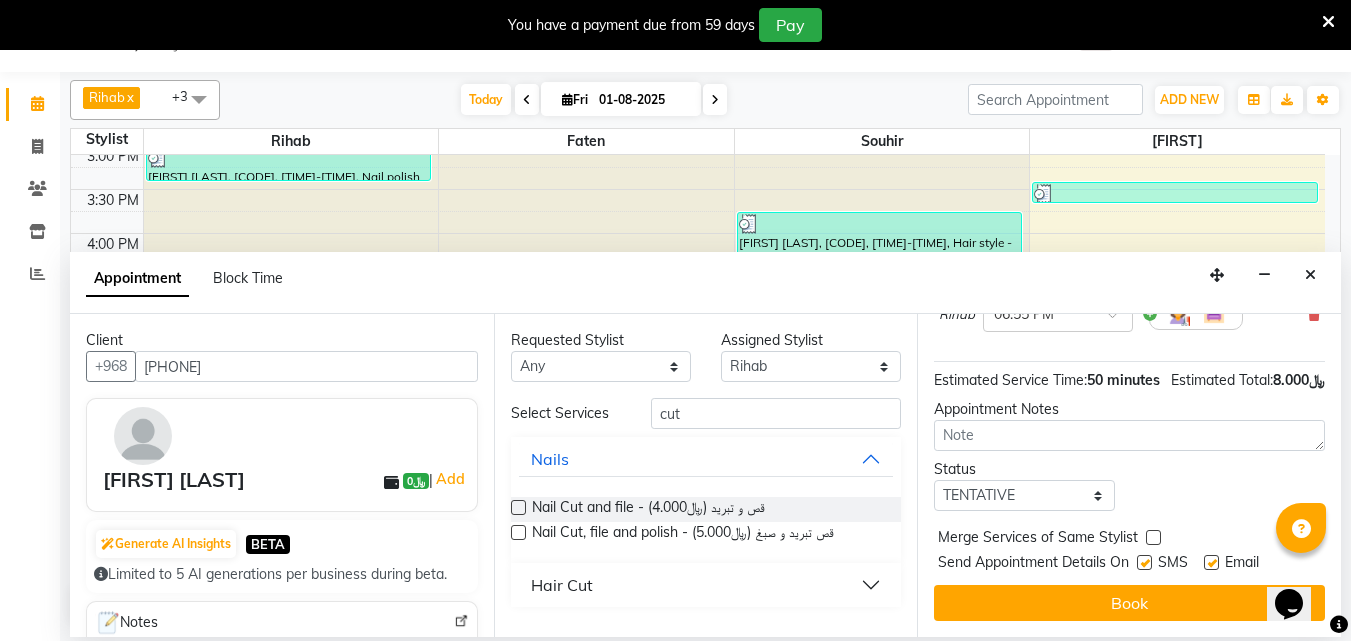 scroll, scrollTop: 373, scrollLeft: 0, axis: vertical 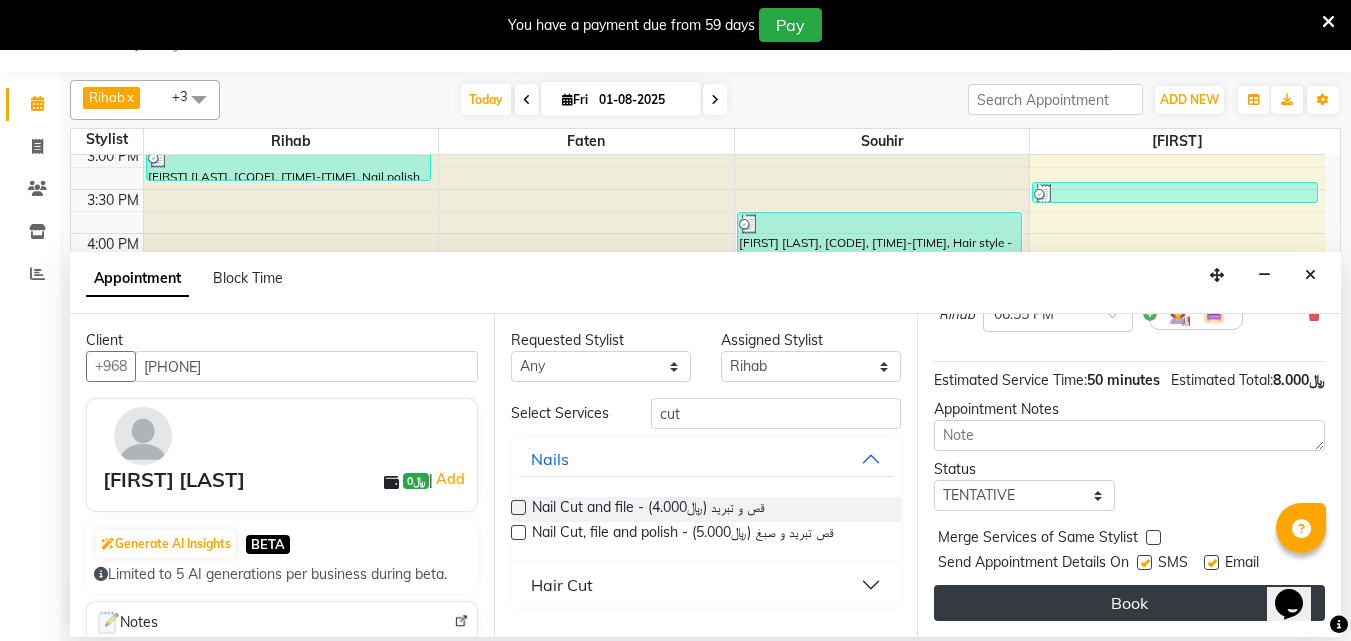 click on "Book" at bounding box center [1129, 603] 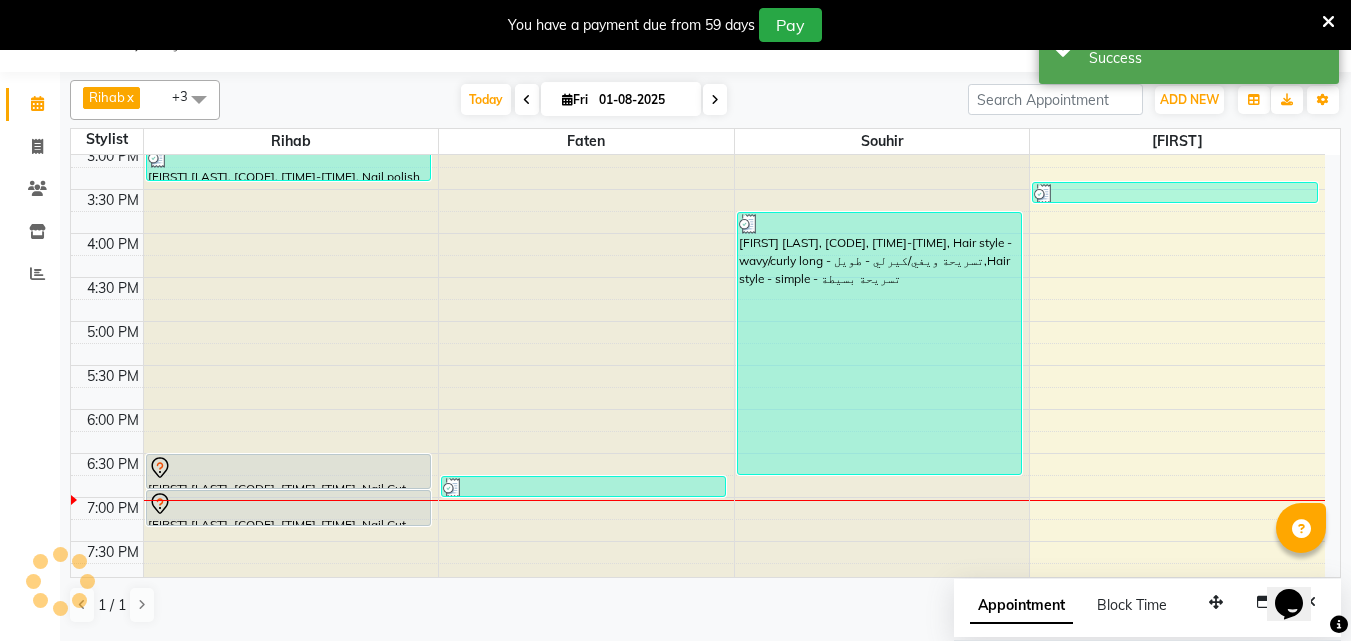 scroll, scrollTop: 0, scrollLeft: 0, axis: both 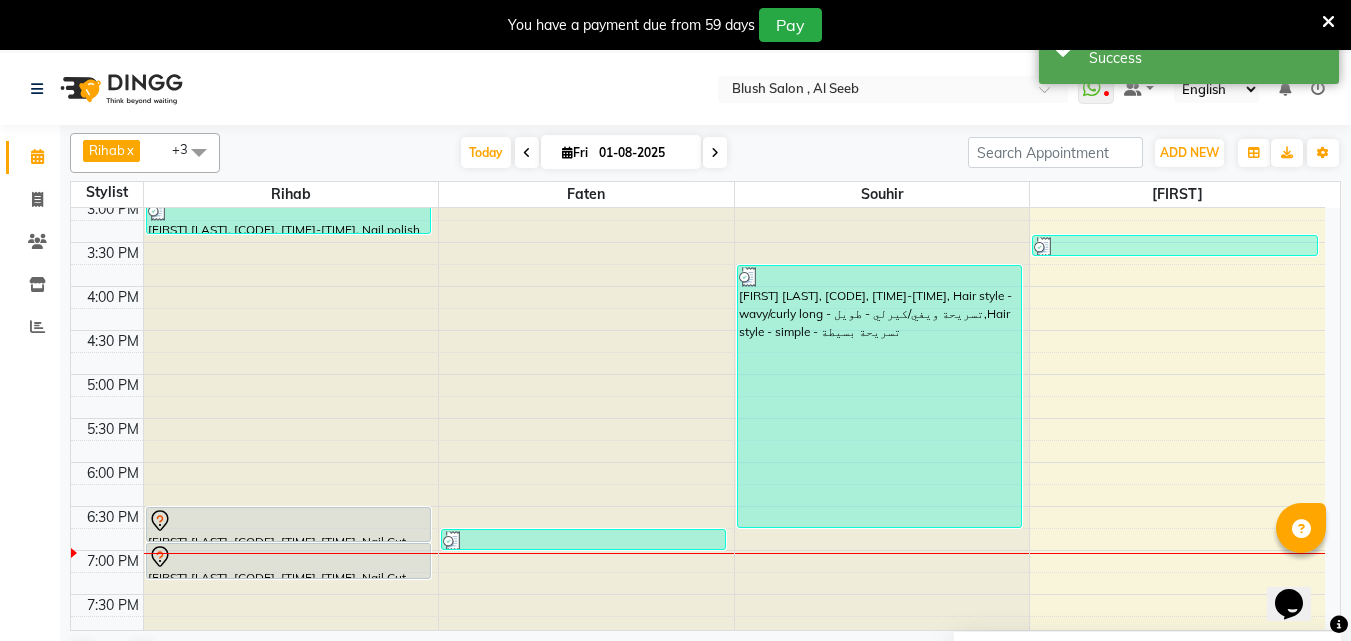 click at bounding box center [288, 521] 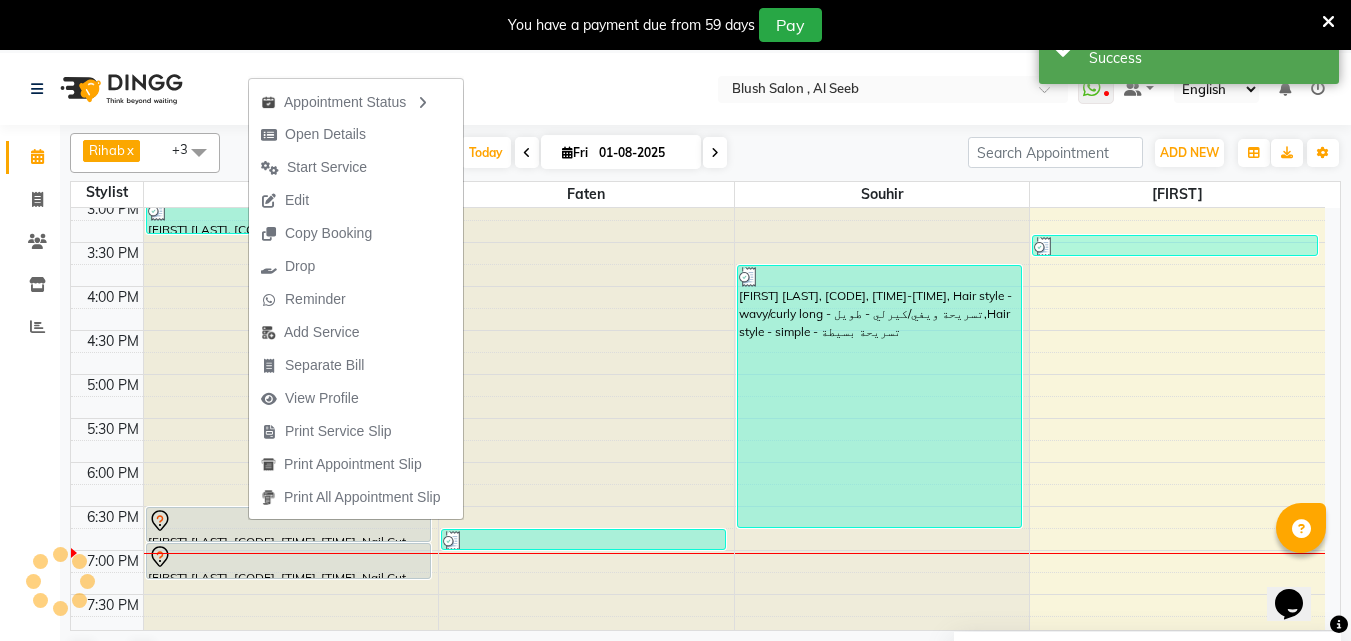 click on "Calendar  Invoice  Clients  Inventory  Reports Completed InProgress Upcoming Dropped Tentative Check-In Confirm Bookings Segments Page Builder" 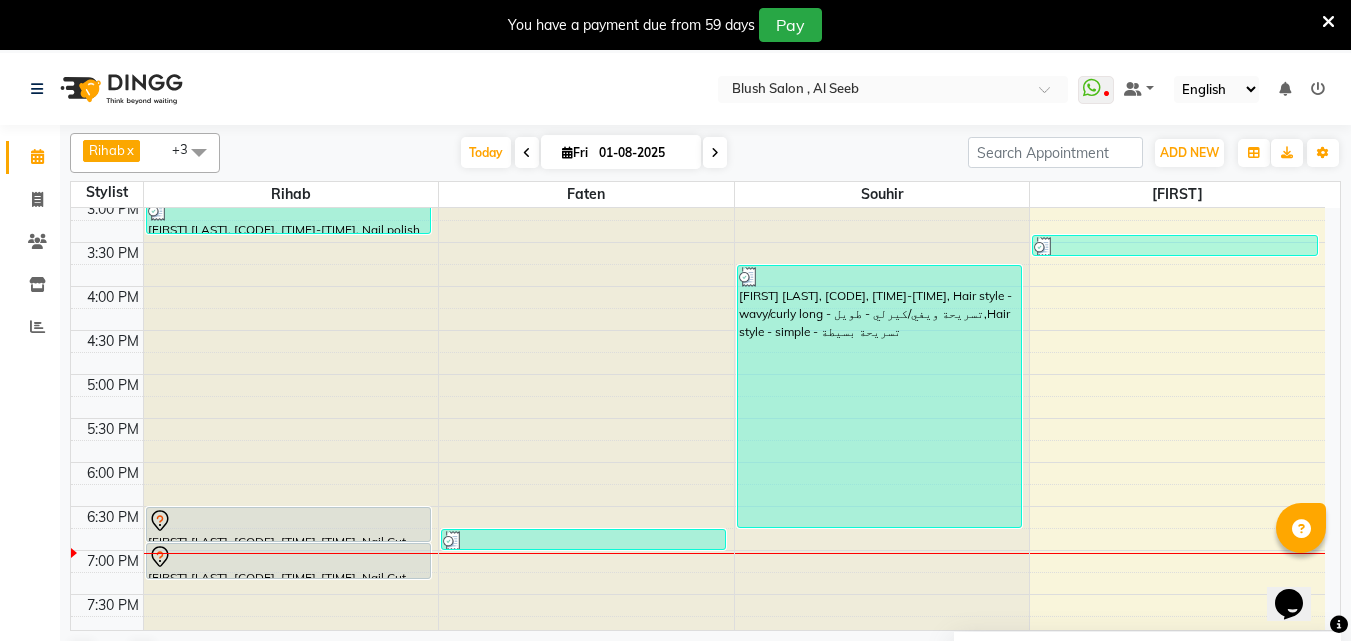 click at bounding box center (288, 557) 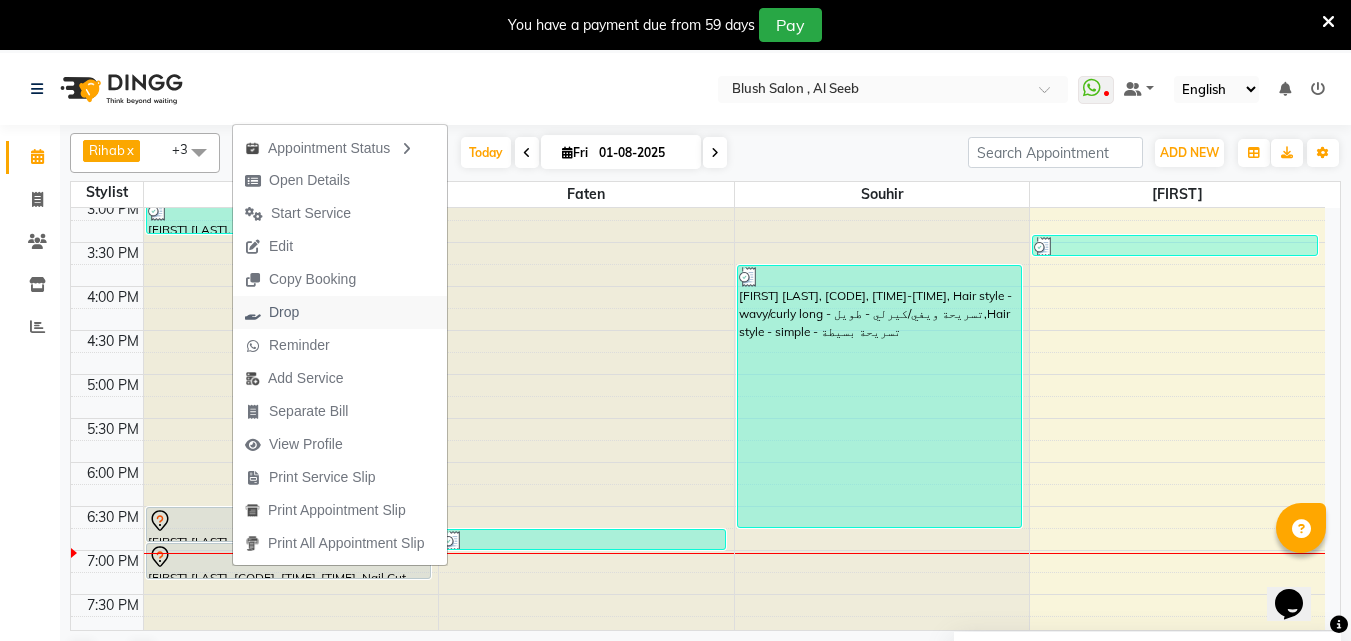 click on "Drop" at bounding box center (284, 312) 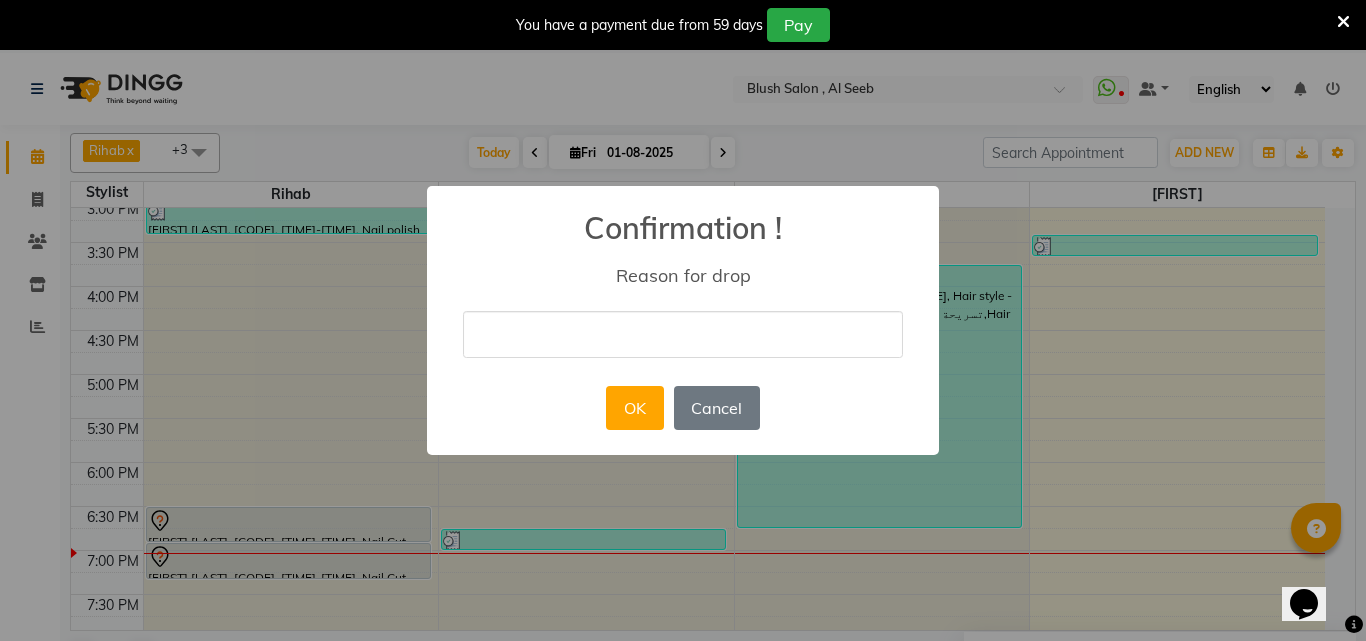 click at bounding box center [683, 334] 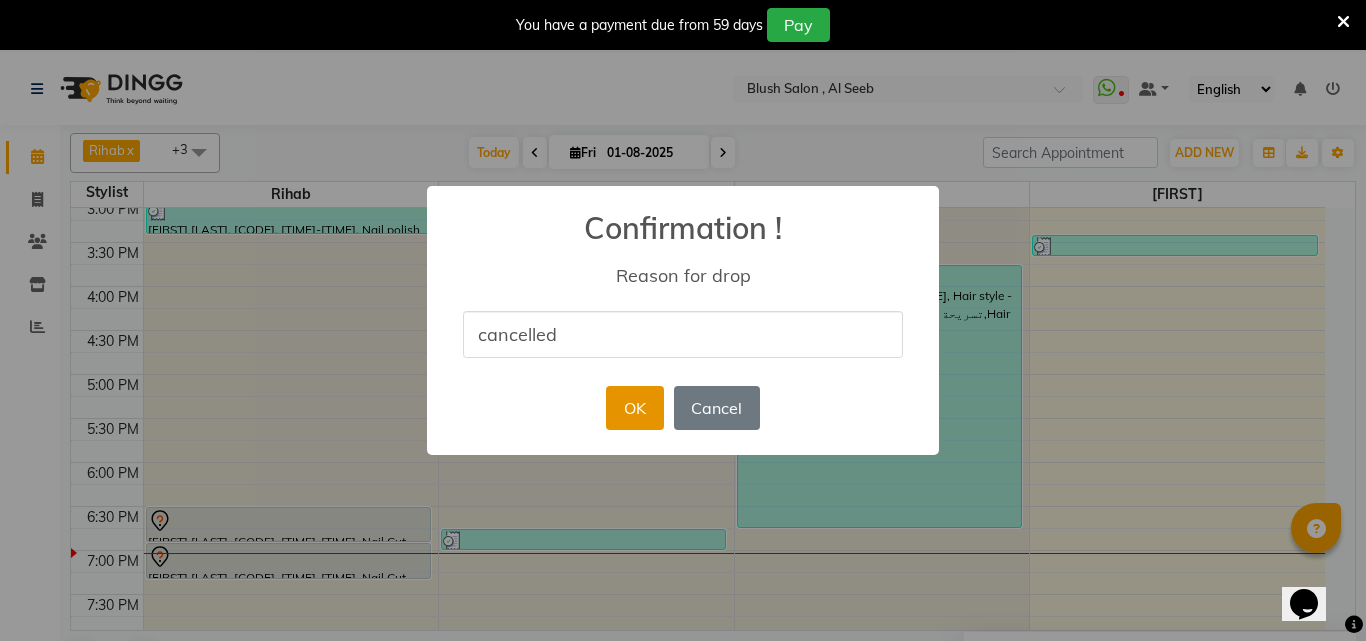 click on "OK" at bounding box center [634, 408] 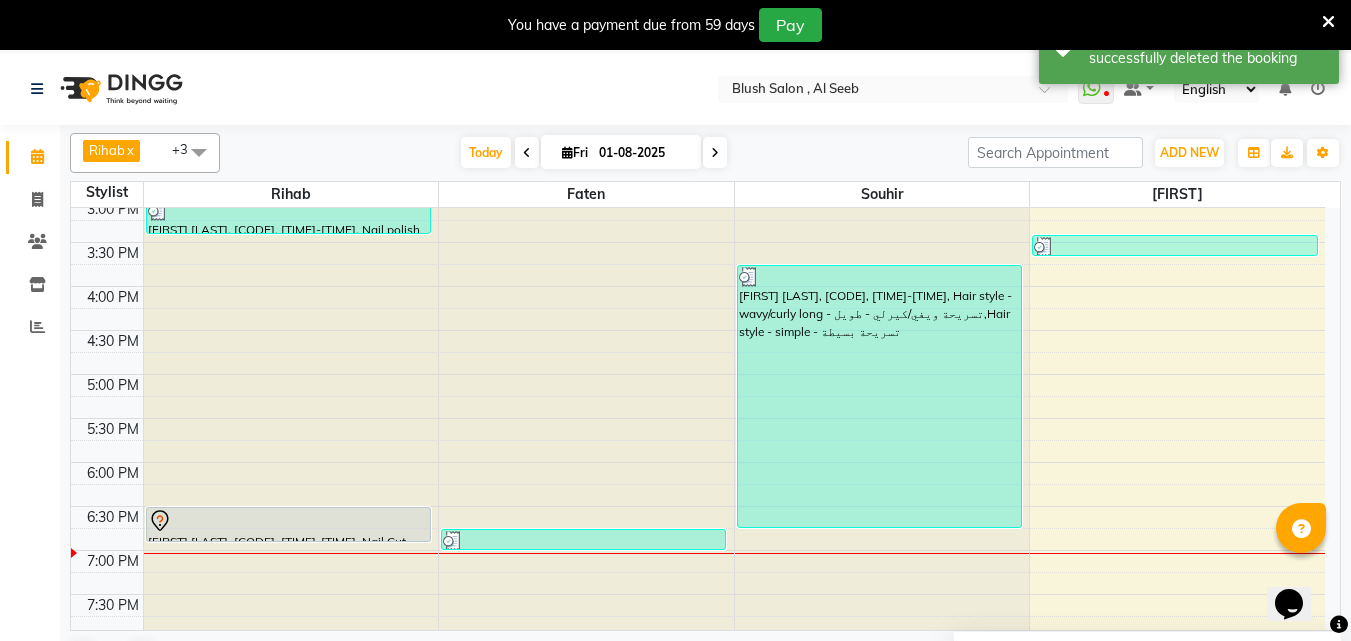 click at bounding box center [288, 521] 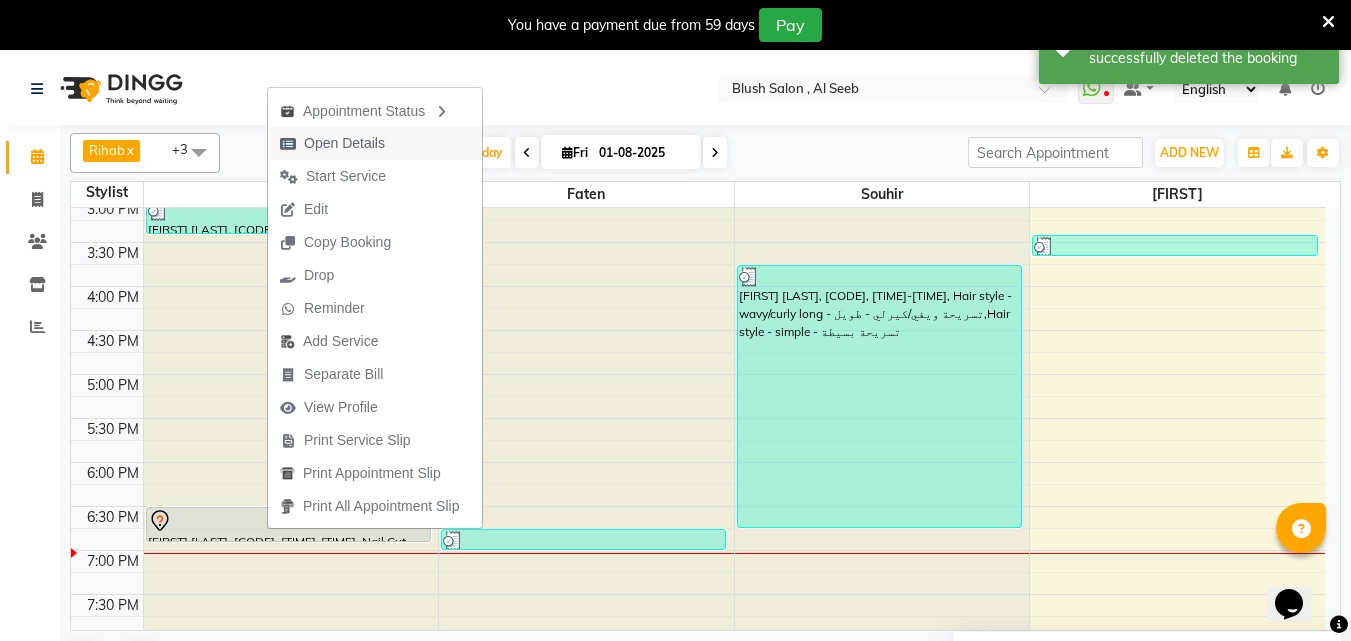 click on "Open Details" at bounding box center [344, 143] 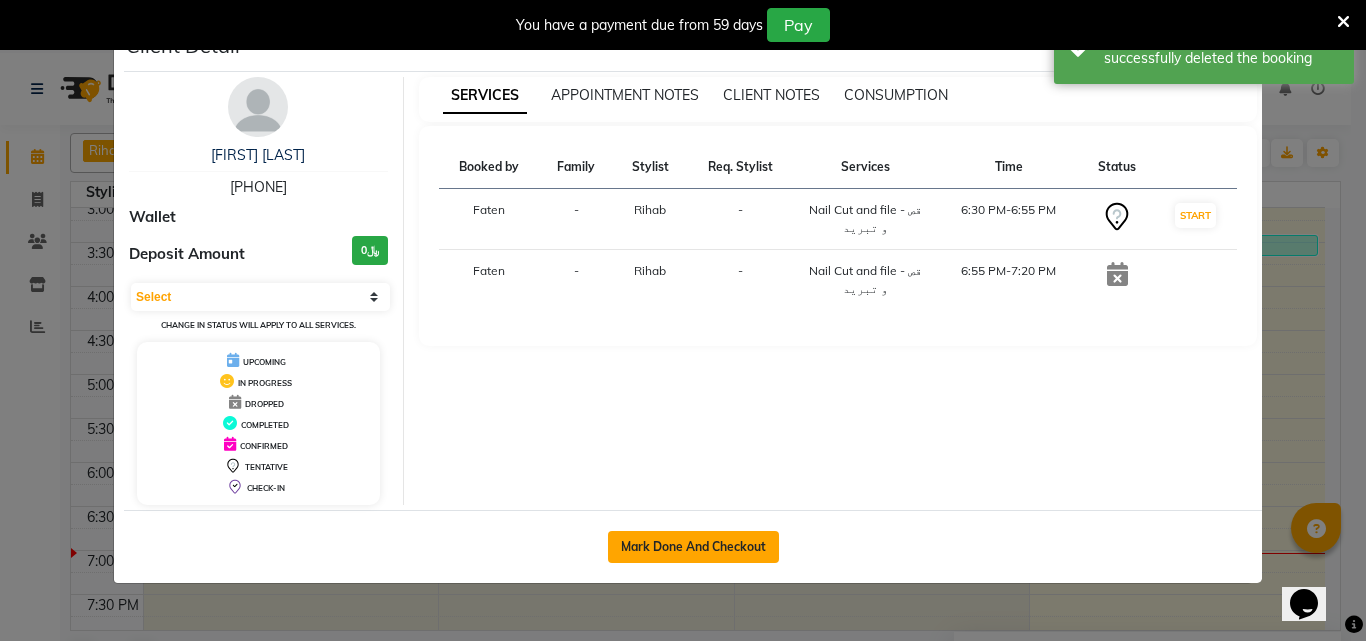 click on "Mark Done And Checkout" 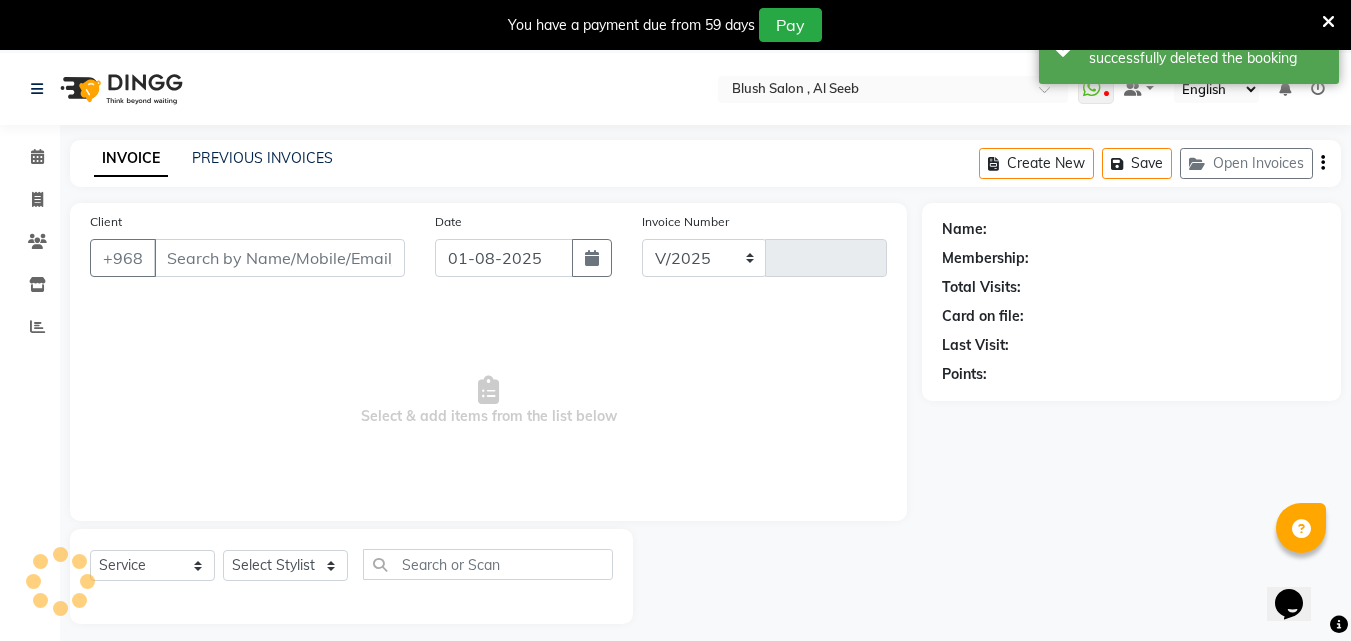 select on "5589" 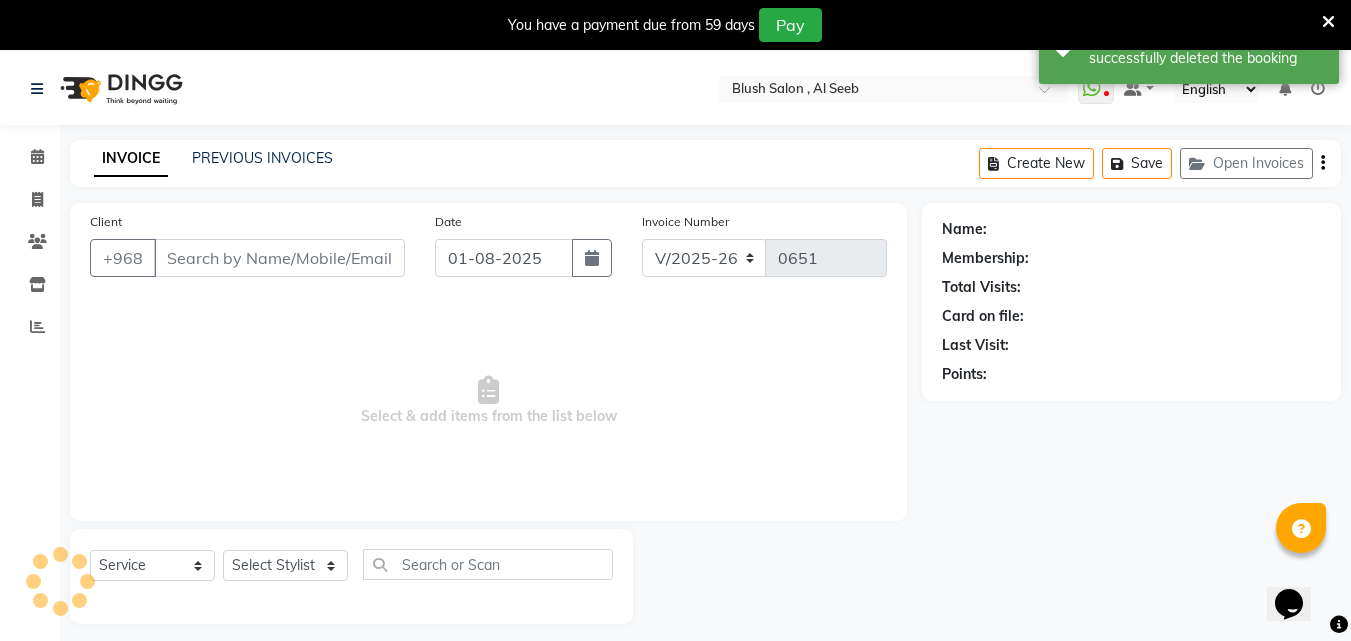 type on "[PHONE]" 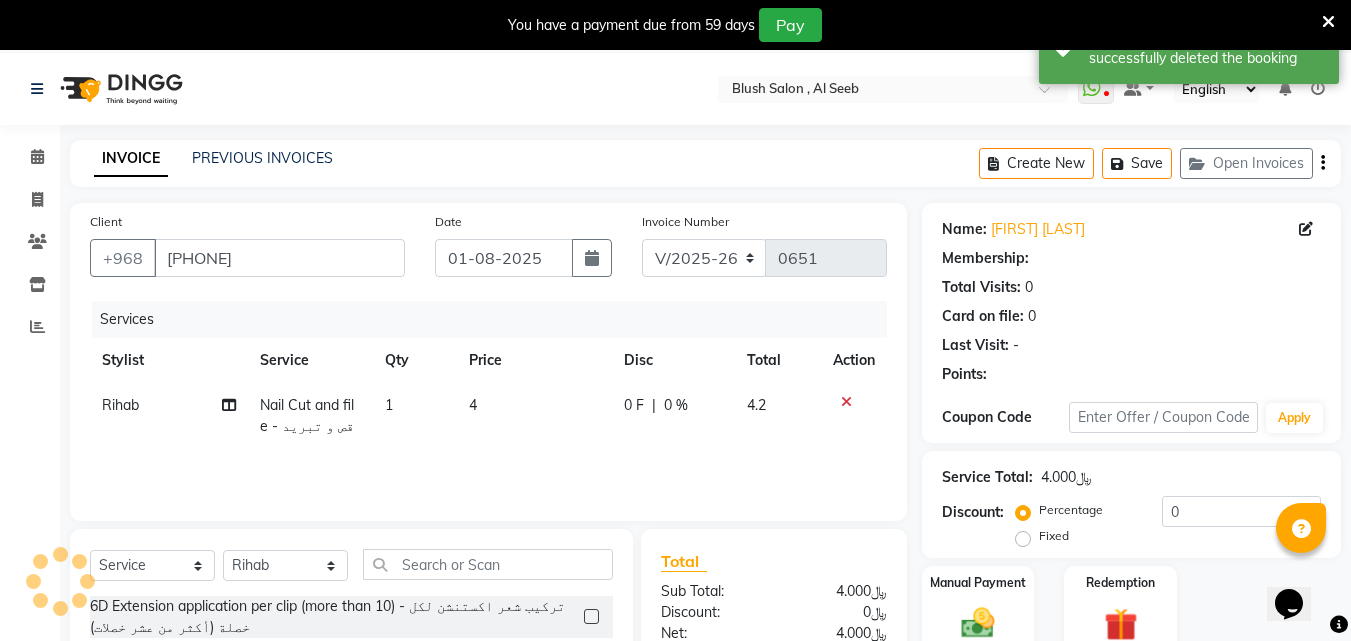 select on "1: Object" 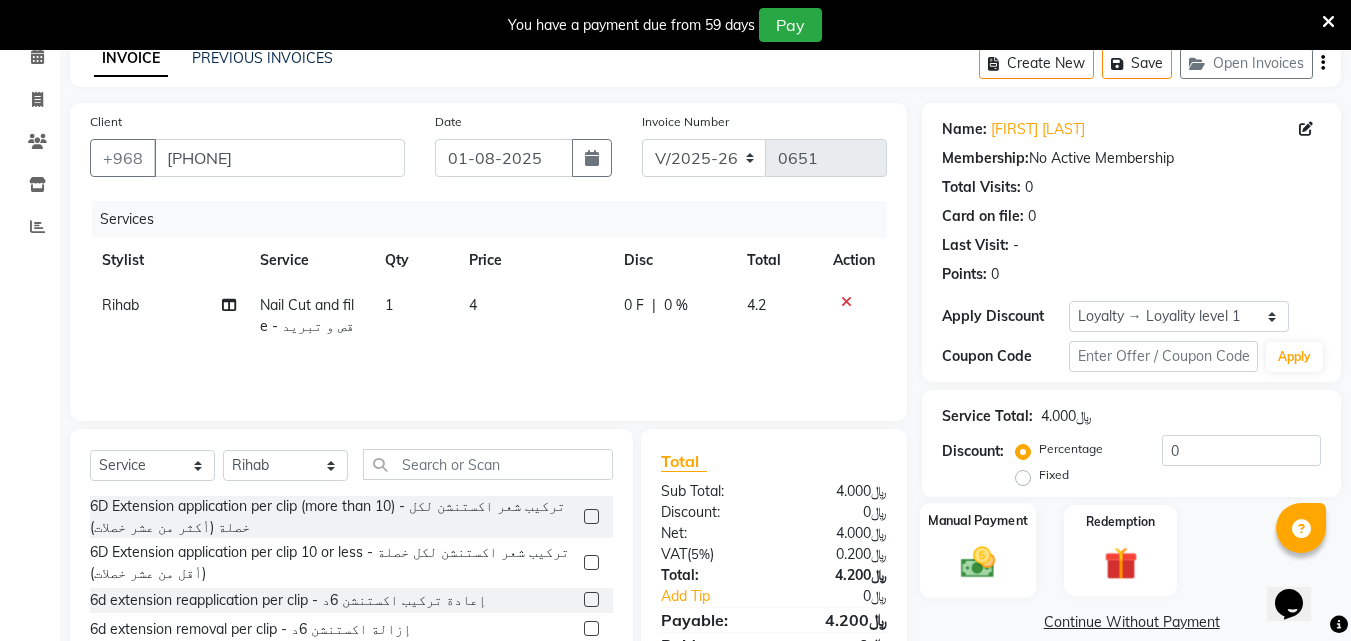 scroll, scrollTop: 200, scrollLeft: 0, axis: vertical 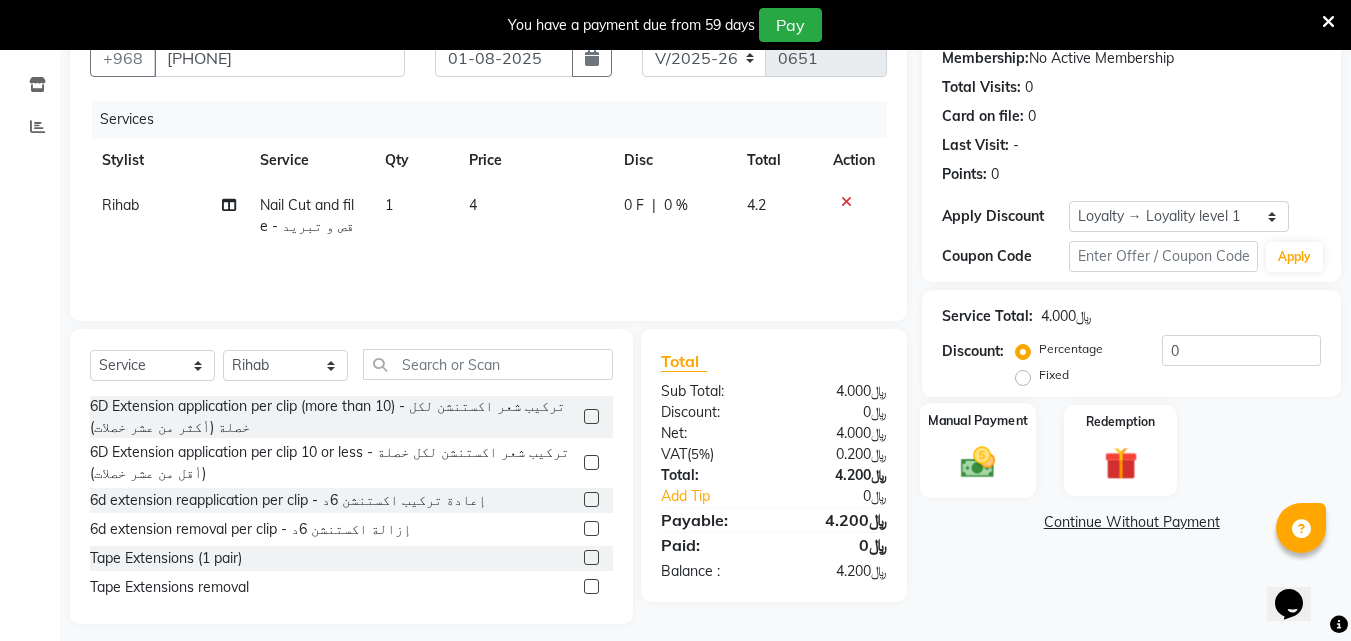 click 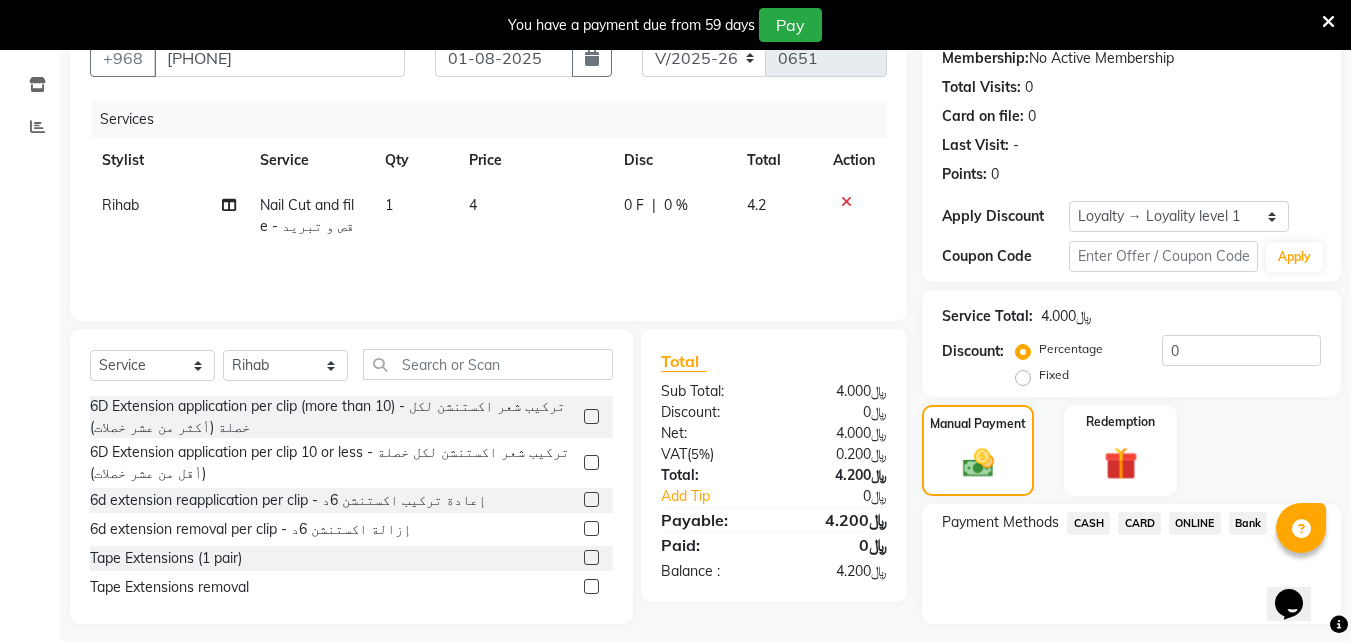click on "CARD" 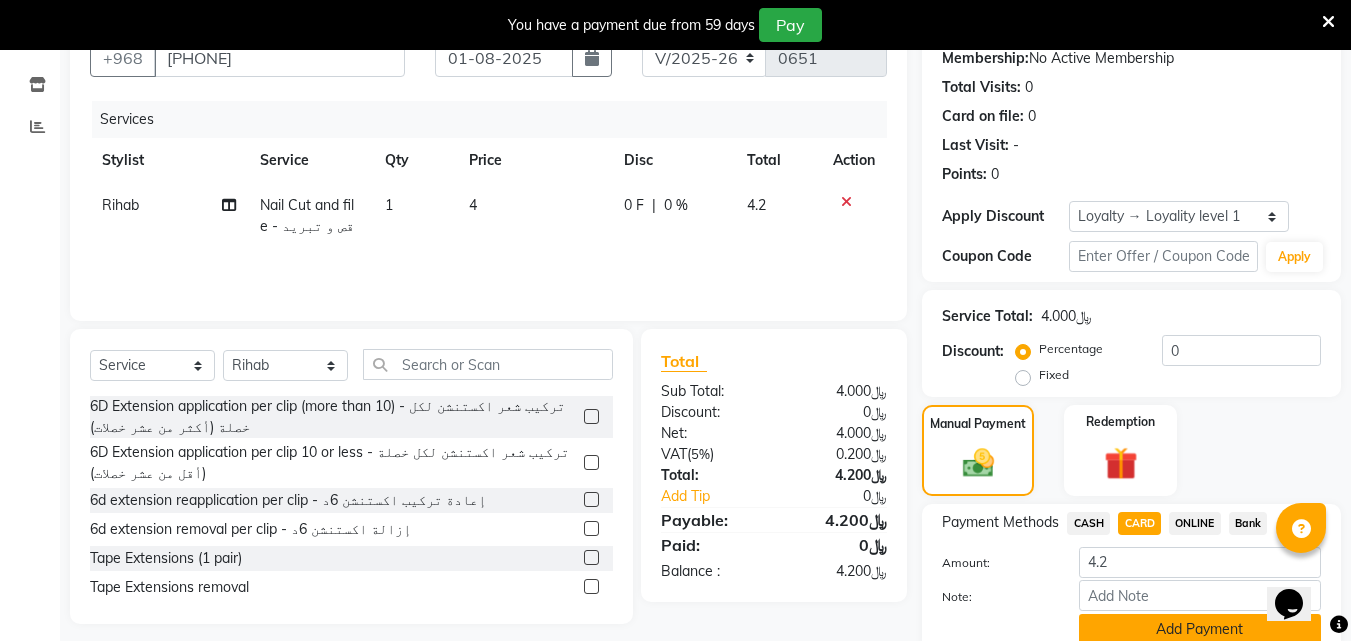 scroll, scrollTop: 313, scrollLeft: 0, axis: vertical 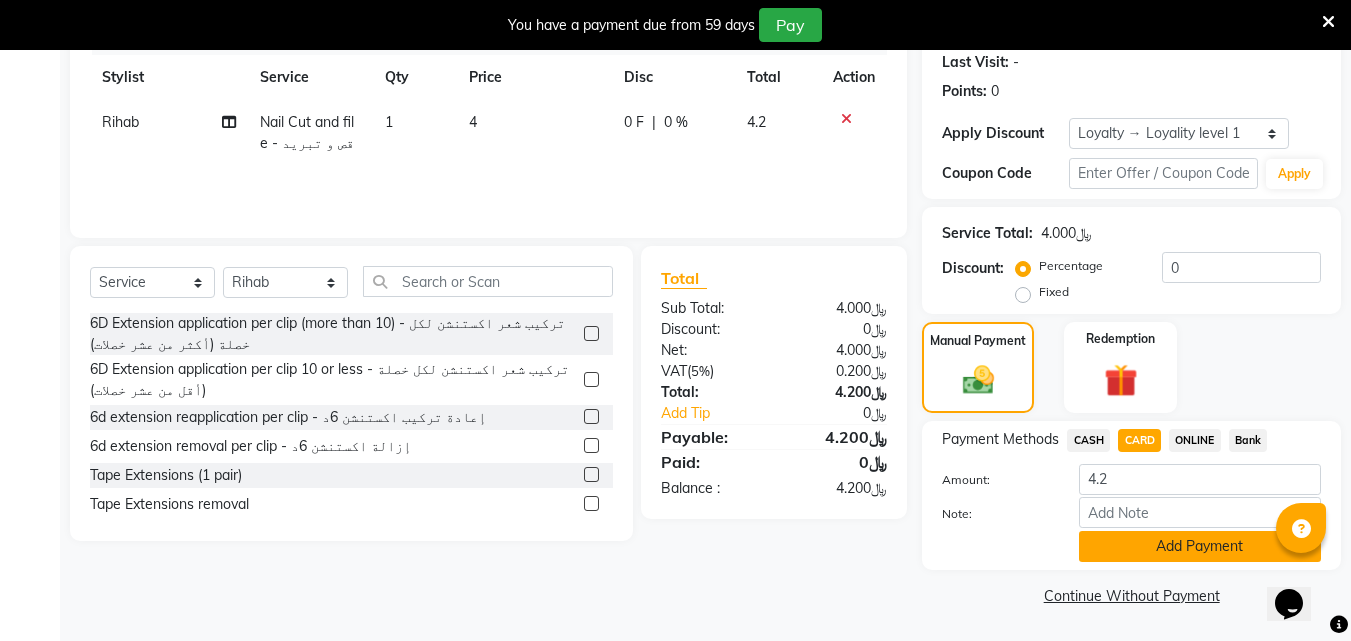 click on "Add Payment" 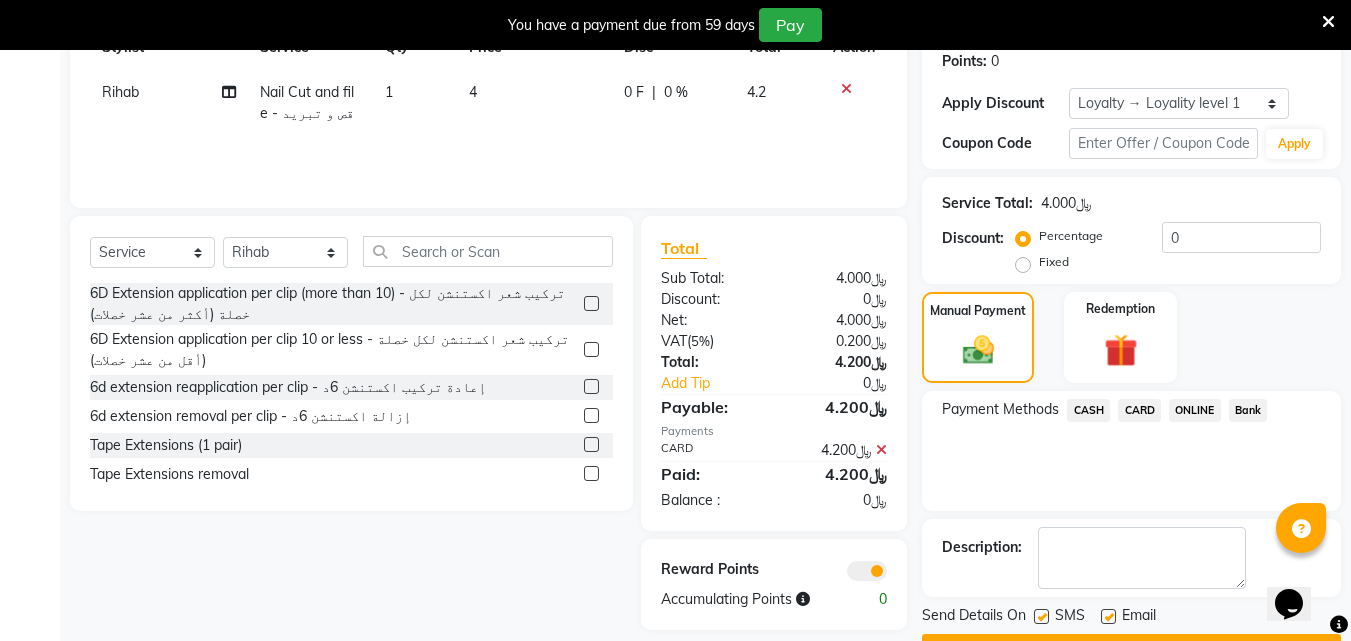 scroll, scrollTop: 396, scrollLeft: 0, axis: vertical 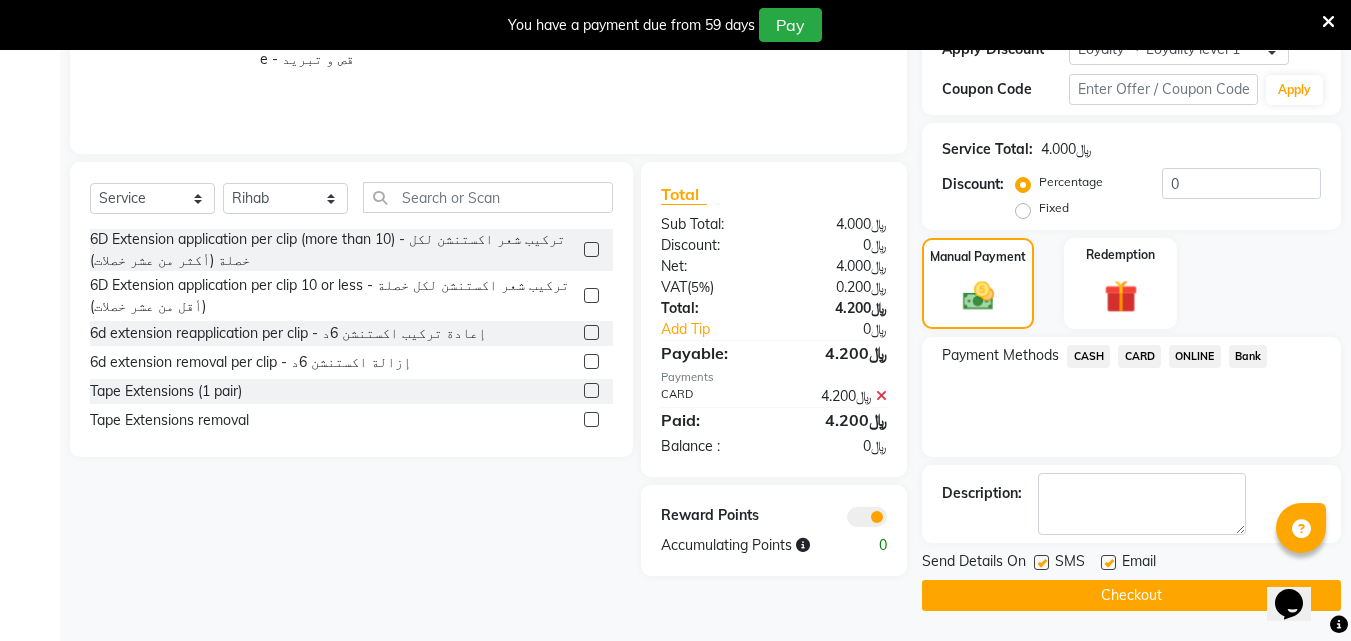 click on "Checkout" 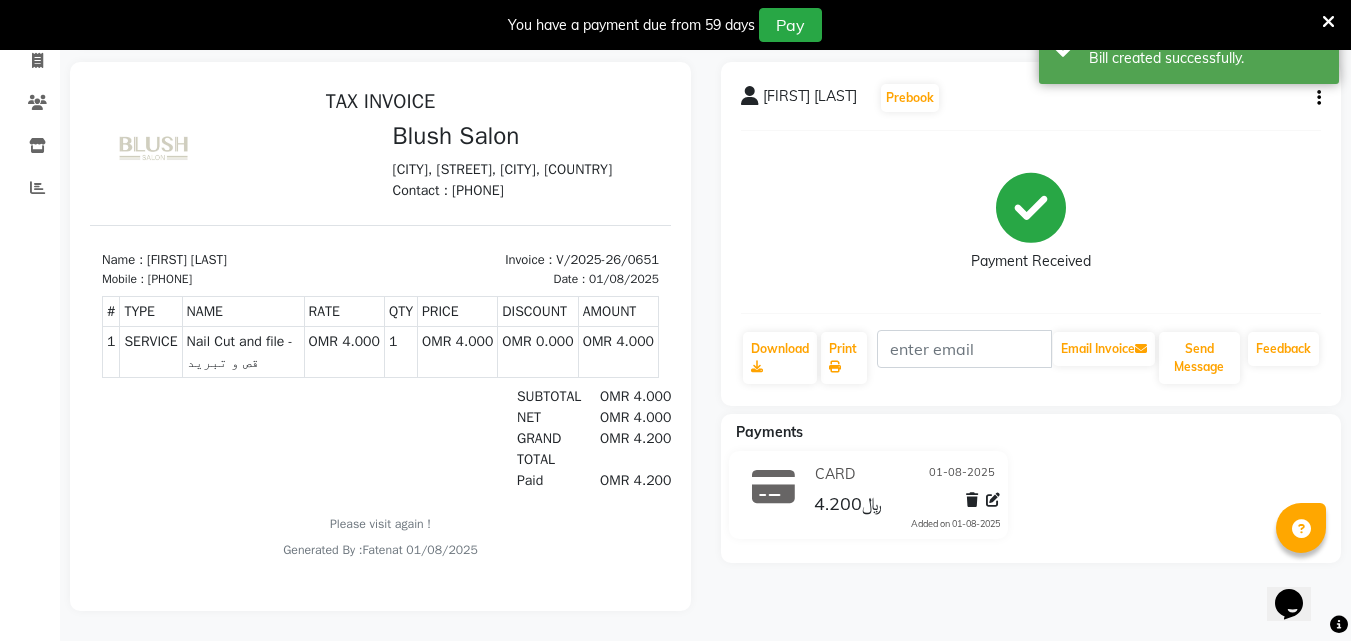 scroll, scrollTop: 0, scrollLeft: 0, axis: both 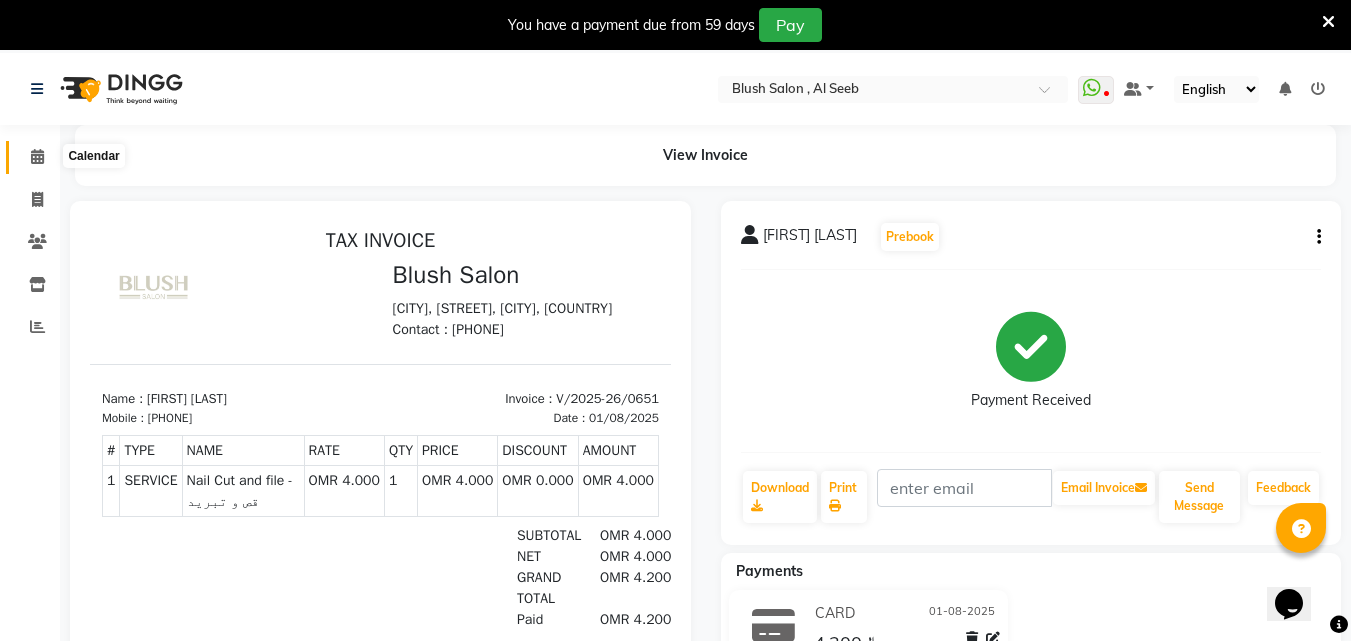 click 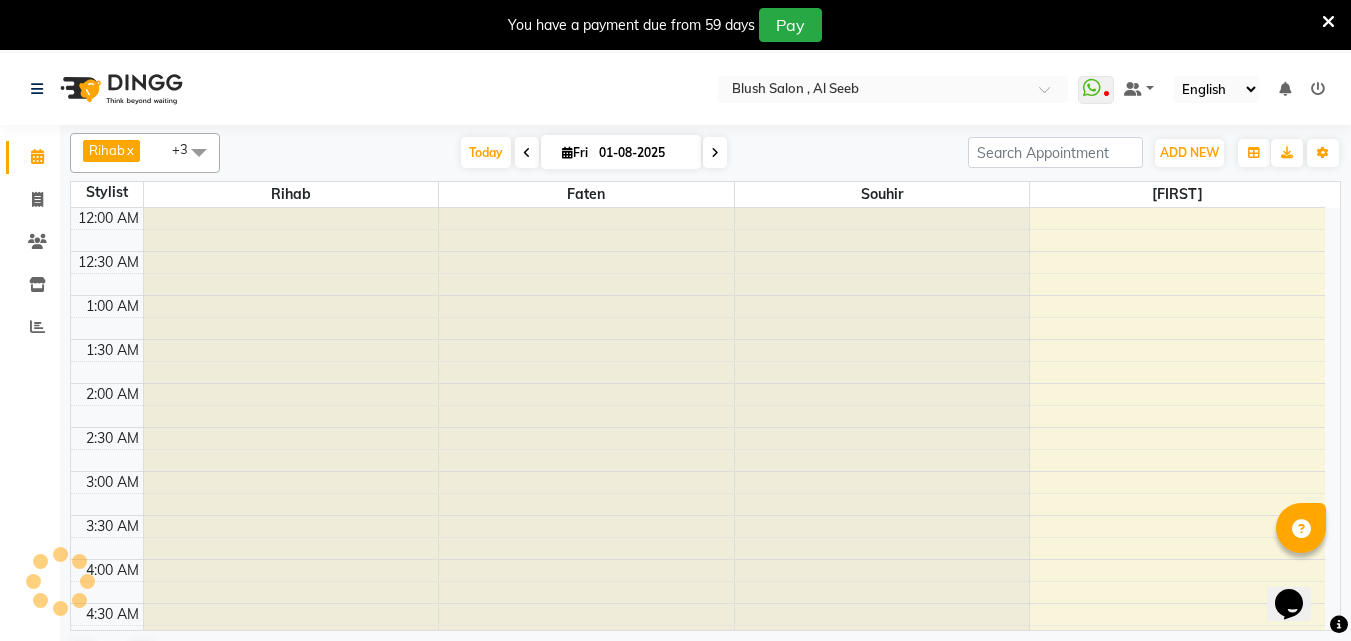 scroll, scrollTop: 1689, scrollLeft: 0, axis: vertical 